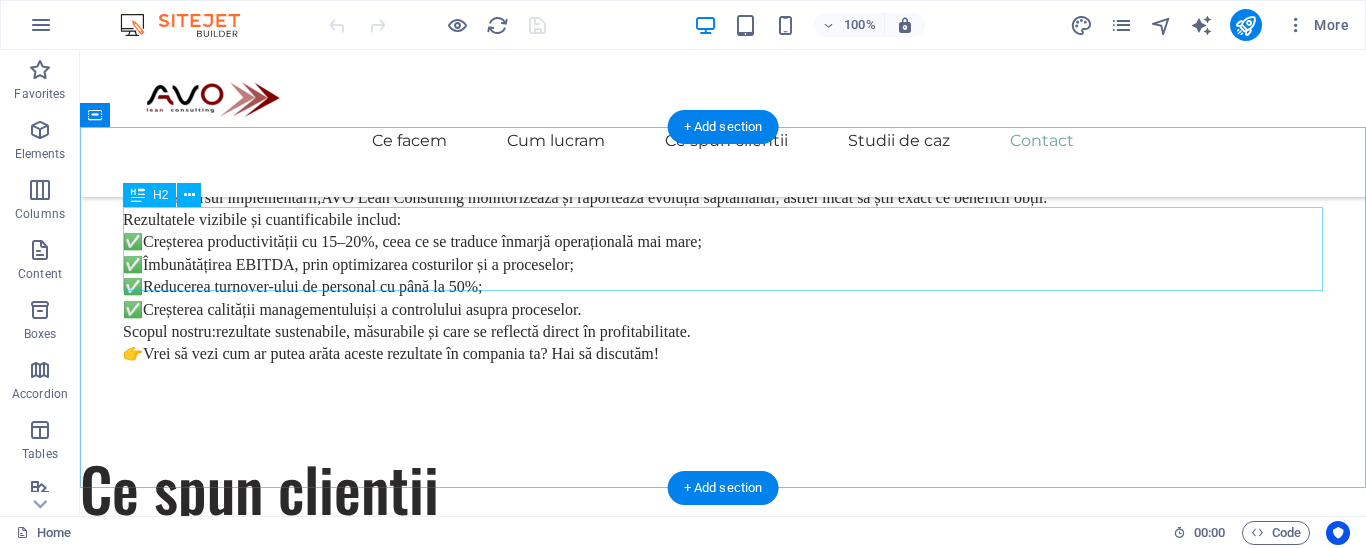 scroll, scrollTop: 5382, scrollLeft: 0, axis: vertical 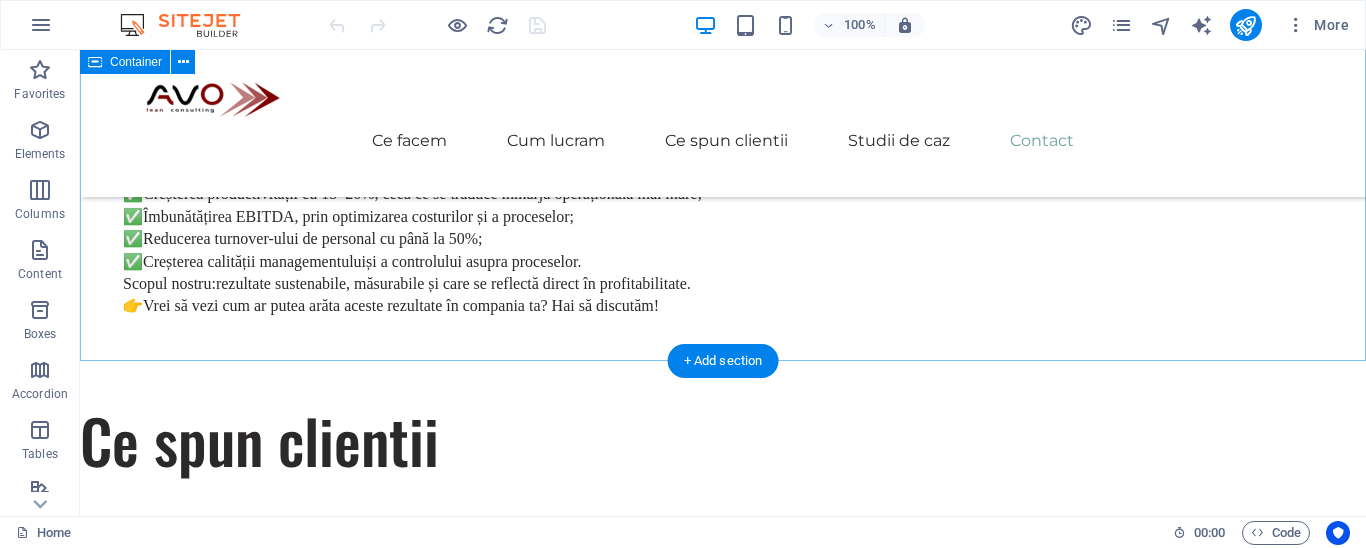 click on "Get In Touch Ești gata să pornești în călătoria ta către succesul sustenabil?   Contactează-ne astăzi pentru a programa o discutie. Trimite un email" at bounding box center [723, 4492] 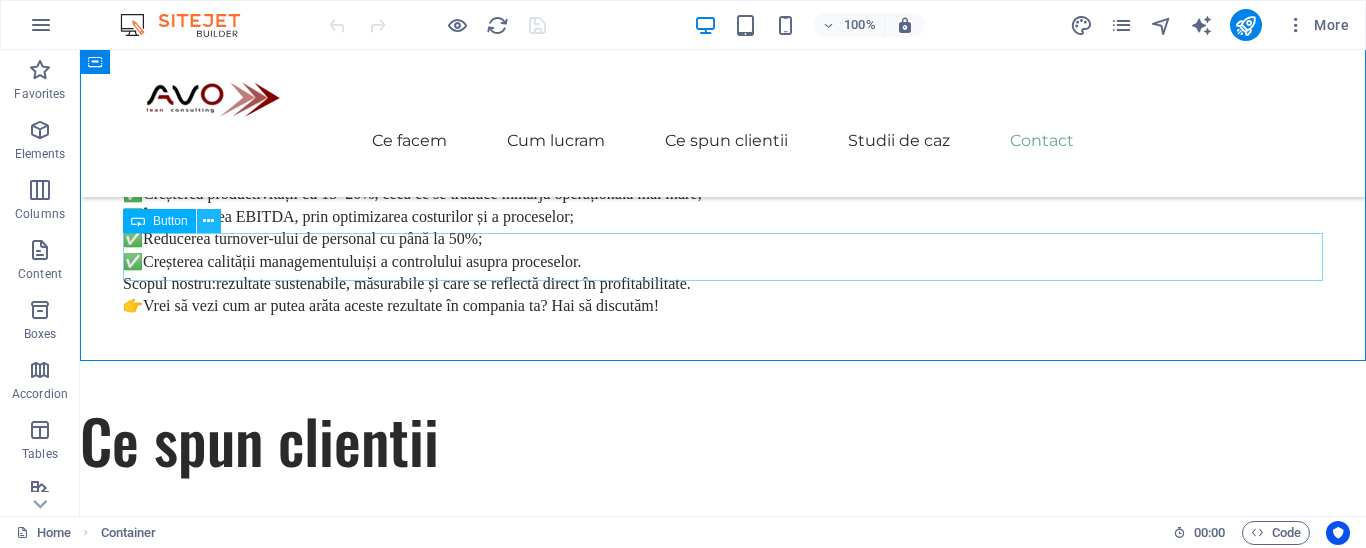 click at bounding box center [208, 221] 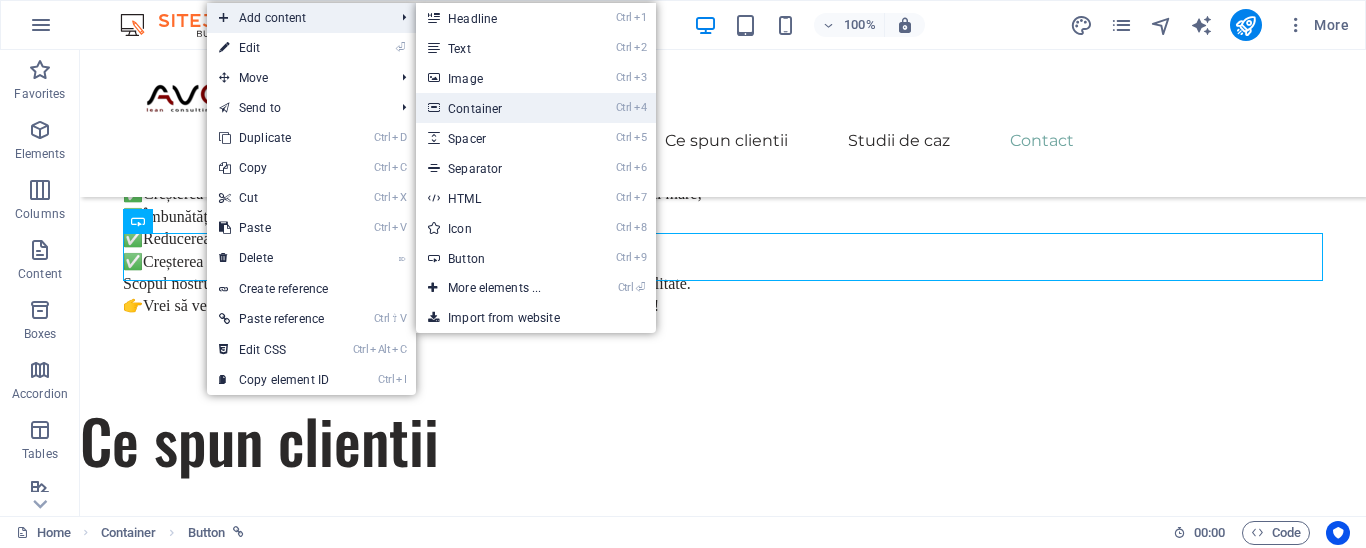 click on "Ctrl 4  Container" at bounding box center [498, 108] 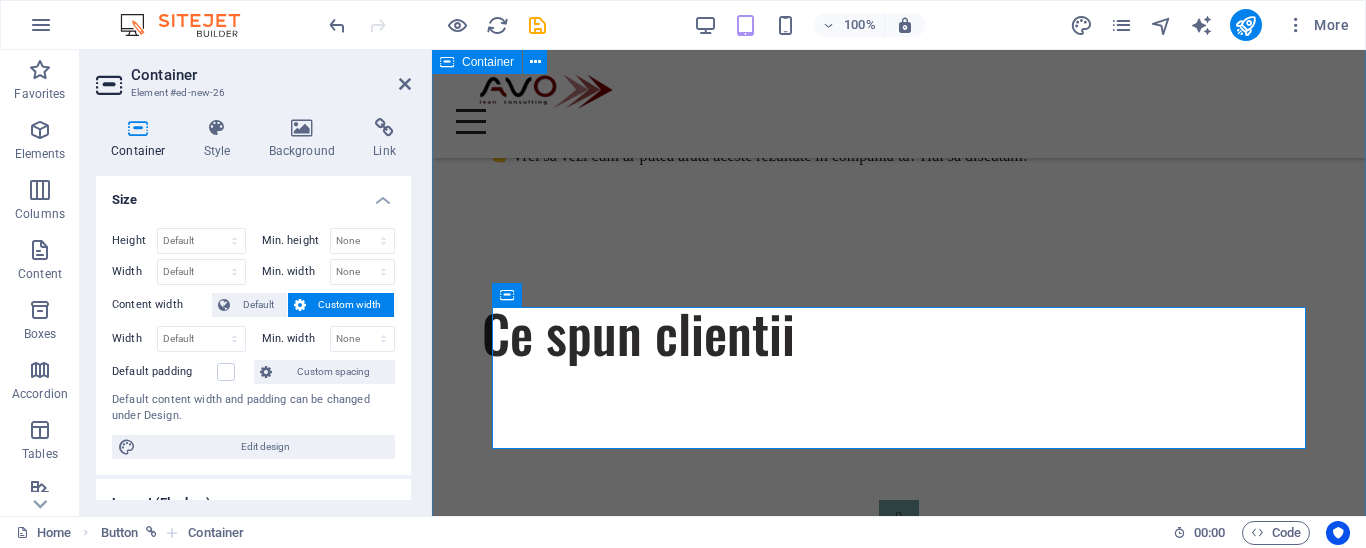 scroll, scrollTop: 4969, scrollLeft: 0, axis: vertical 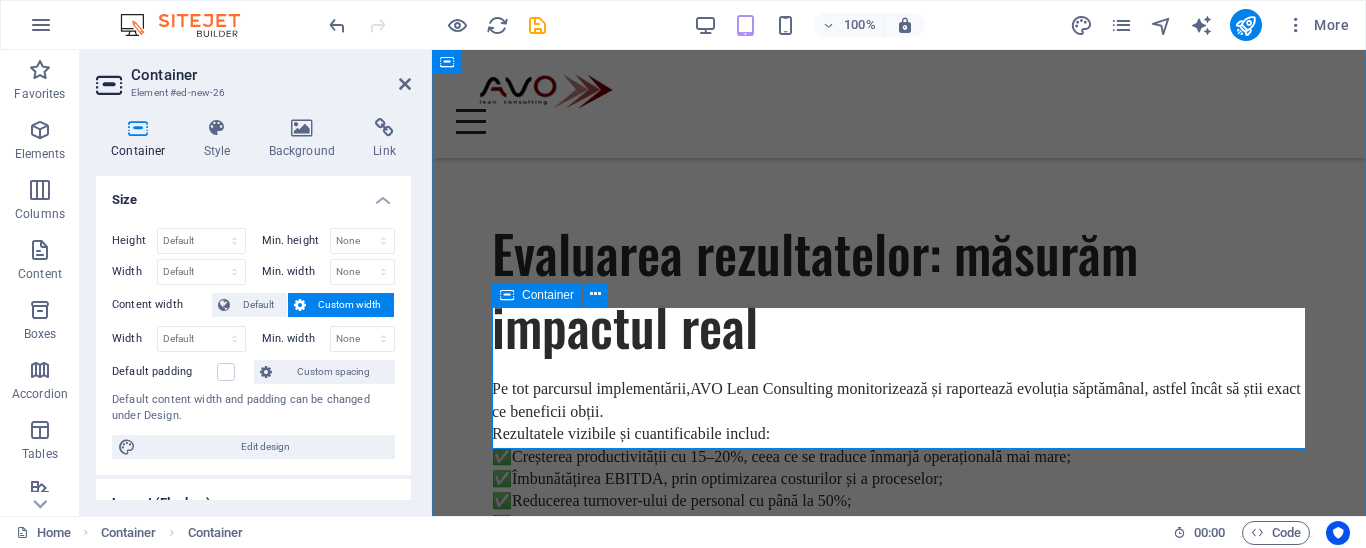 click on "Add elements" at bounding box center [840, 4830] 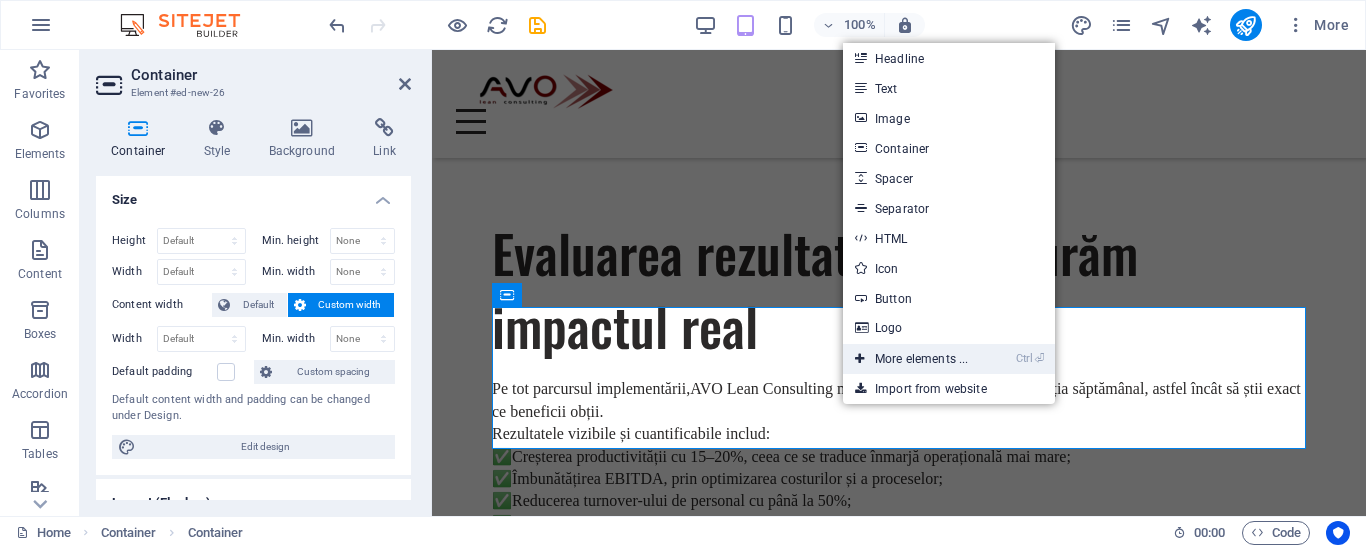 click on "Ctrl ⏎  More elements ..." at bounding box center (911, 359) 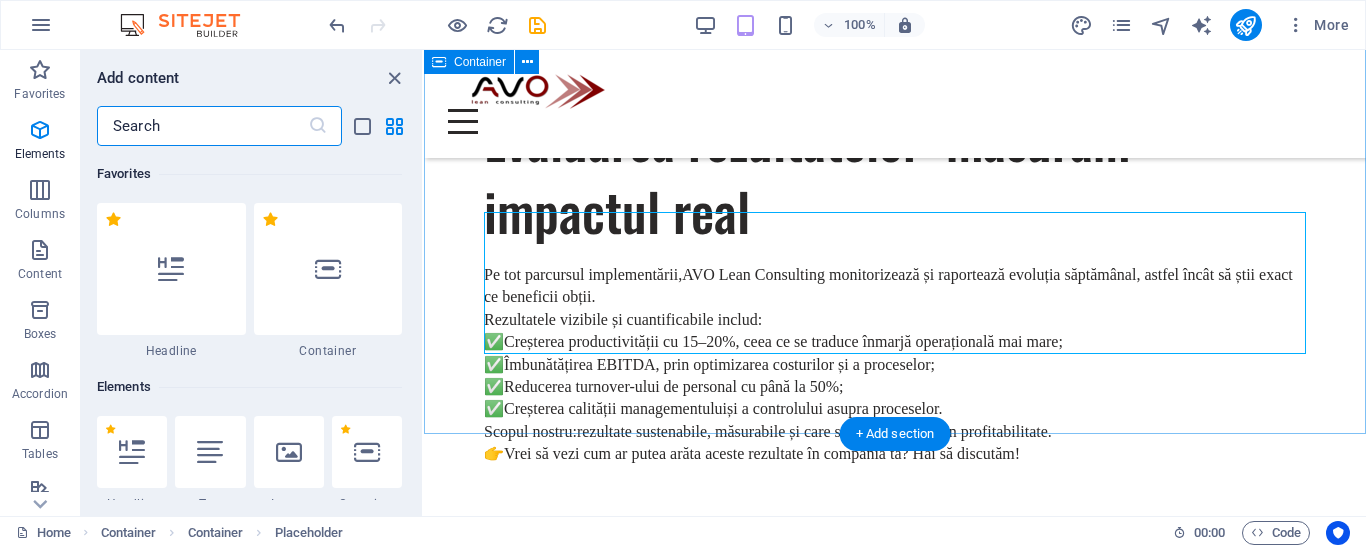 scroll, scrollTop: 213, scrollLeft: 0, axis: vertical 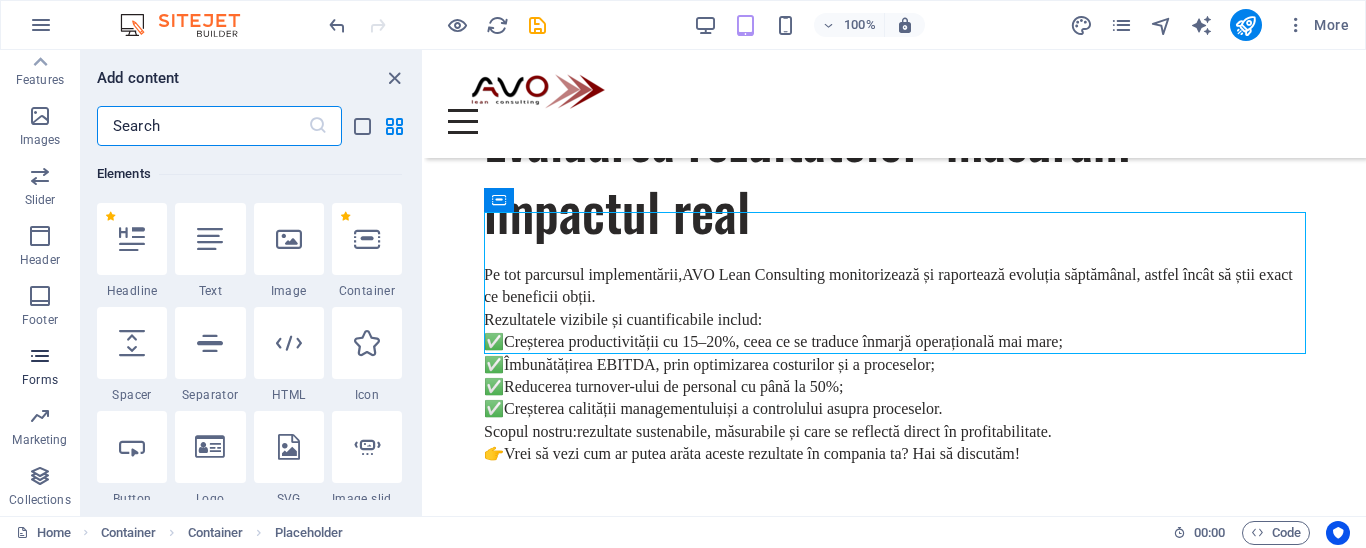 click at bounding box center (40, 356) 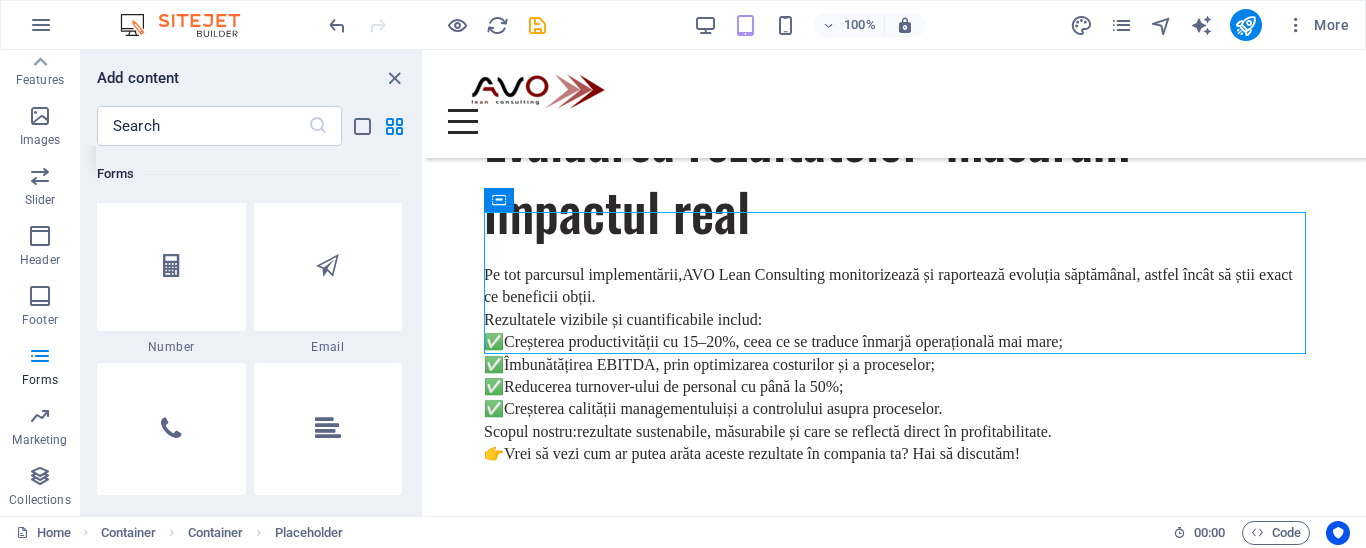 scroll, scrollTop: 15212, scrollLeft: 0, axis: vertical 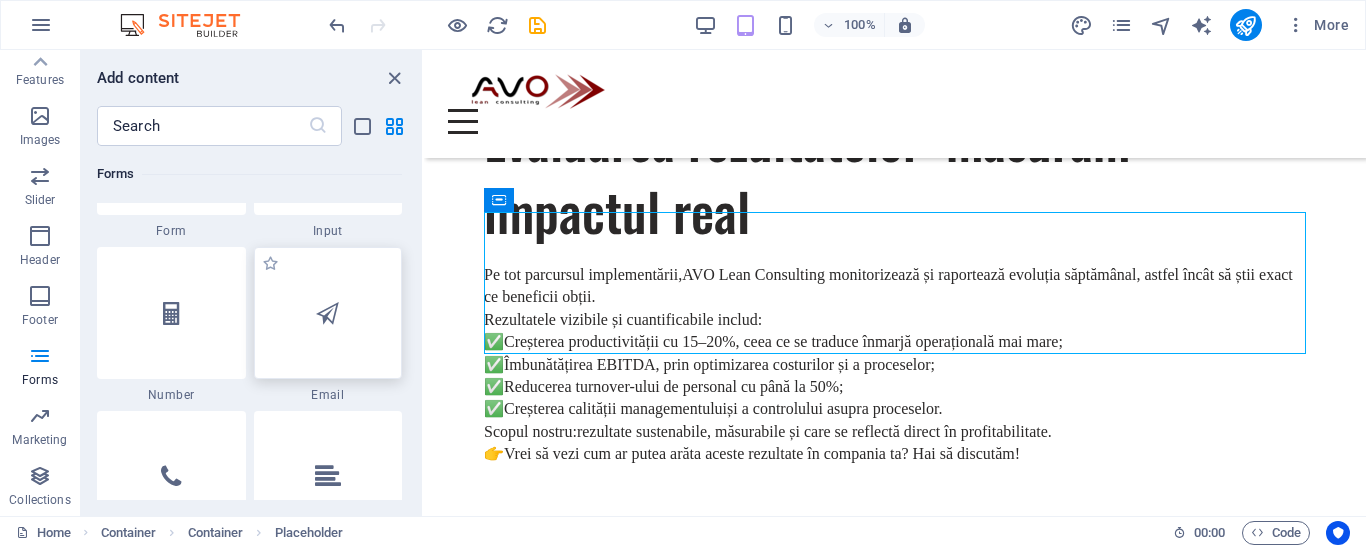 click at bounding box center (327, 313) 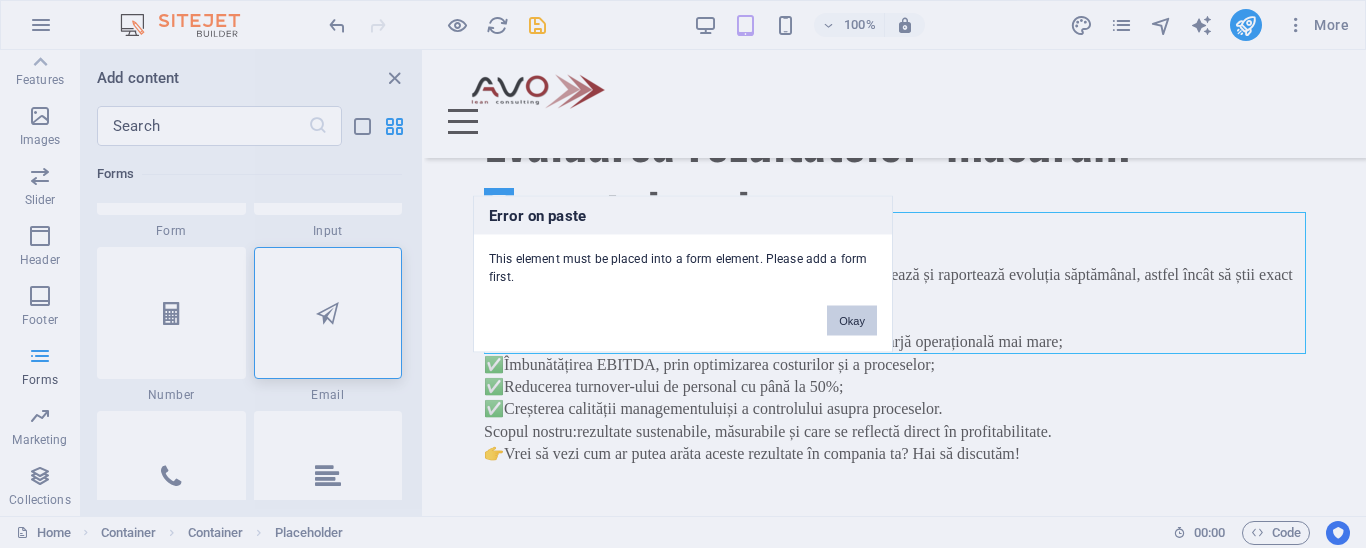 click on "Okay" at bounding box center (852, 321) 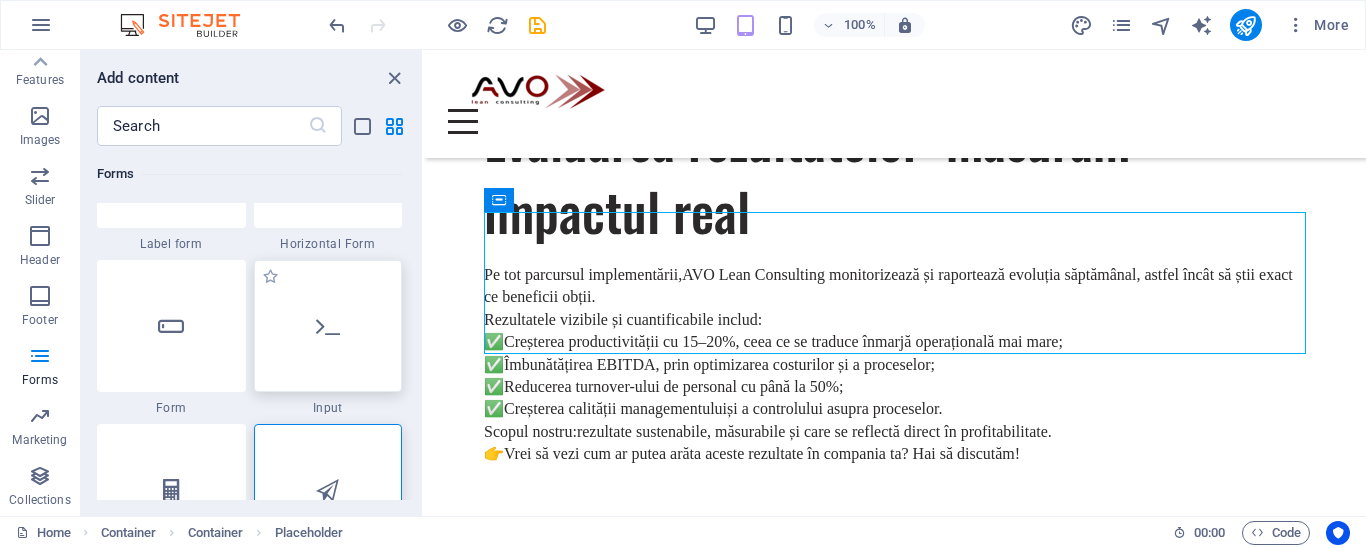 scroll, scrollTop: 15008, scrollLeft: 0, axis: vertical 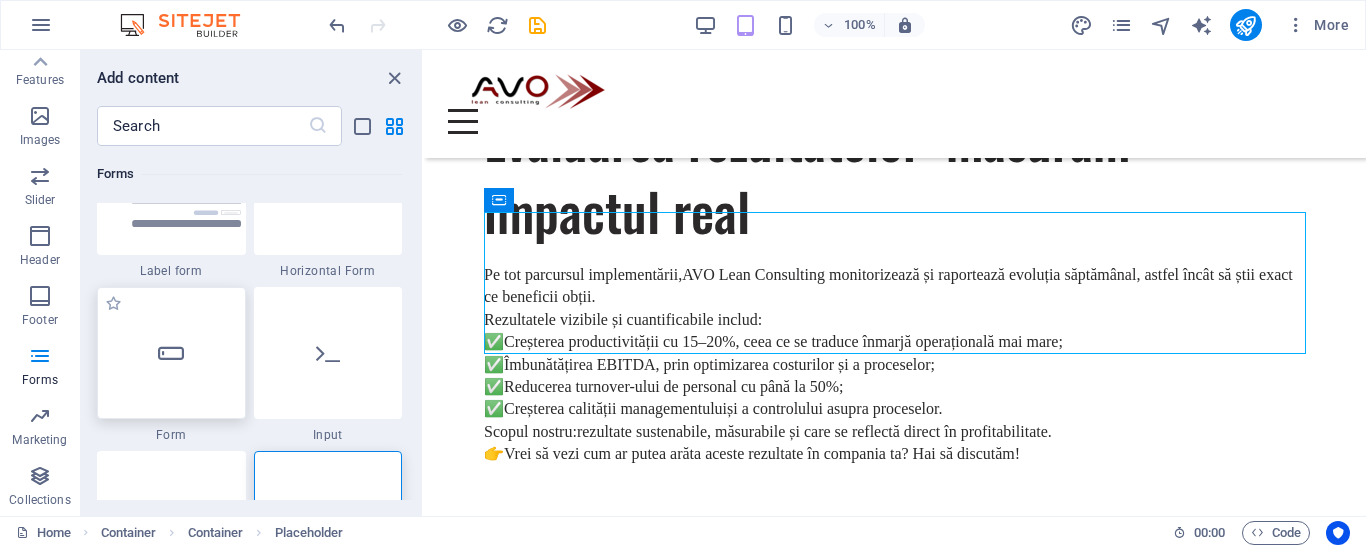 click at bounding box center [171, 353] 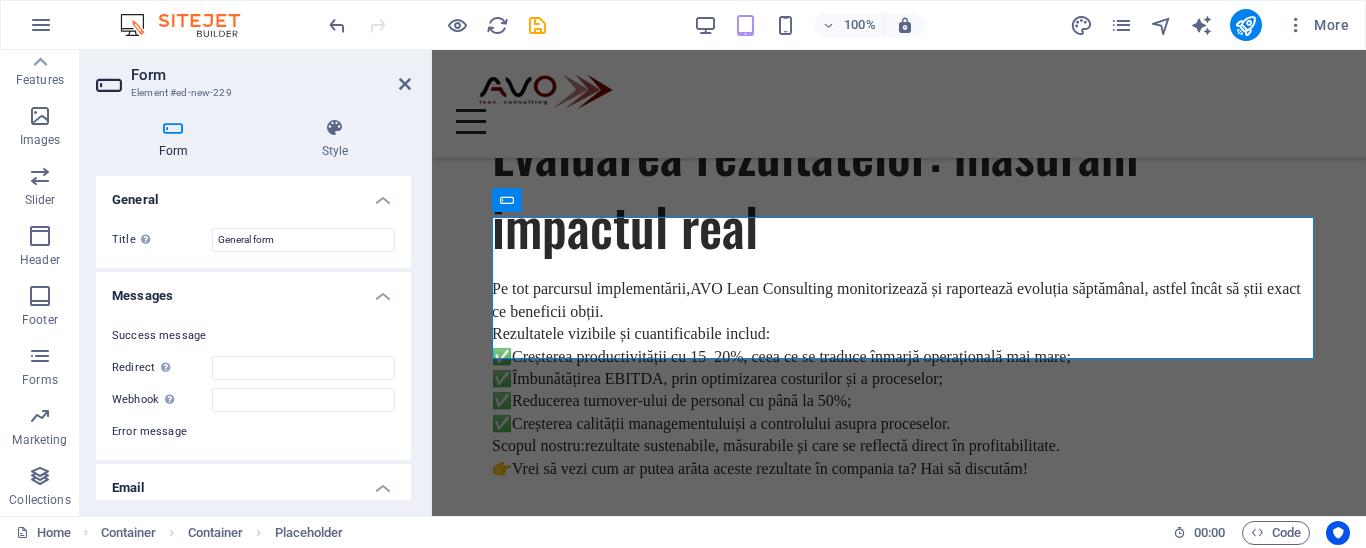 scroll, scrollTop: 4874, scrollLeft: 0, axis: vertical 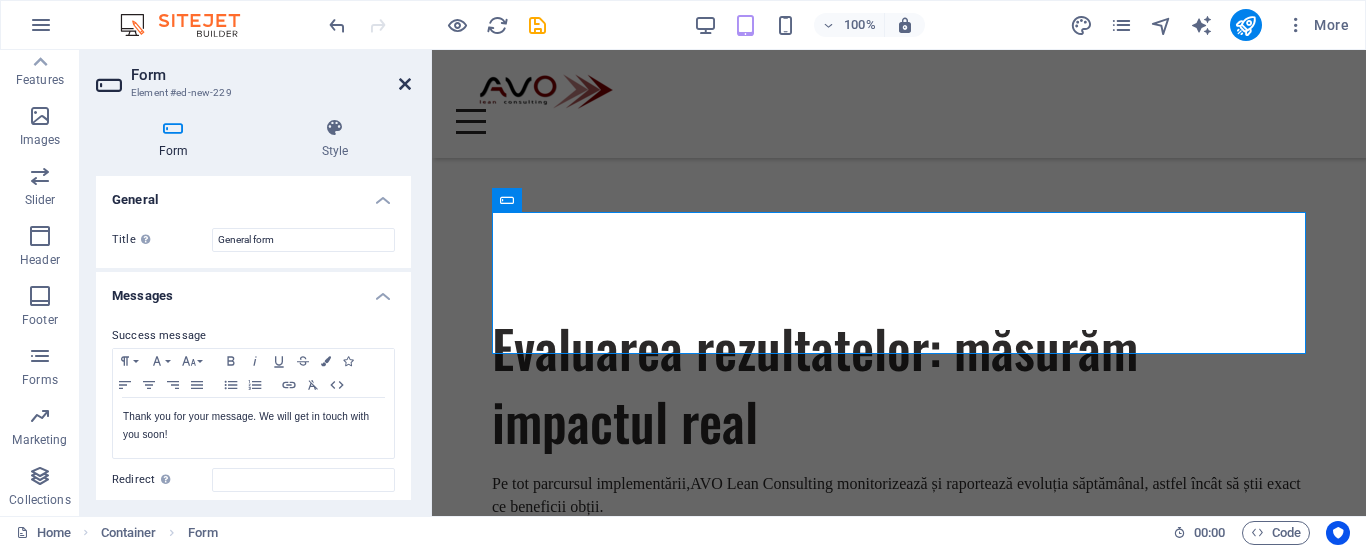 click at bounding box center [405, 84] 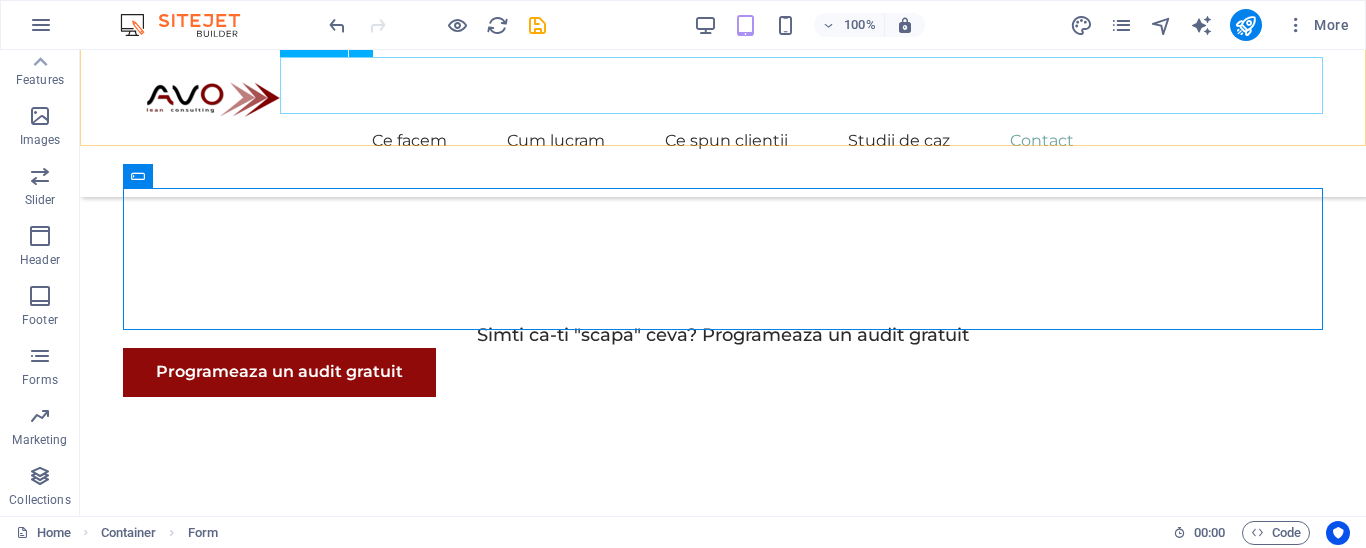 scroll, scrollTop: 5249, scrollLeft: 0, axis: vertical 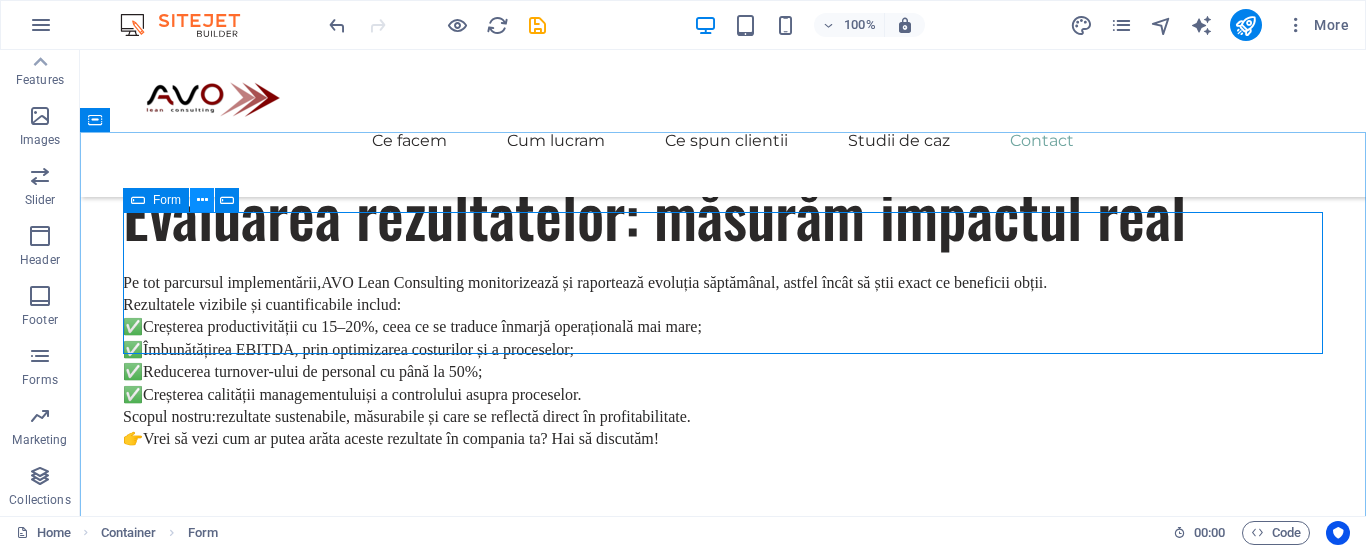 click at bounding box center [202, 200] 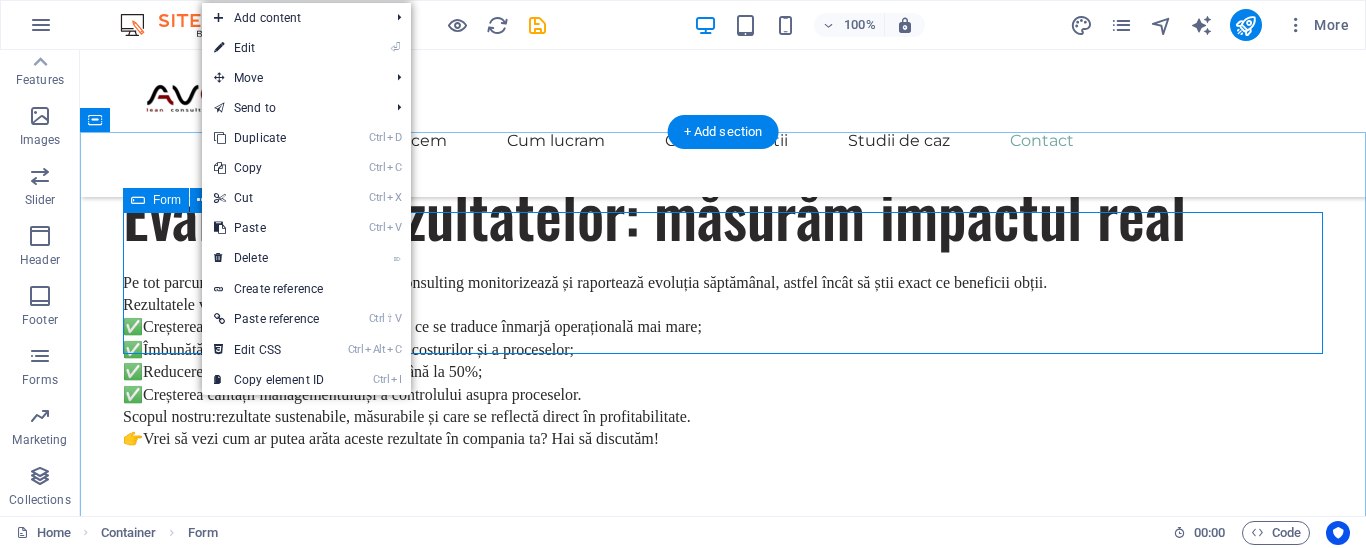 click on "Drop content here or  Add elements  Paste clipboard" at bounding box center [723, 4596] 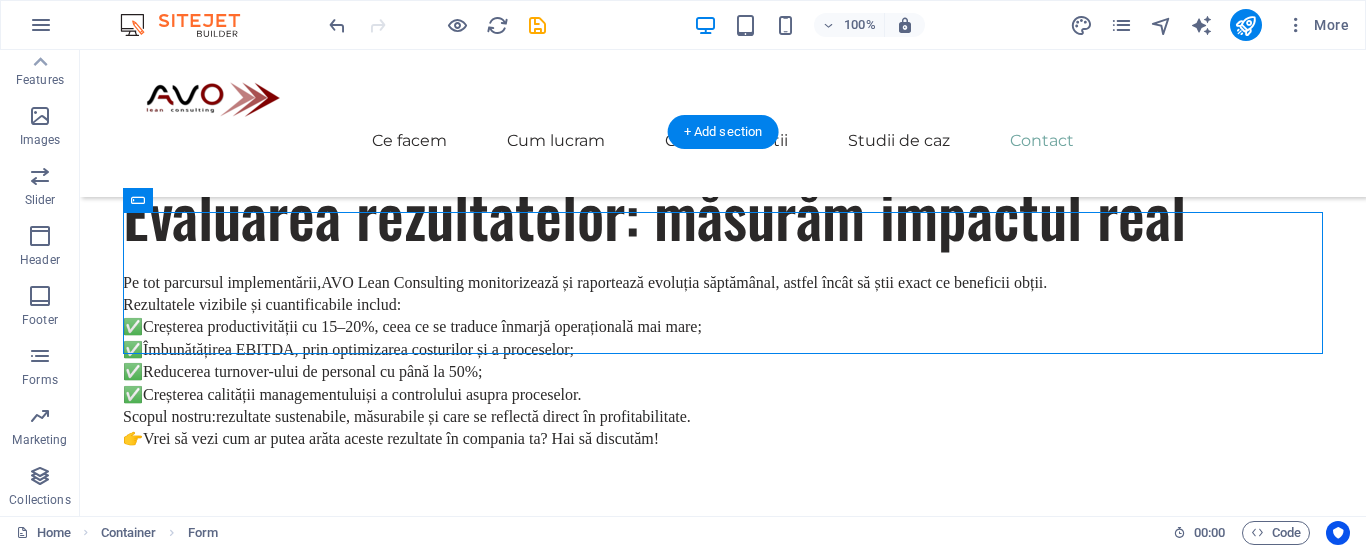 drag, startPoint x: 222, startPoint y: 253, endPoint x: 155, endPoint y: 308, distance: 86.683334 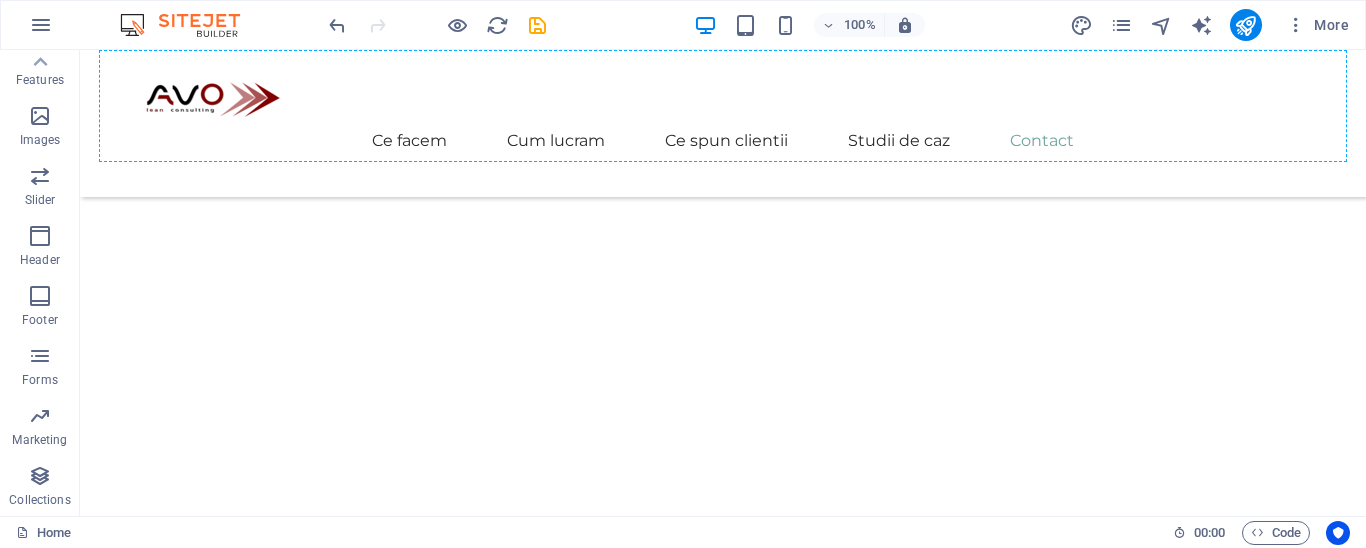 scroll, scrollTop: 5703, scrollLeft: 0, axis: vertical 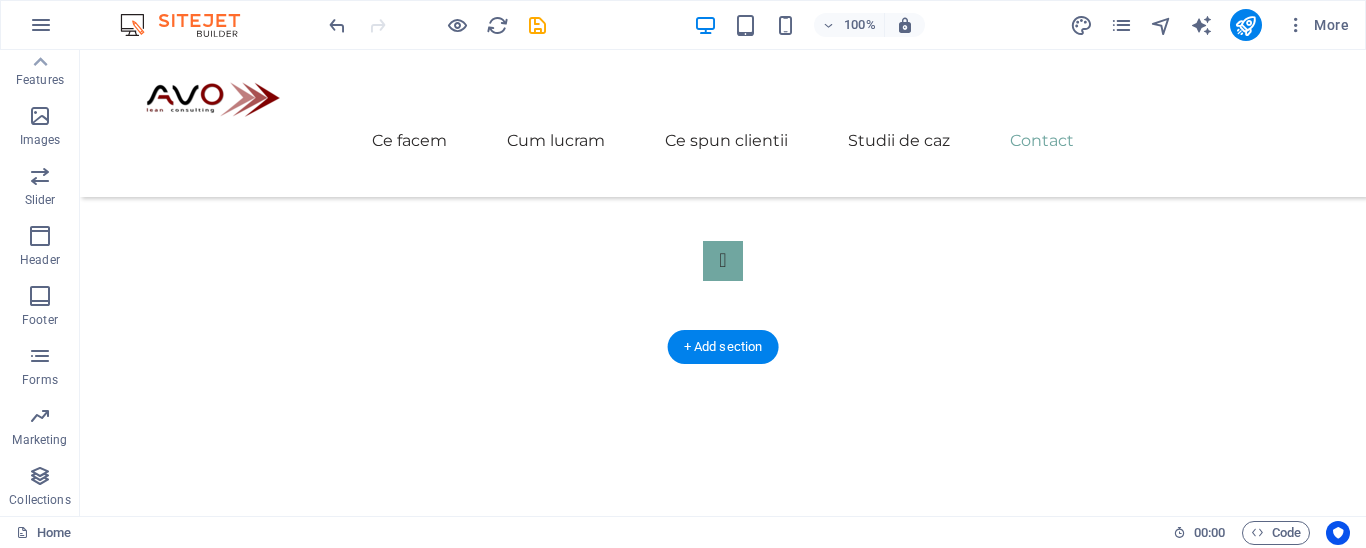 drag, startPoint x: 245, startPoint y: 244, endPoint x: 432, endPoint y: 239, distance: 187.06683 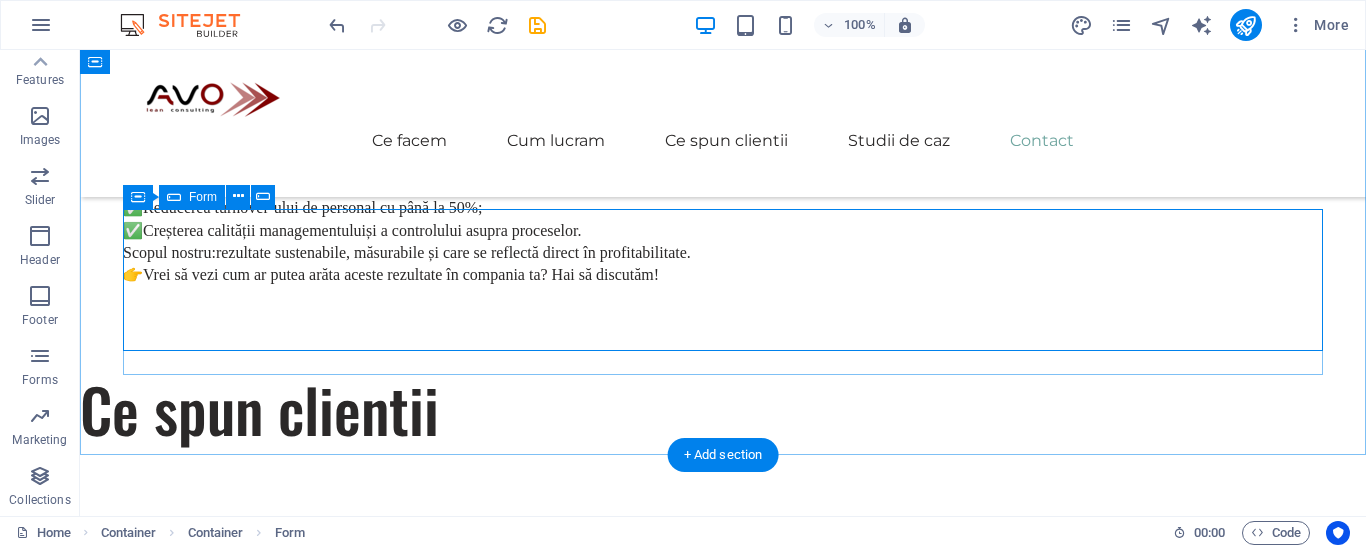 scroll, scrollTop: 5399, scrollLeft: 0, axis: vertical 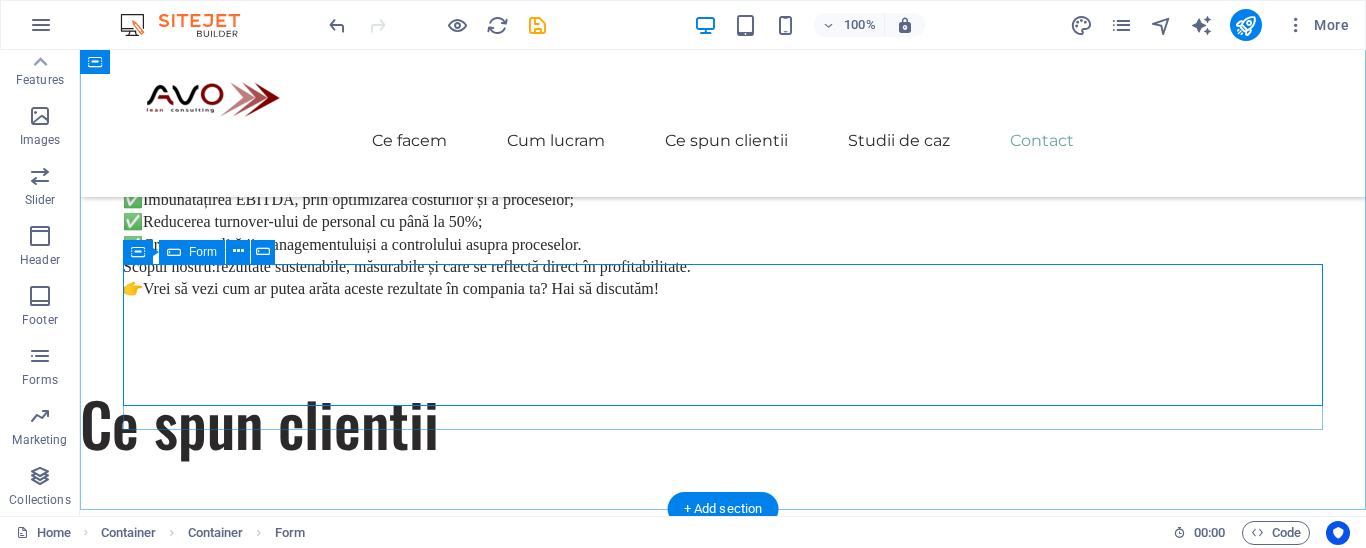 click on "Add elements" at bounding box center [664, 4677] 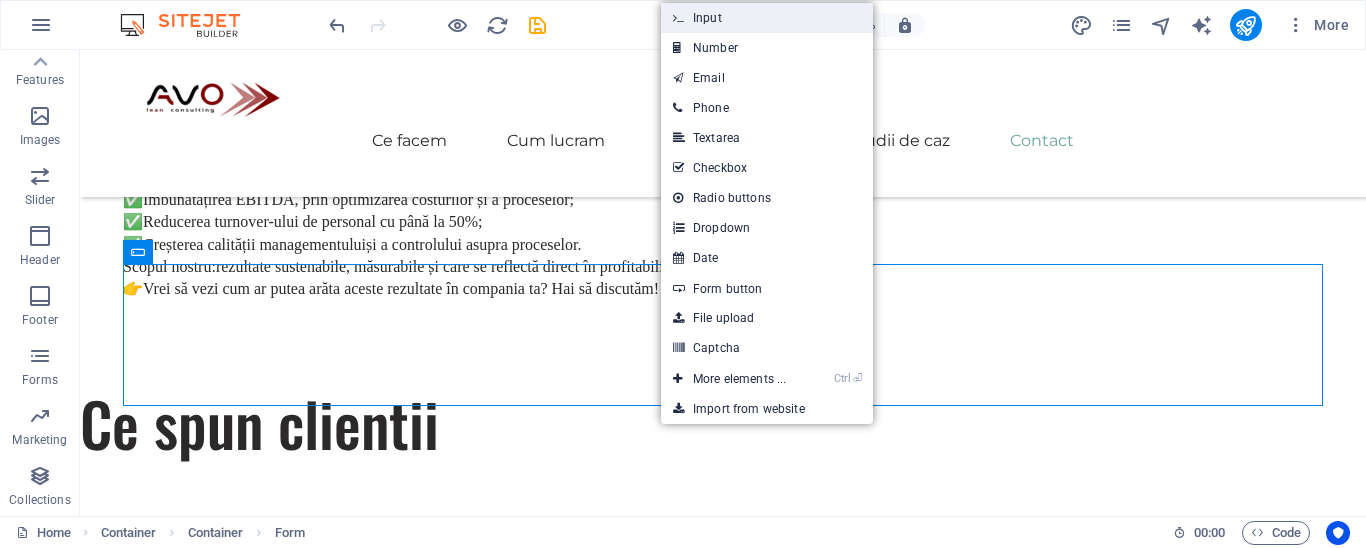 click on "Input" at bounding box center (767, 18) 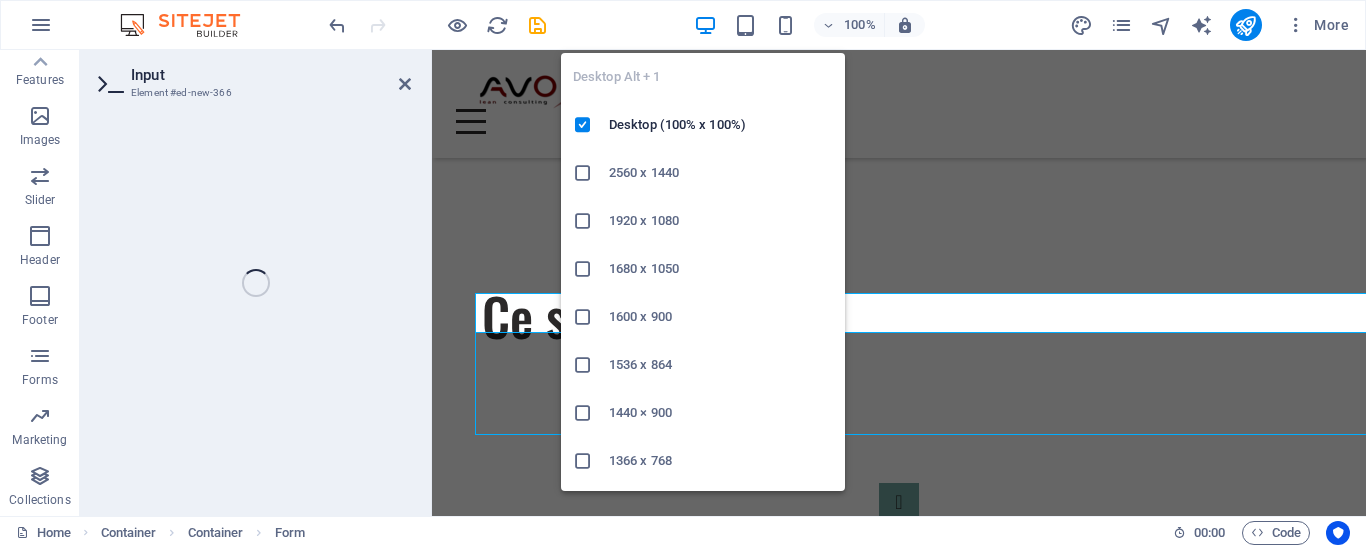 scroll, scrollTop: 5012, scrollLeft: 0, axis: vertical 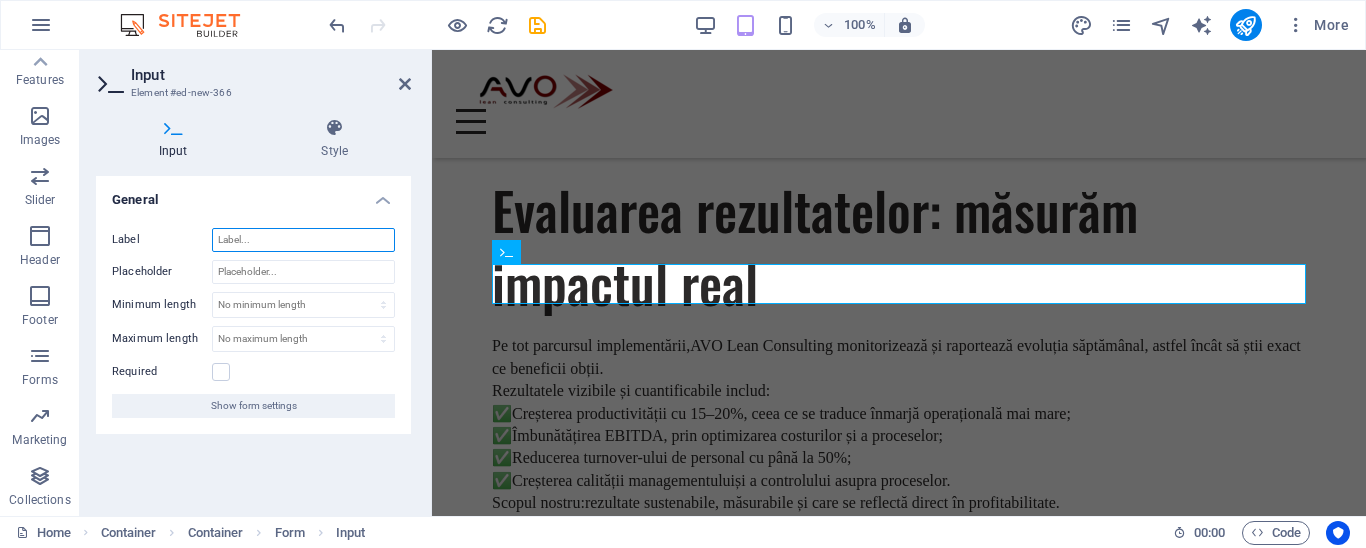 click on "Label" at bounding box center (303, 240) 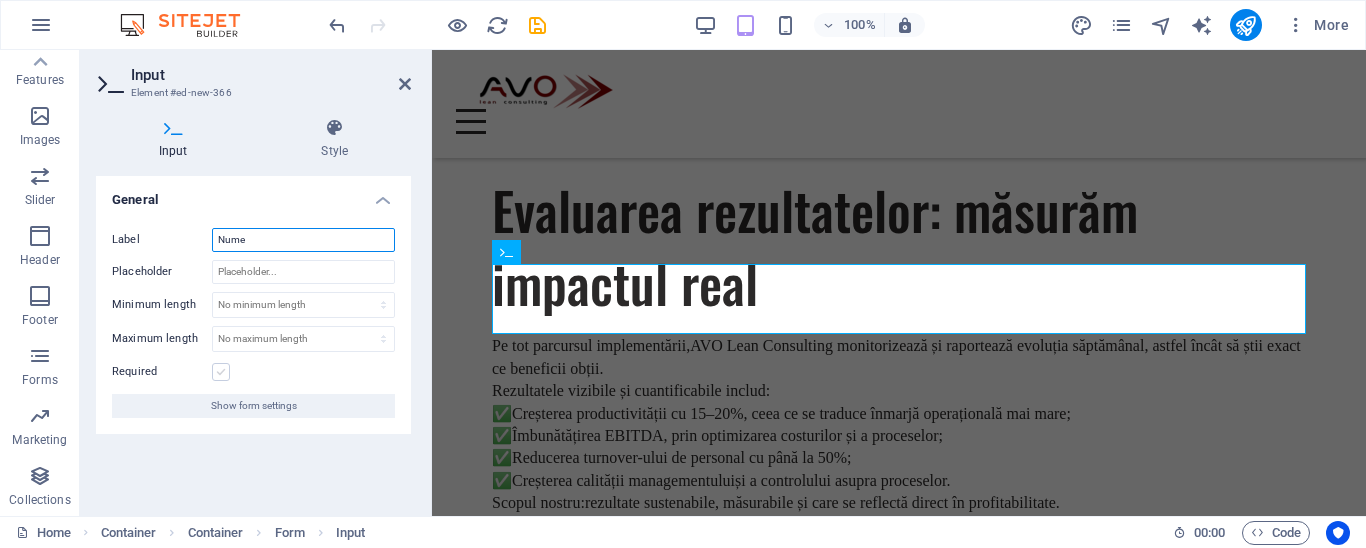 type on "Nume" 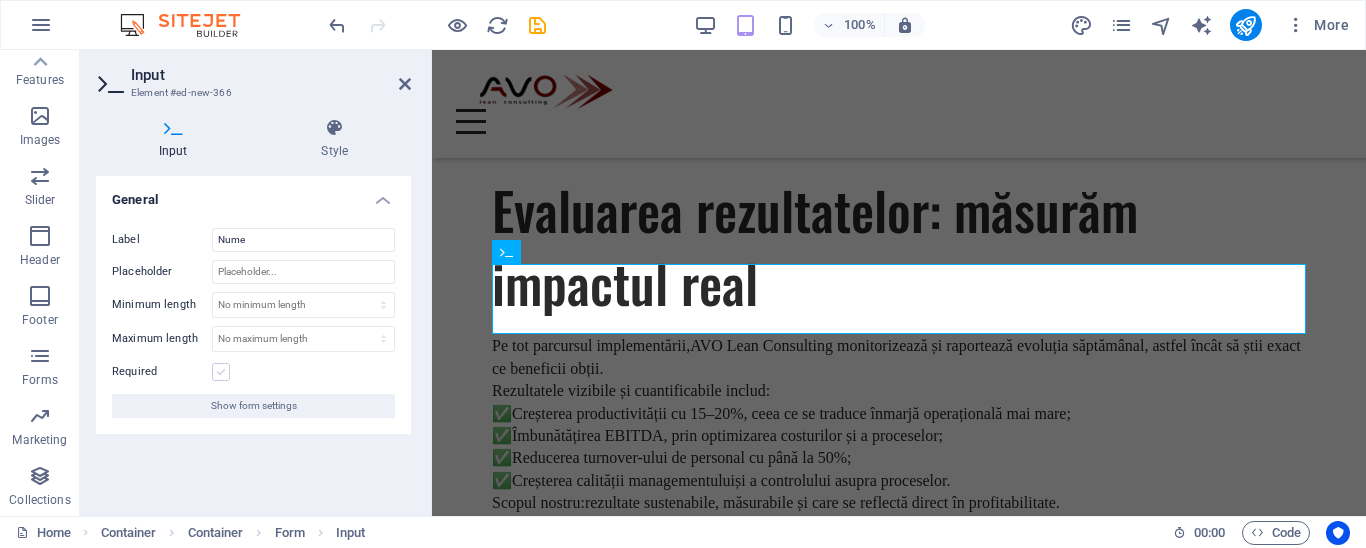 click at bounding box center (221, 372) 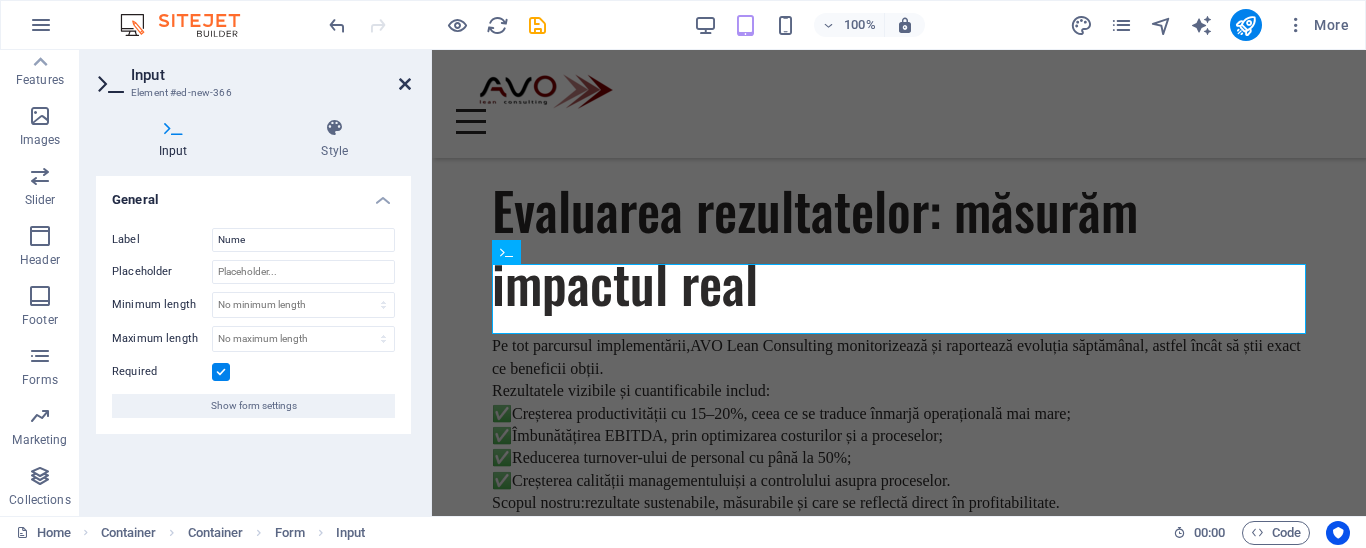 drag, startPoint x: 402, startPoint y: 89, endPoint x: 320, endPoint y: 43, distance: 94.02127 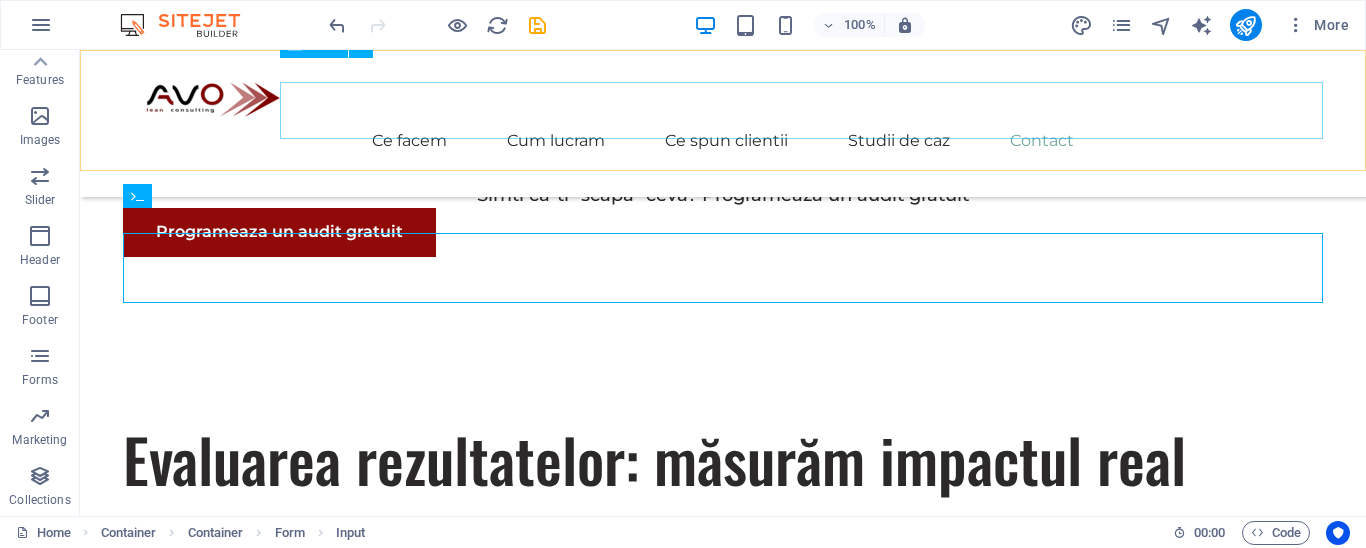 scroll, scrollTop: 5430, scrollLeft: 0, axis: vertical 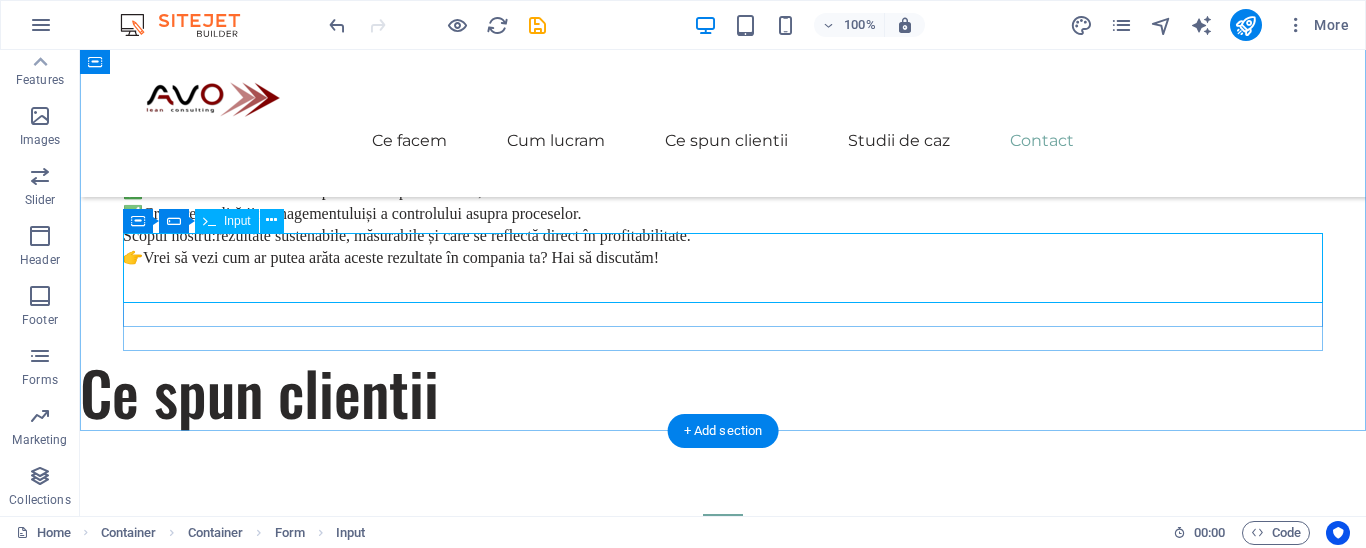 click on "Nume" at bounding box center [723, 4561] 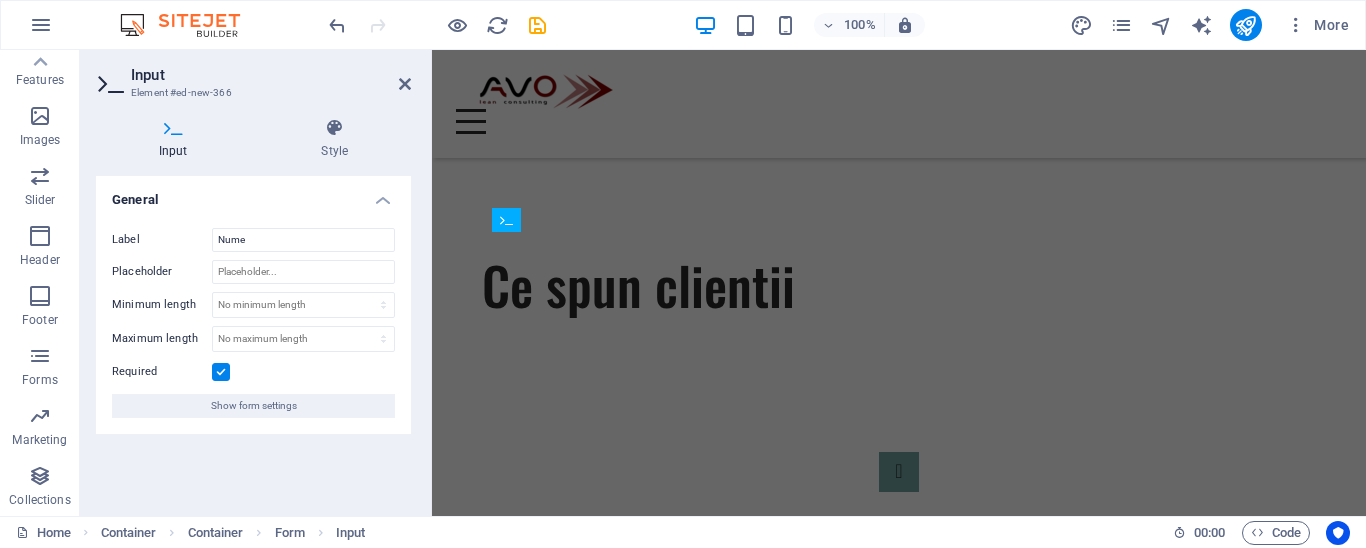 scroll, scrollTop: 5043, scrollLeft: 0, axis: vertical 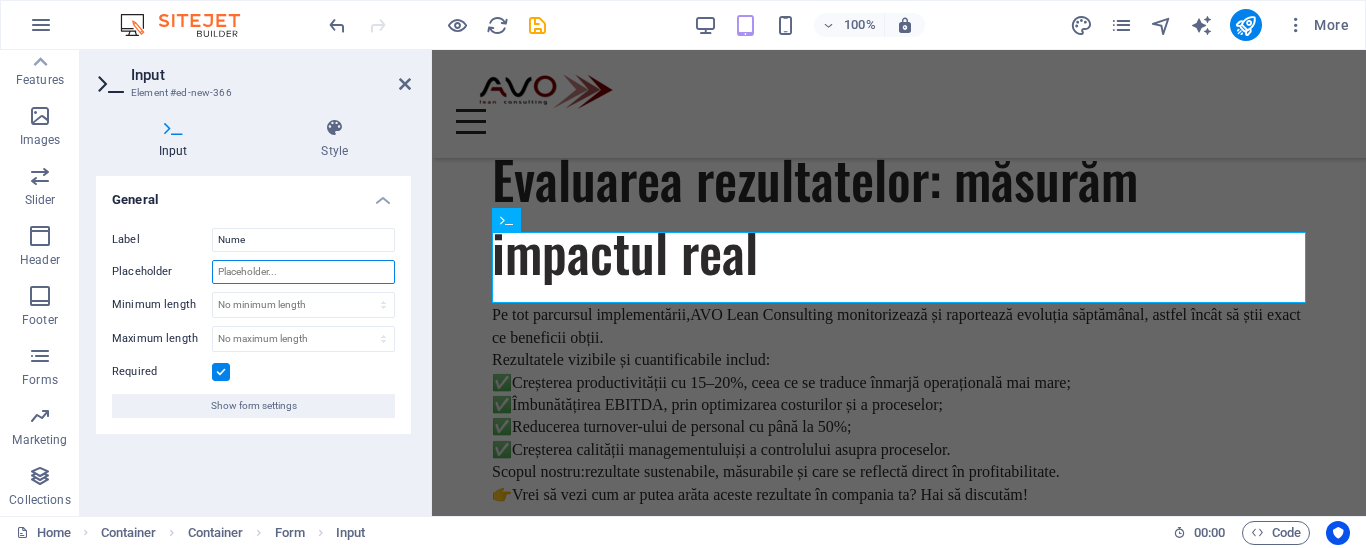 click on "Placeholder" at bounding box center [303, 272] 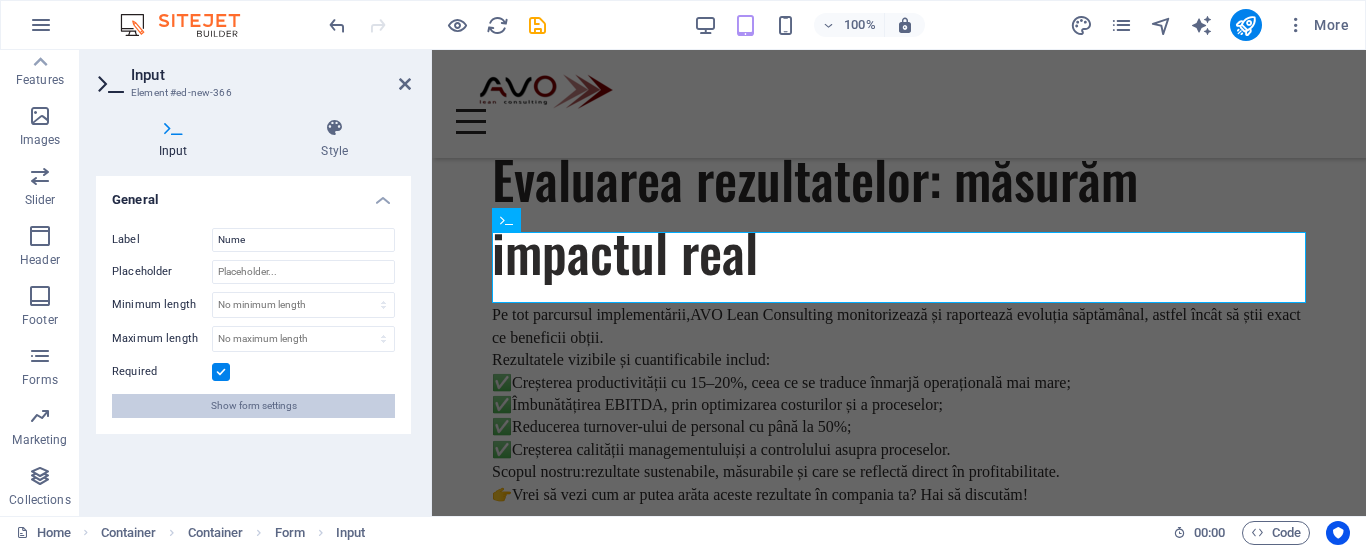 click on "Show form settings" at bounding box center (254, 406) 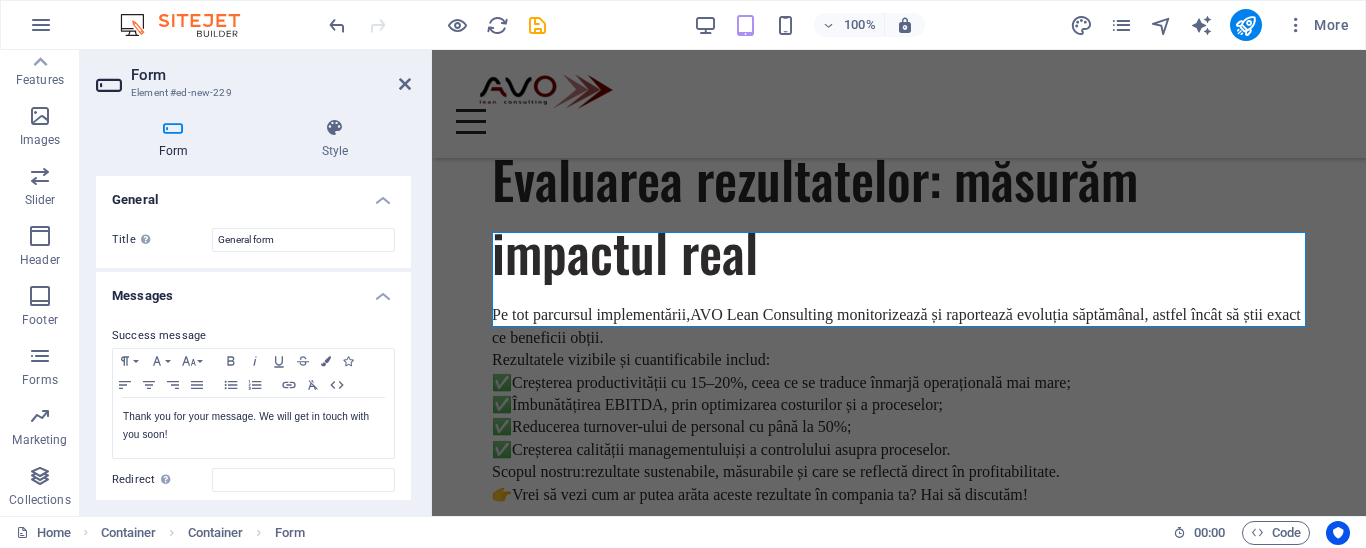 click on "Form" at bounding box center (271, 75) 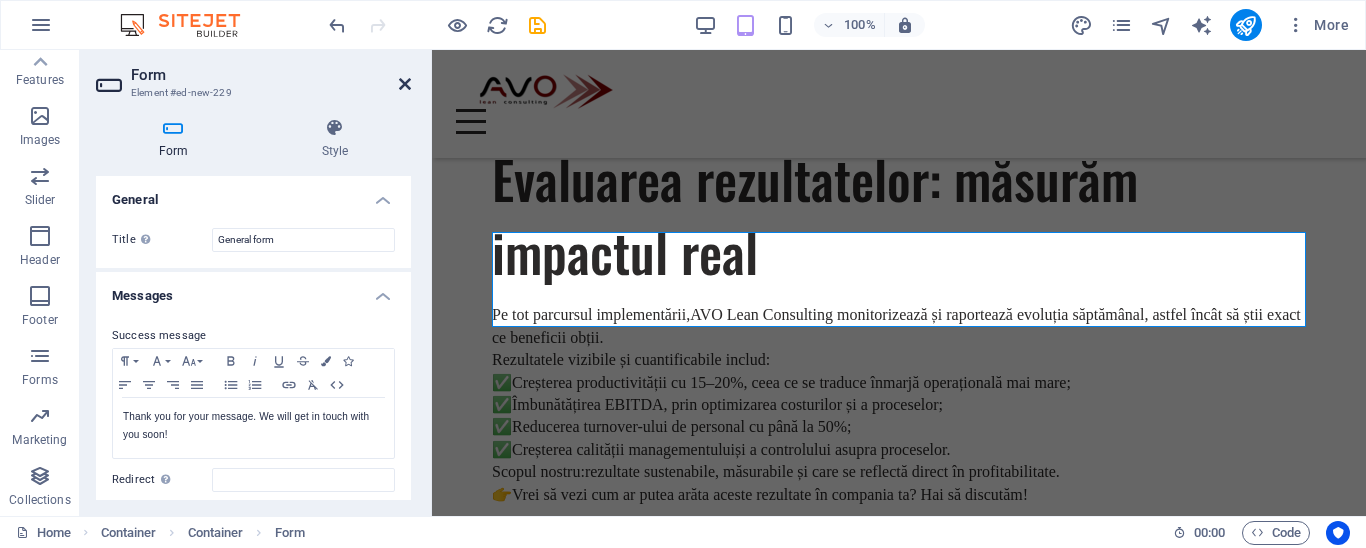 click at bounding box center [405, 84] 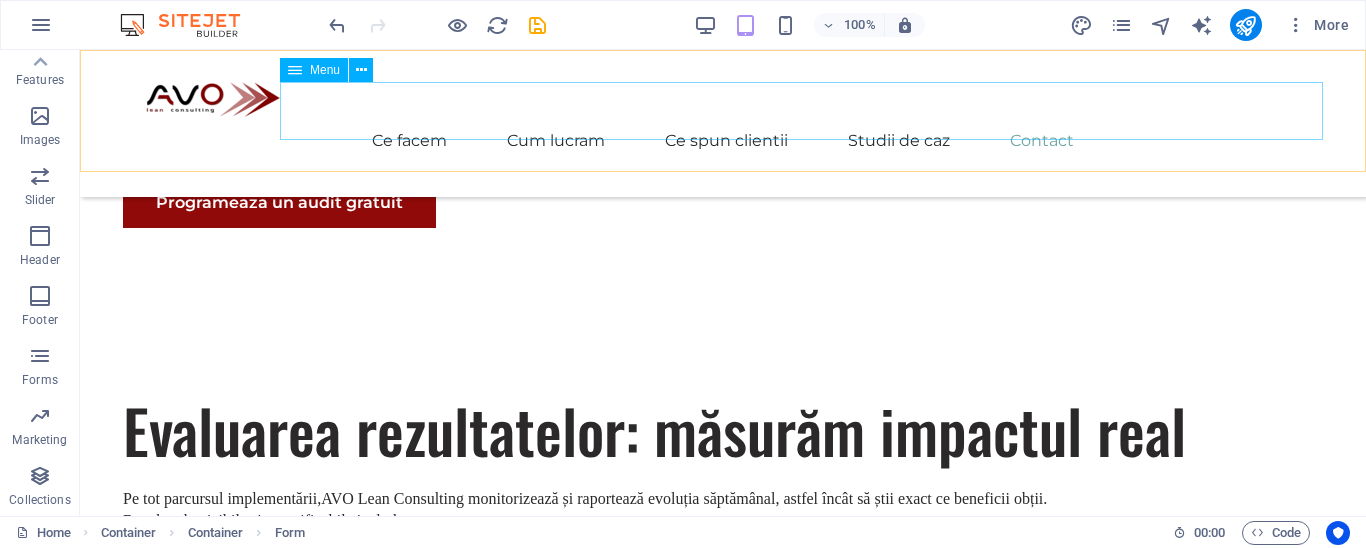 scroll, scrollTop: 5426, scrollLeft: 0, axis: vertical 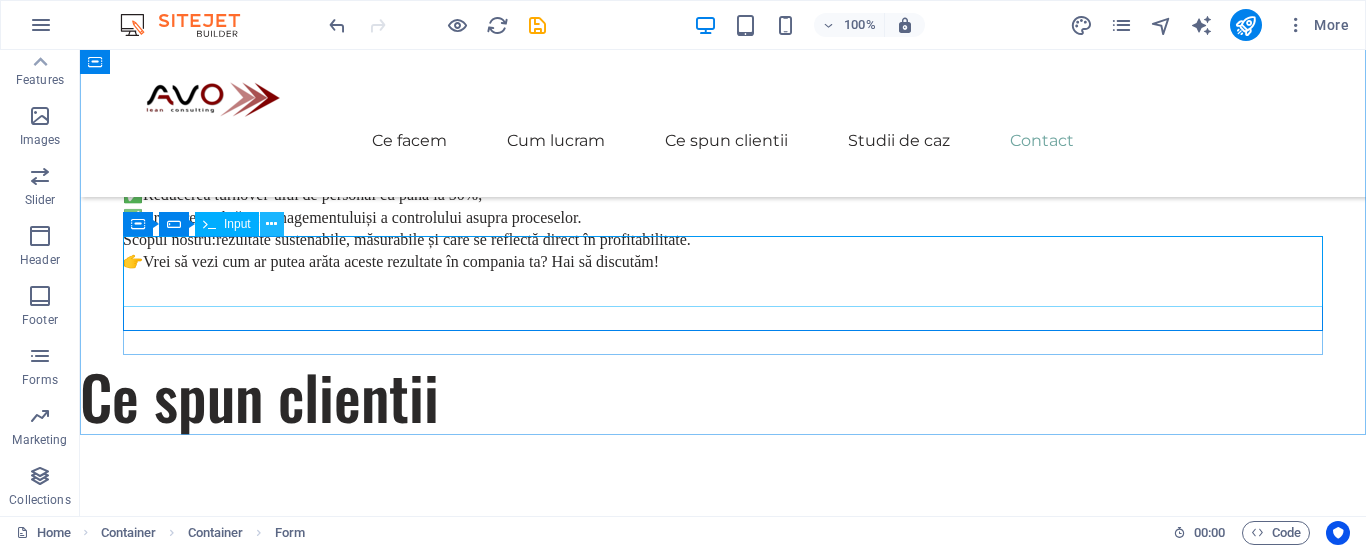 click at bounding box center [271, 224] 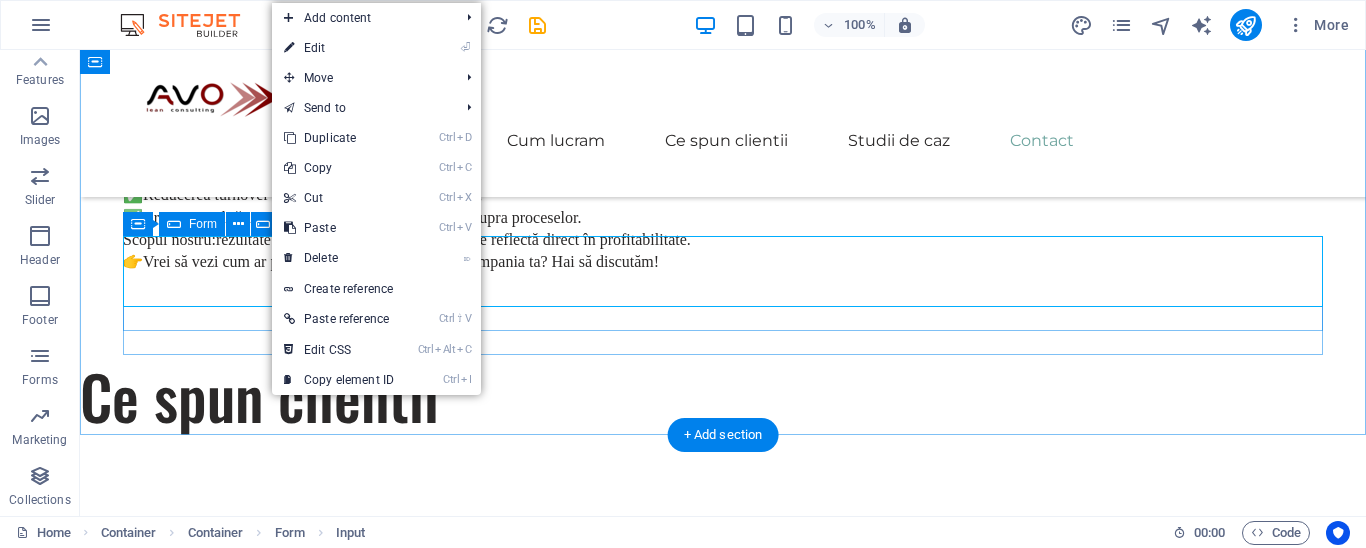 click on "Nume" at bounding box center (723, 4565) 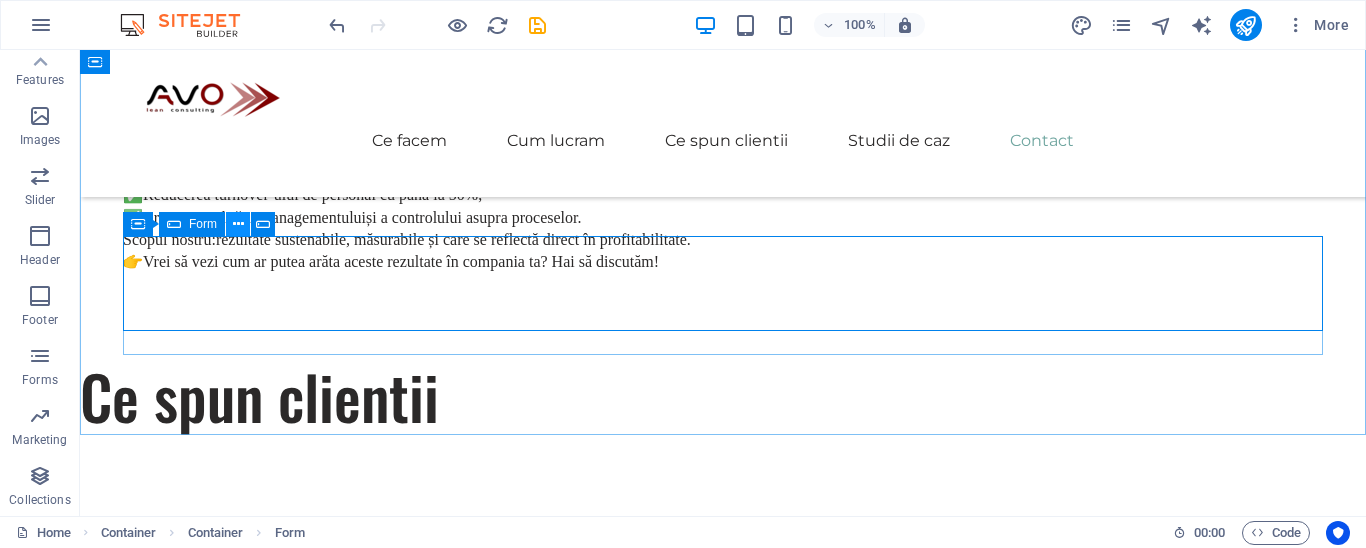 click at bounding box center [238, 224] 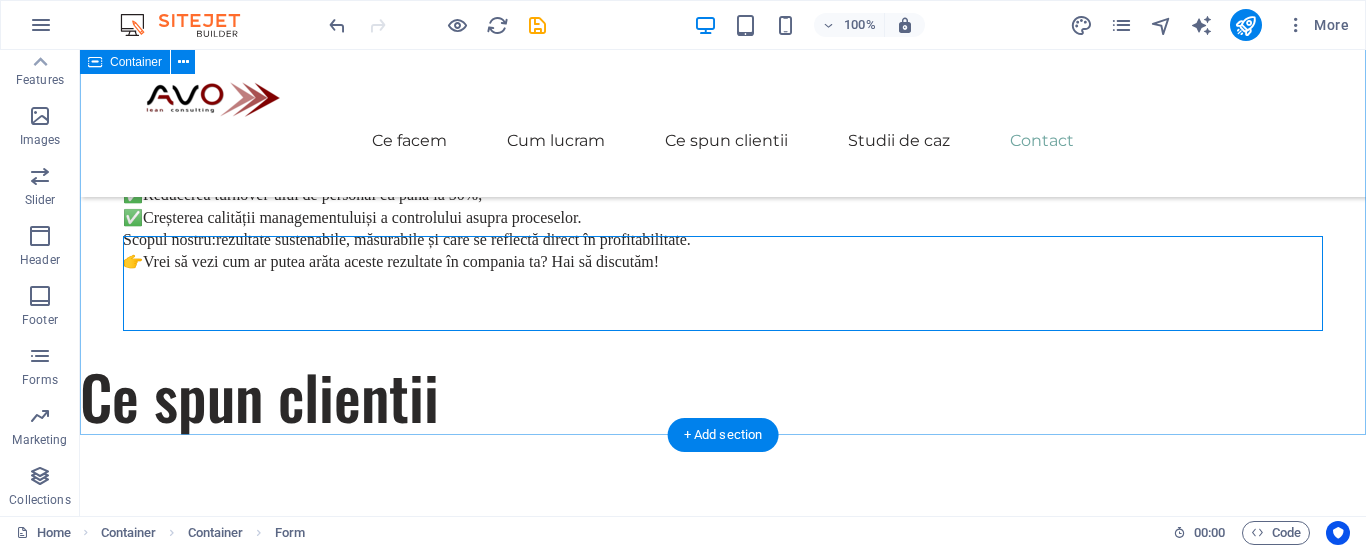 click on "Get In Touch Ești gata să pornești în călătoria ta către succesul sustenabil?   Contactează-ne astăzi pentru a programa o discutie. Trimite un email Nume" at bounding box center [723, 4477] 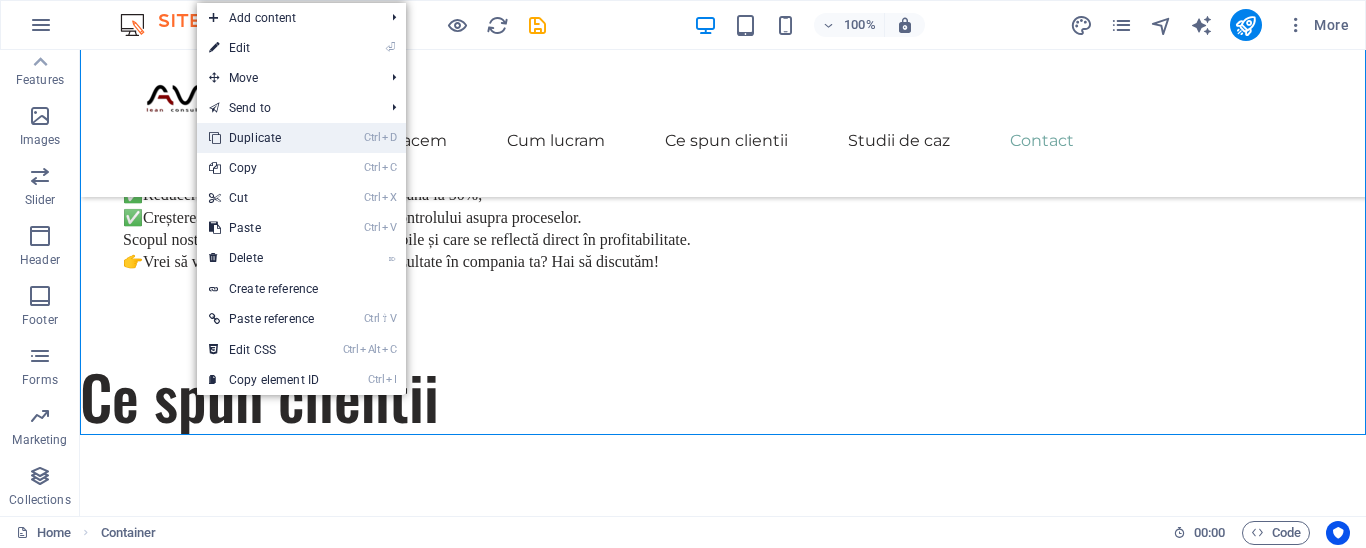 click on "Ctrl D  Duplicate" at bounding box center (264, 138) 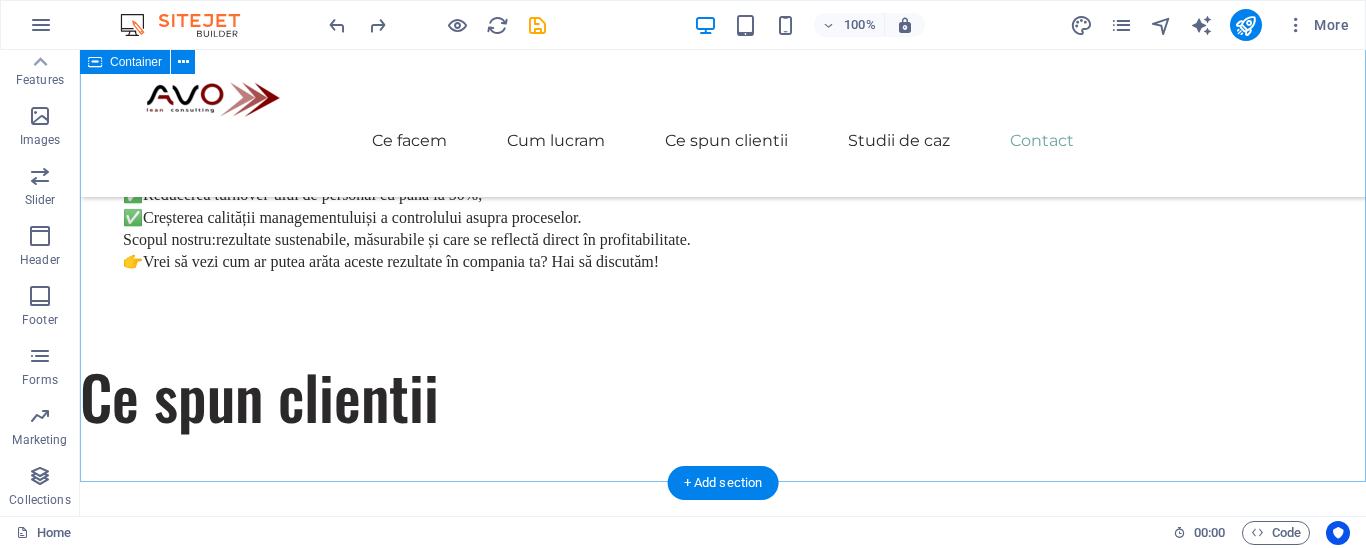 scroll, scrollTop: 5288, scrollLeft: 0, axis: vertical 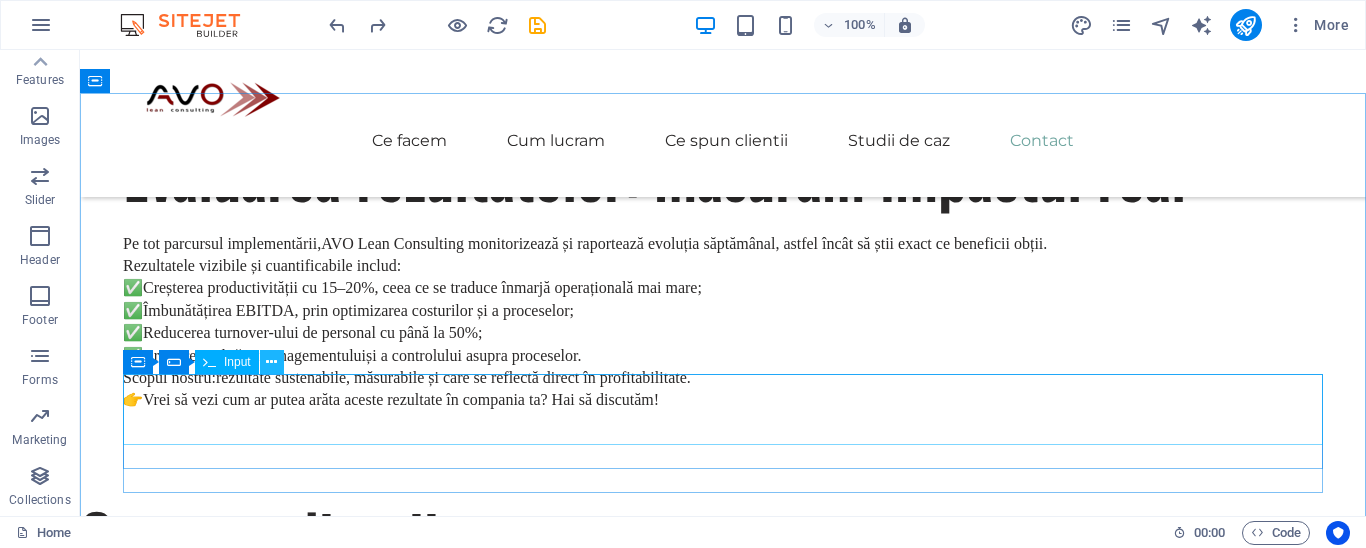 click at bounding box center [271, 362] 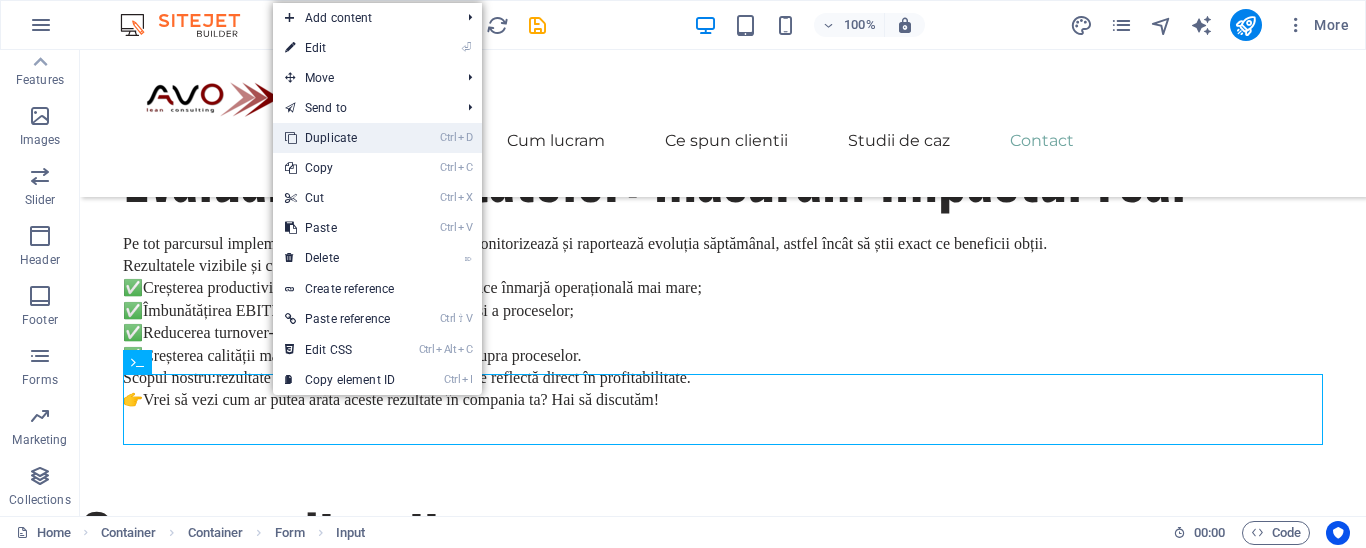click on "Ctrl D  Duplicate" at bounding box center (340, 138) 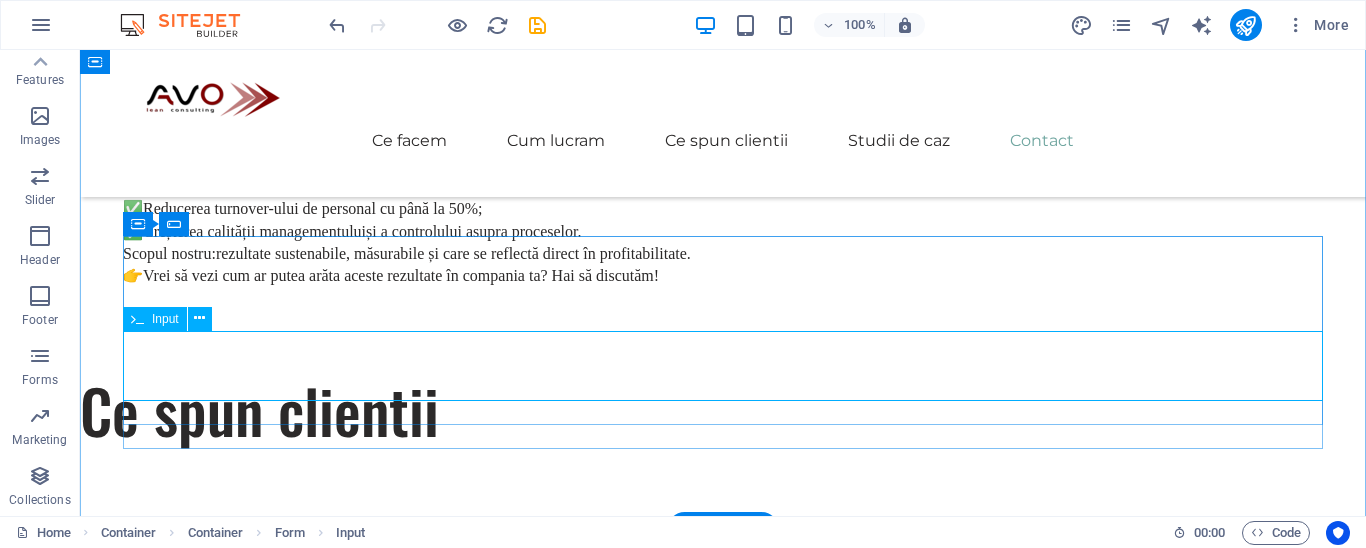 scroll, scrollTop: 5426, scrollLeft: 0, axis: vertical 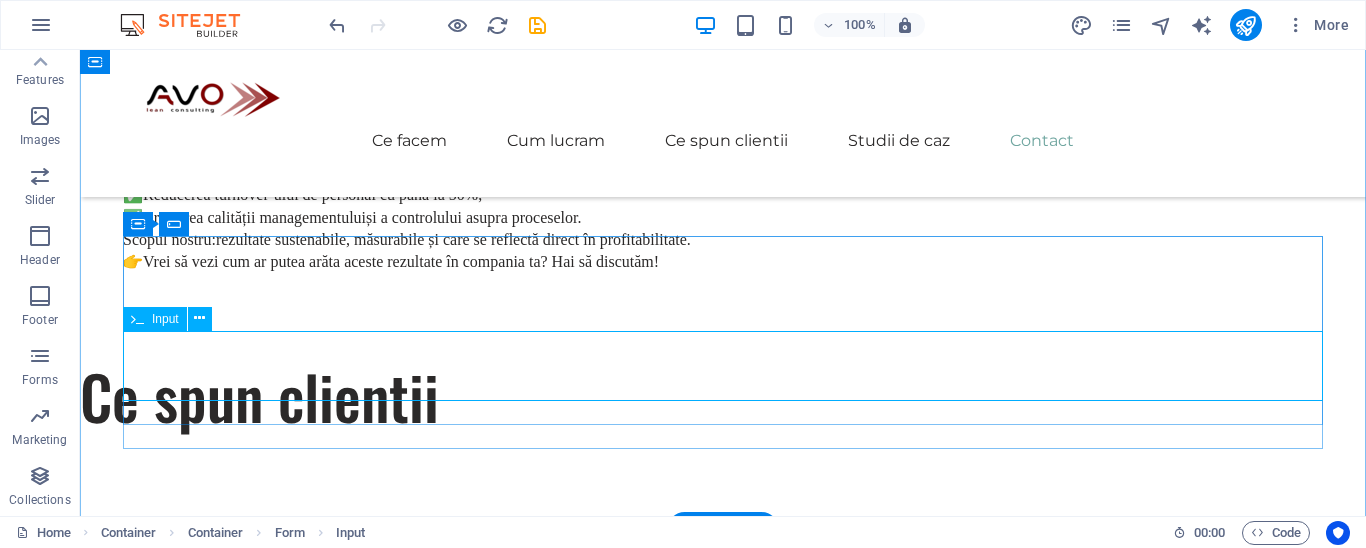 click on "Nume" at bounding box center [723, 4622] 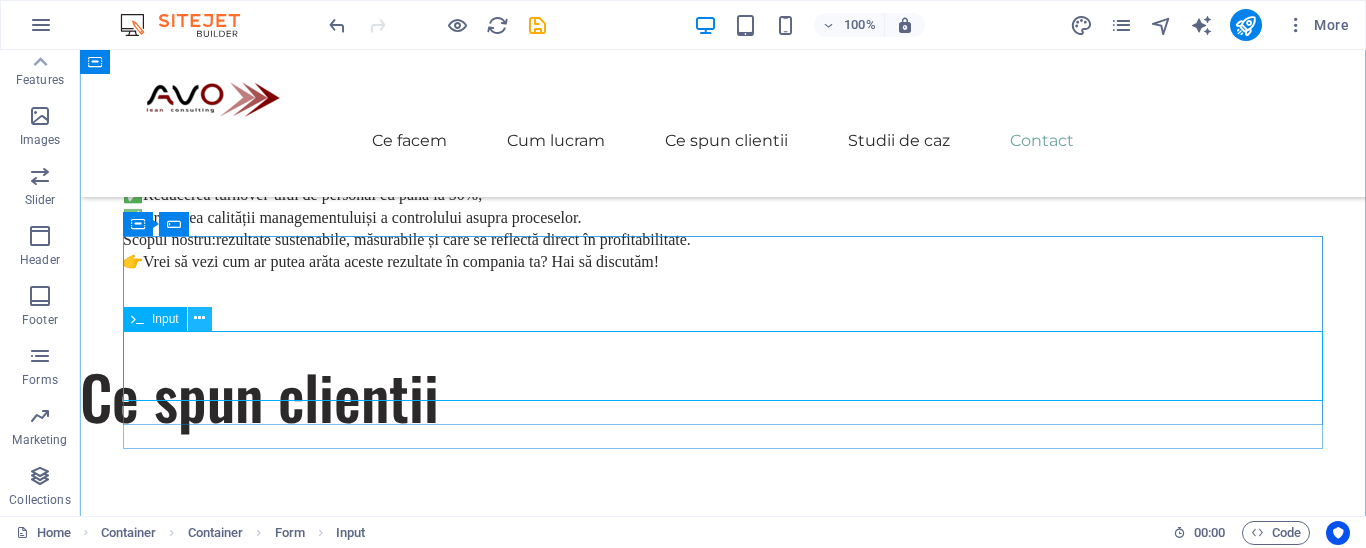 click at bounding box center [199, 318] 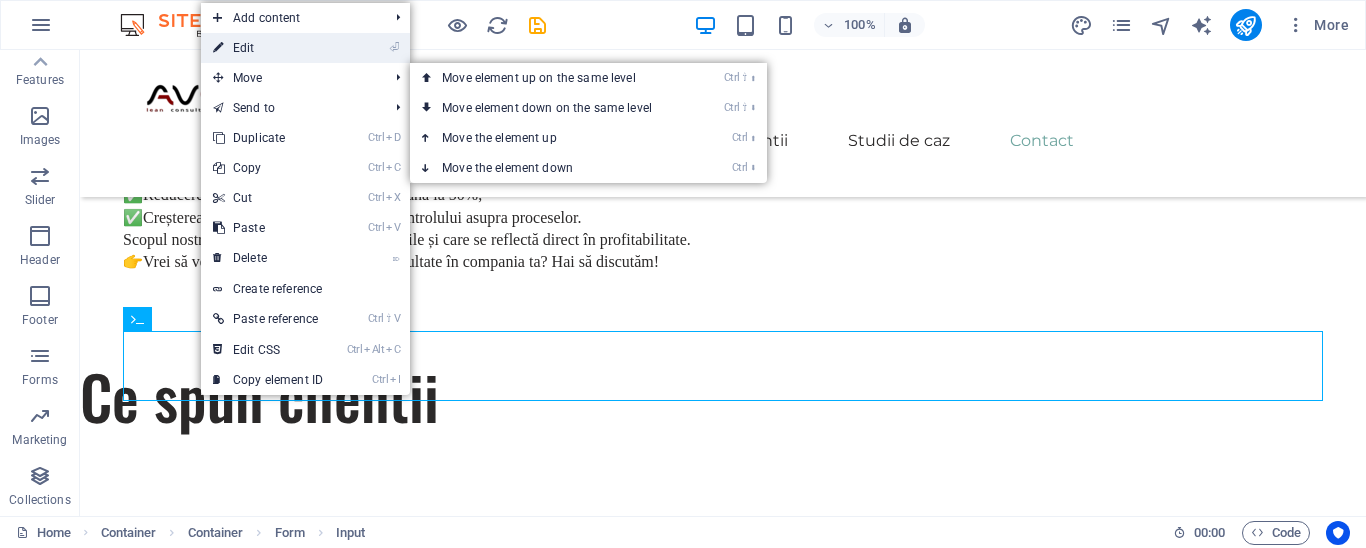click on "⏎  Edit" at bounding box center [268, 48] 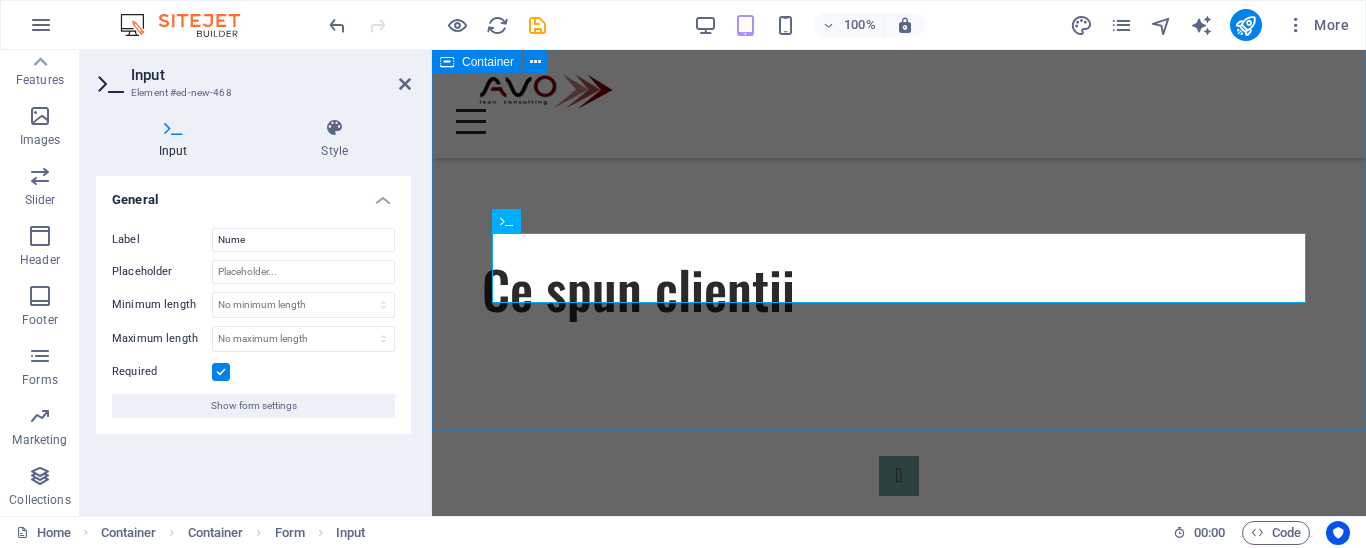 scroll, scrollTop: 5138, scrollLeft: 0, axis: vertical 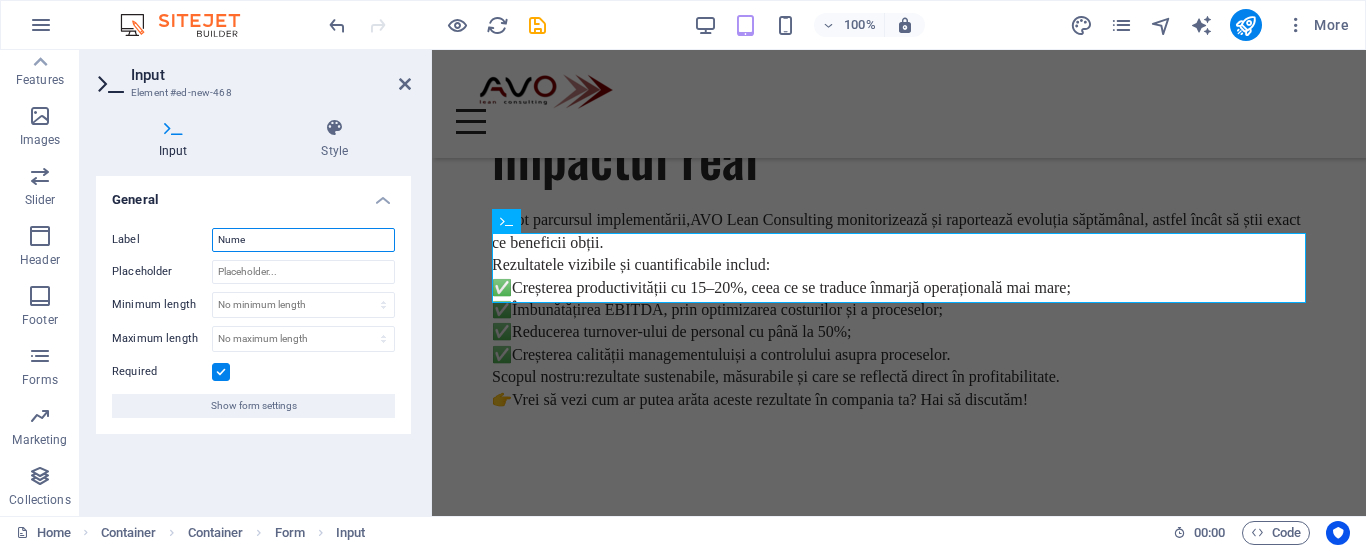 click on "Nume" at bounding box center (303, 240) 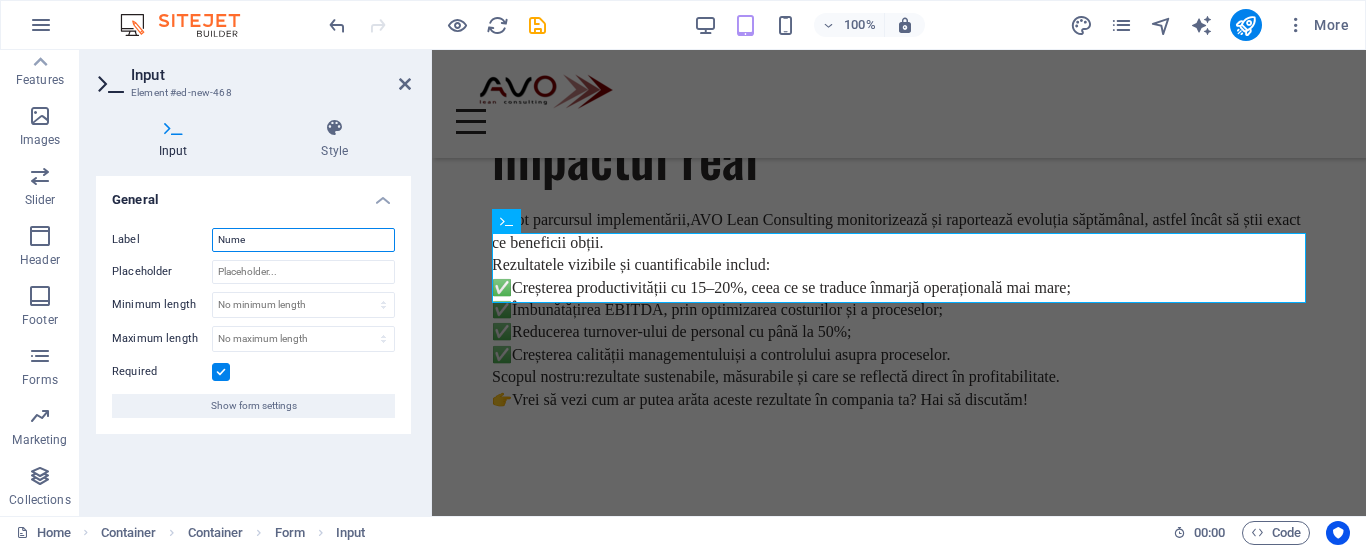 click on "Nume" at bounding box center (303, 240) 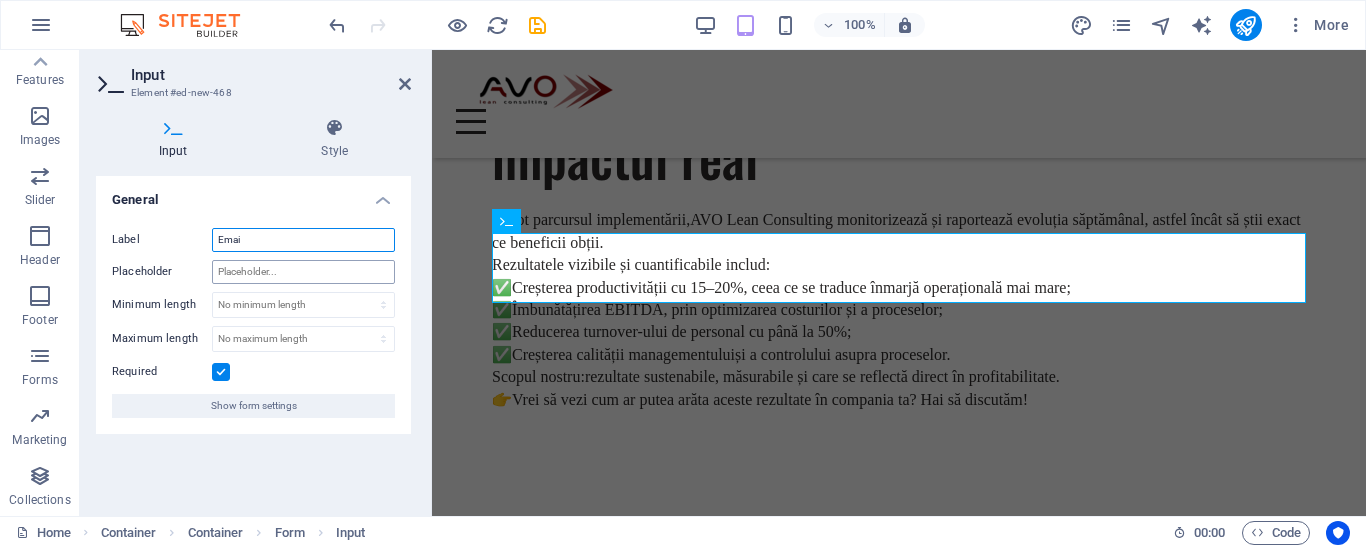 type on "Emai" 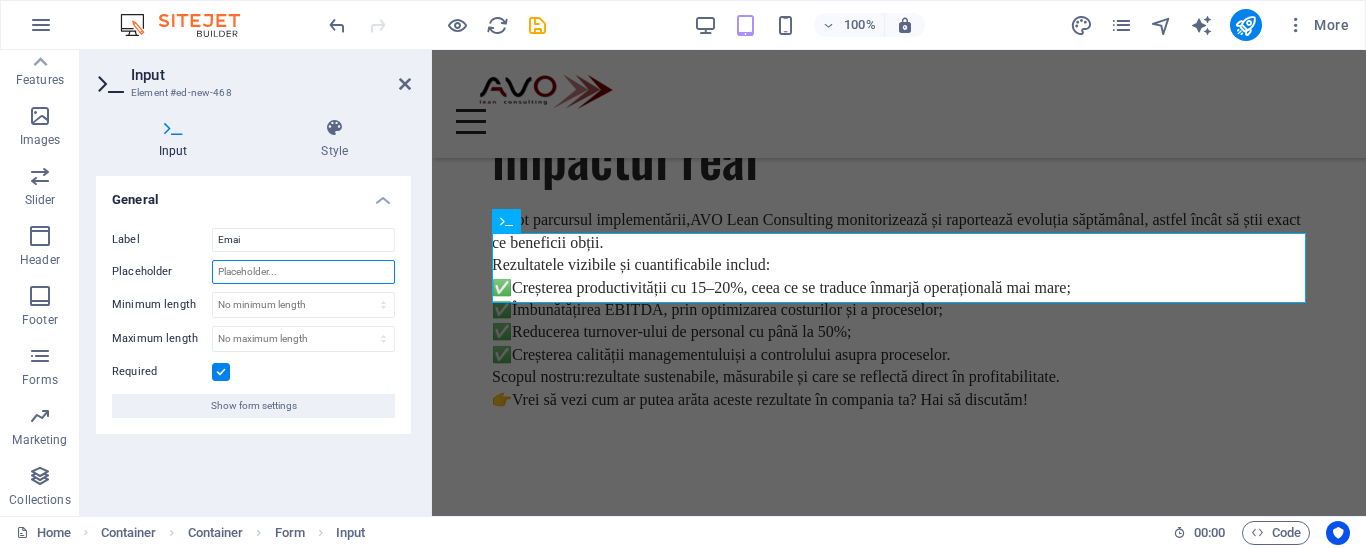 click on "Placeholder" at bounding box center (303, 272) 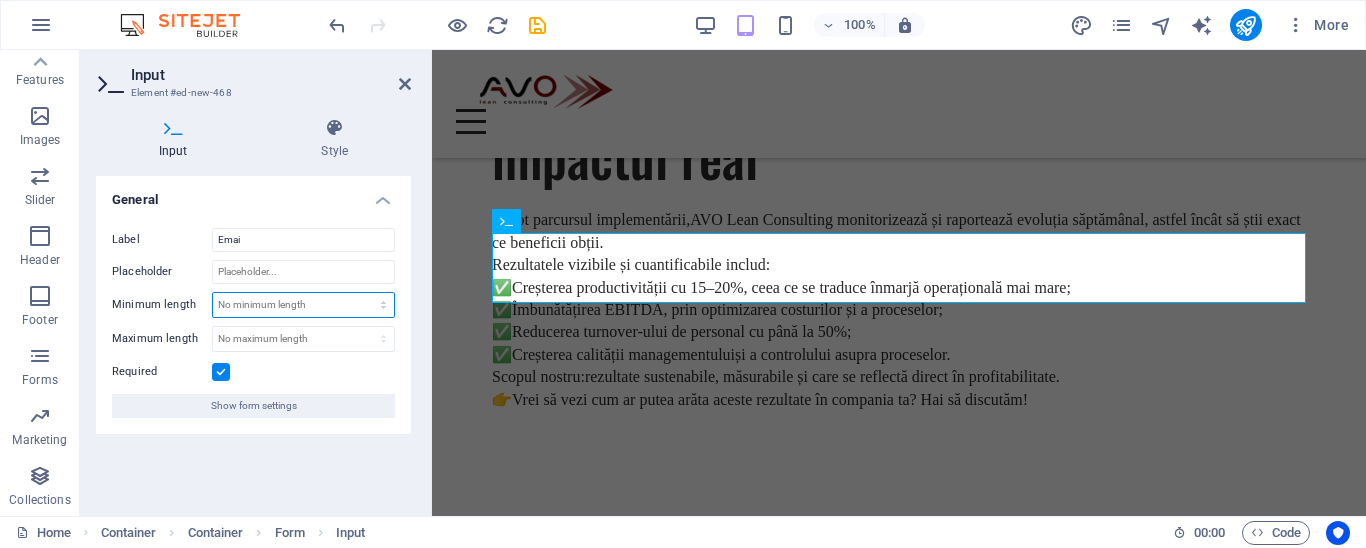 select on "characters" 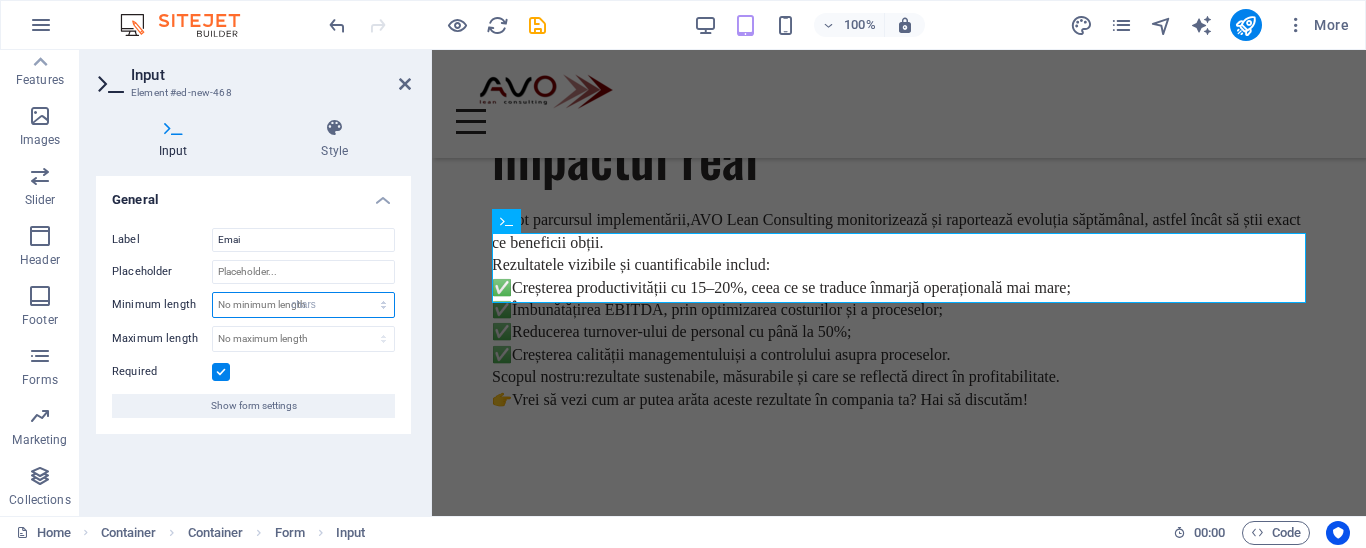 click on "chars" at bounding box center (0, 0) 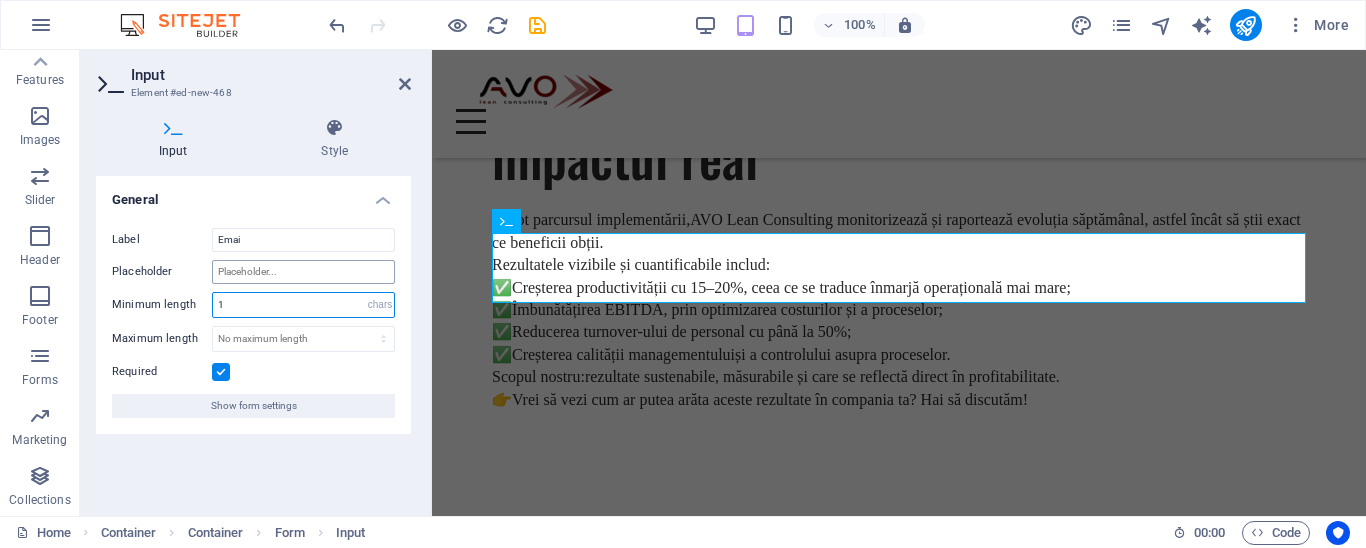 type on "1" 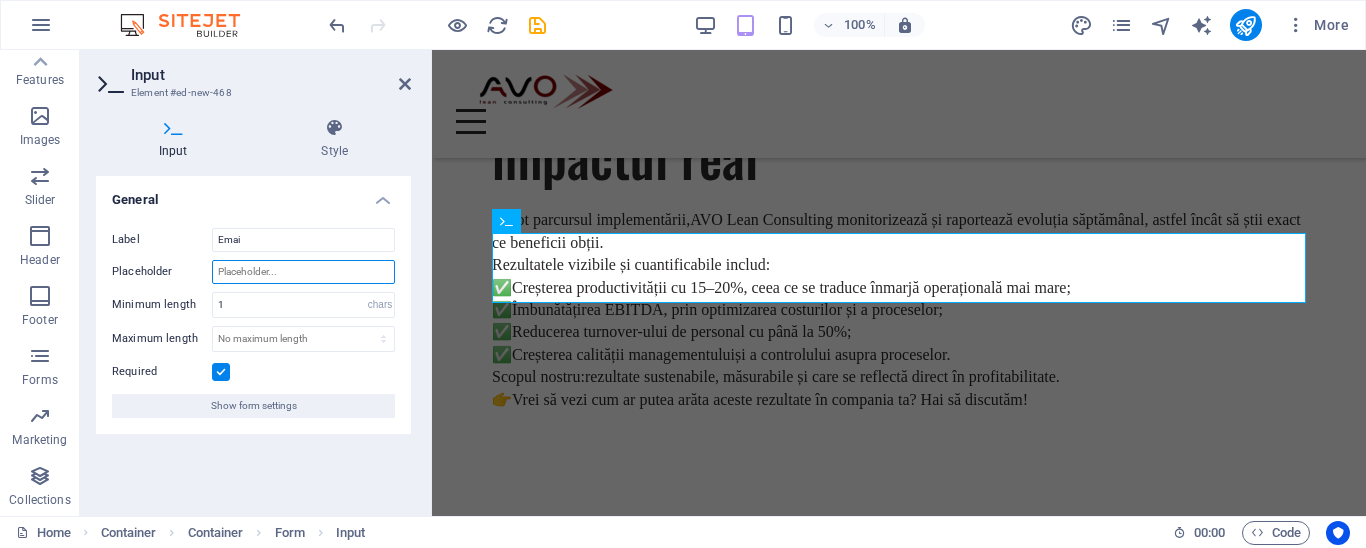 click on "Placeholder" at bounding box center [303, 272] 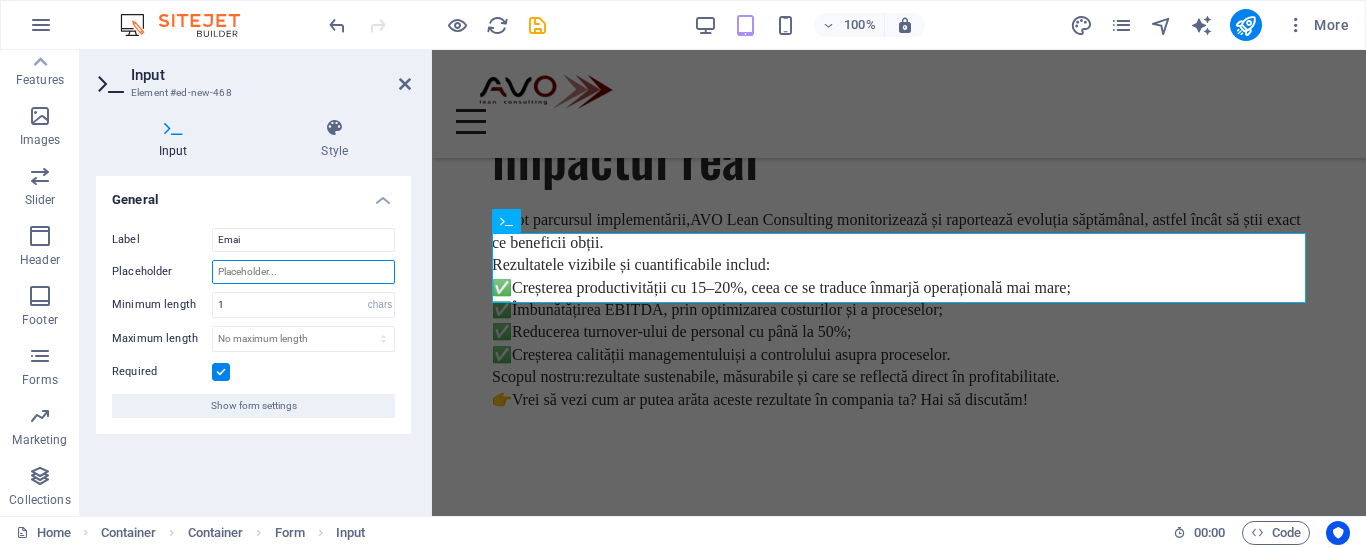 click on "Placeholder" at bounding box center [303, 272] 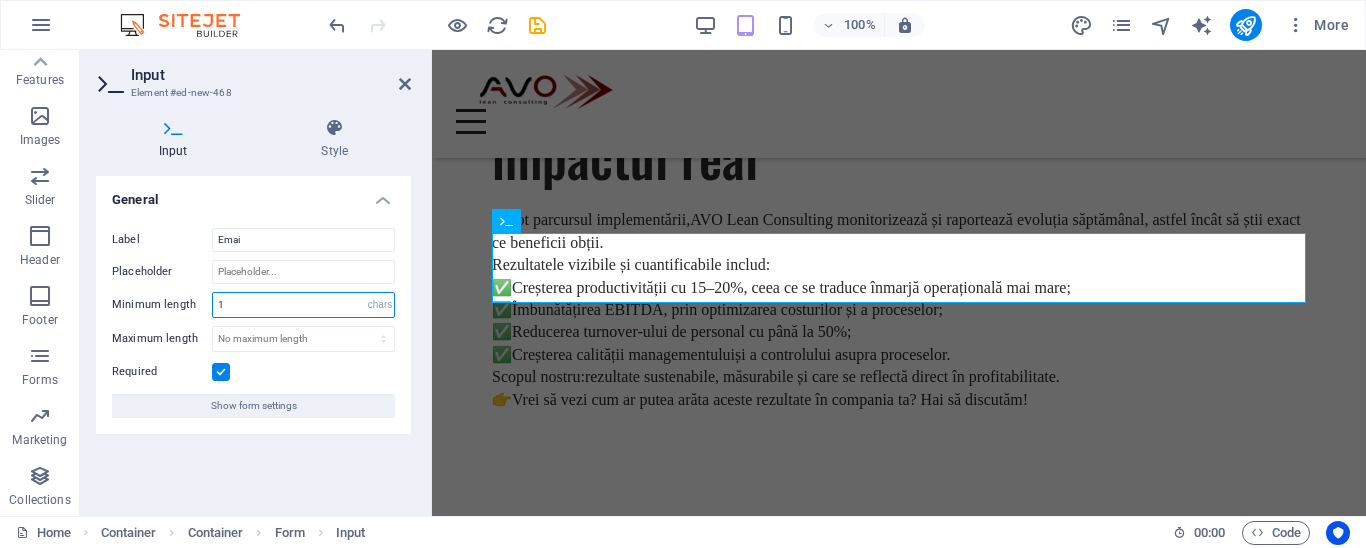 click on "1" at bounding box center (303, 305) 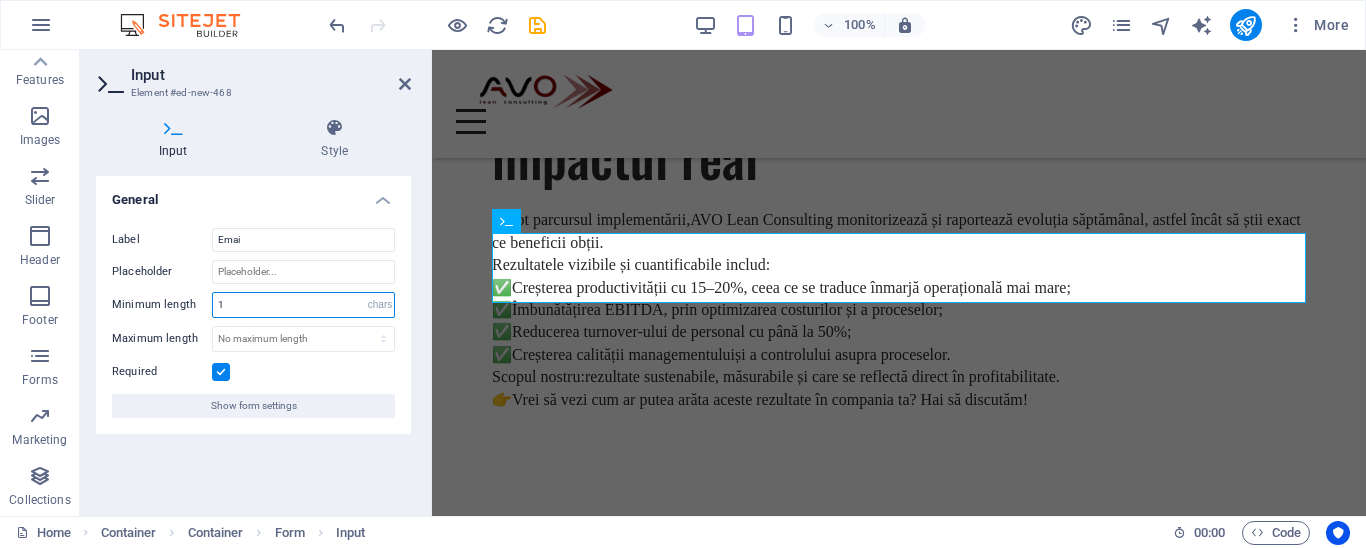 click on "1" at bounding box center [303, 305] 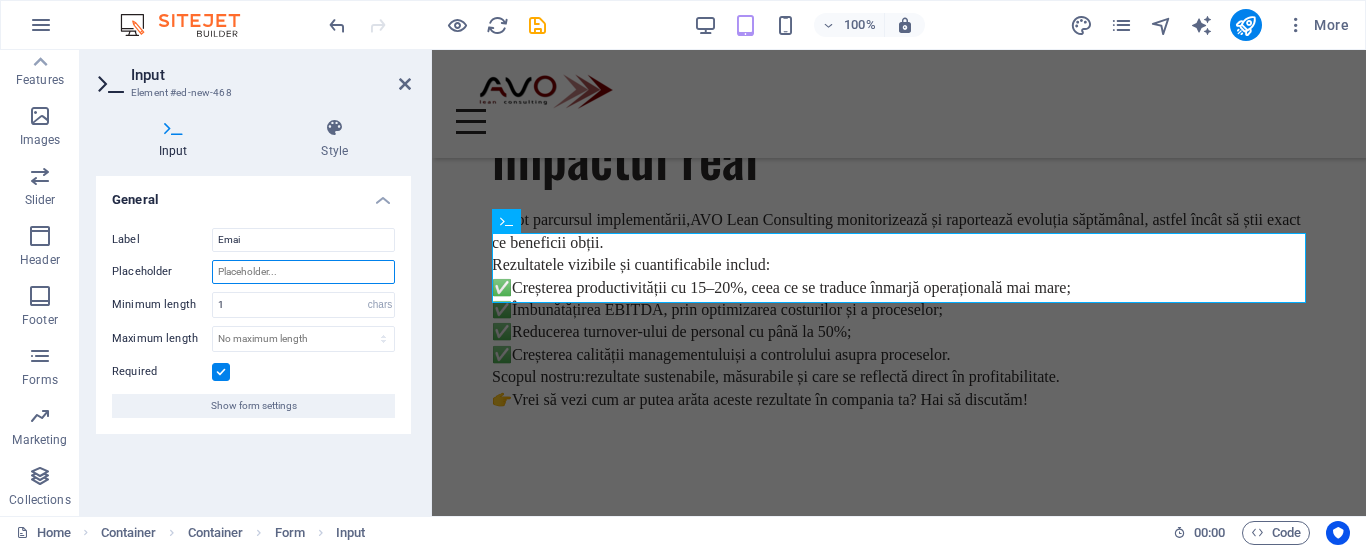 click on "Placeholder" at bounding box center [303, 272] 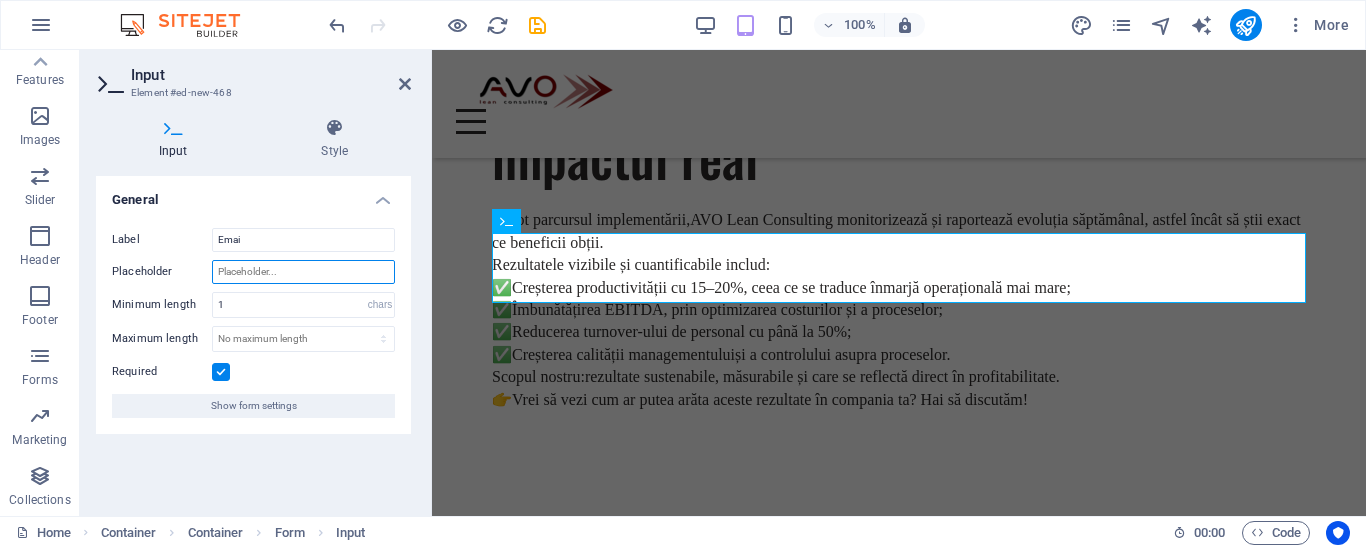 click on "Placeholder" at bounding box center (303, 272) 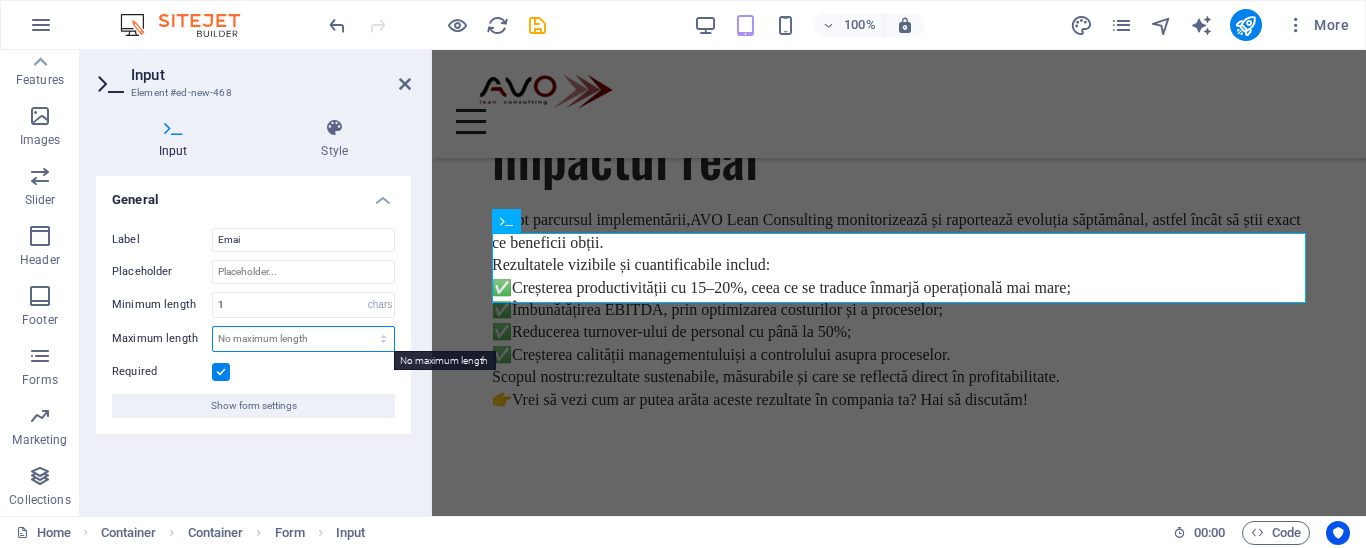 click on "No maximum length chars" at bounding box center [303, 339] 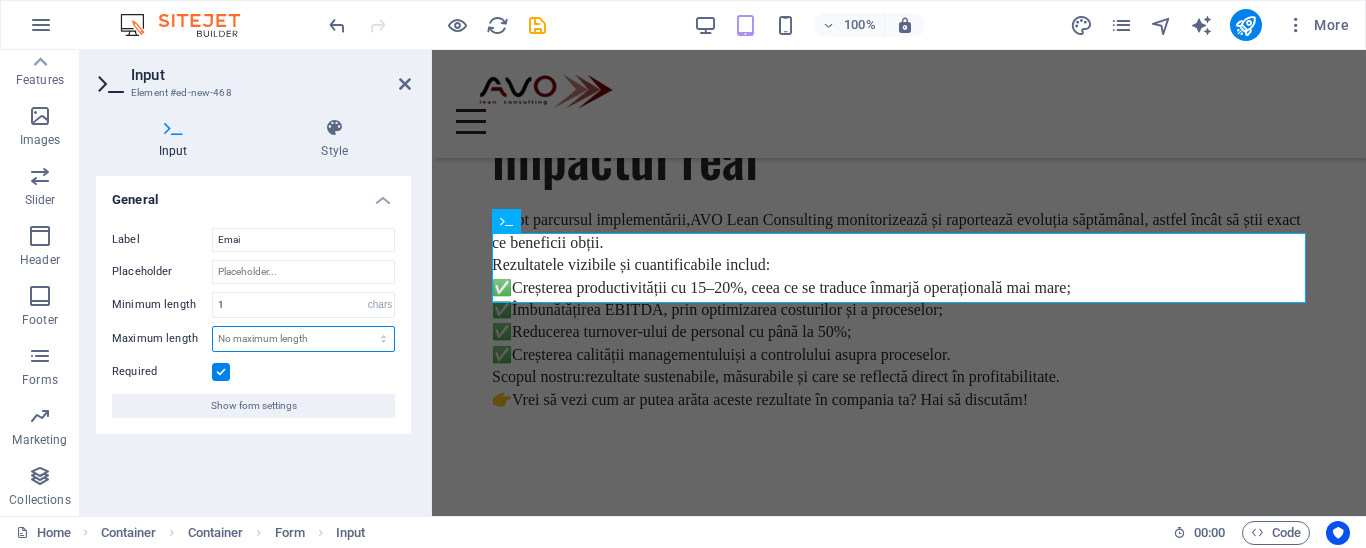 click on "No maximum length chars" at bounding box center (303, 339) 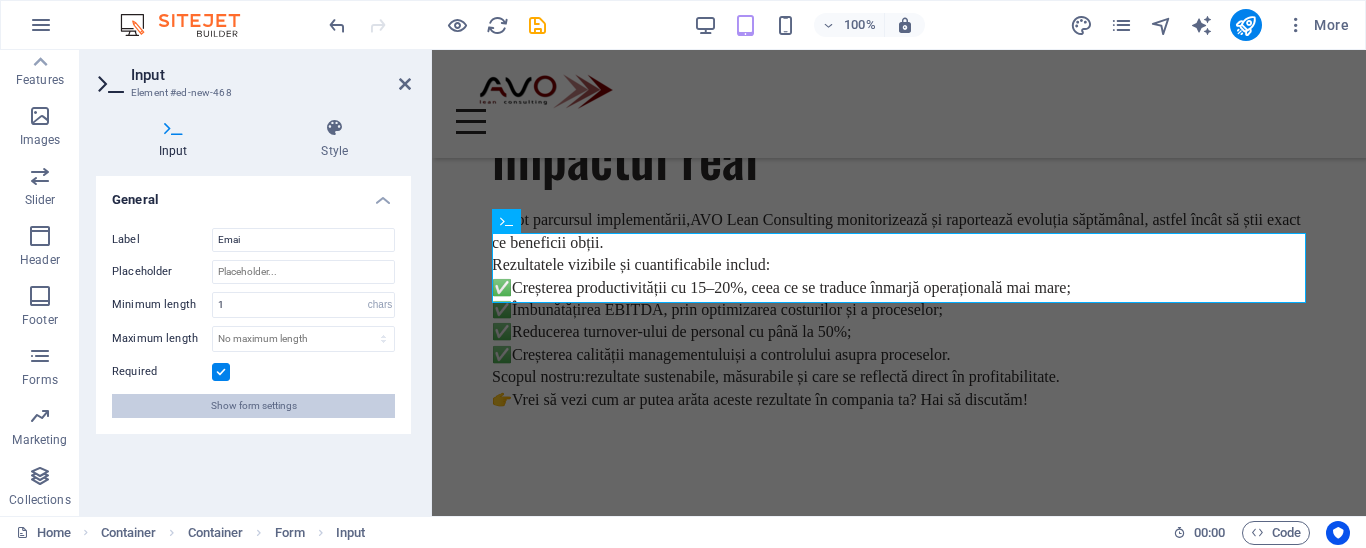click on "Show form settings" at bounding box center [254, 406] 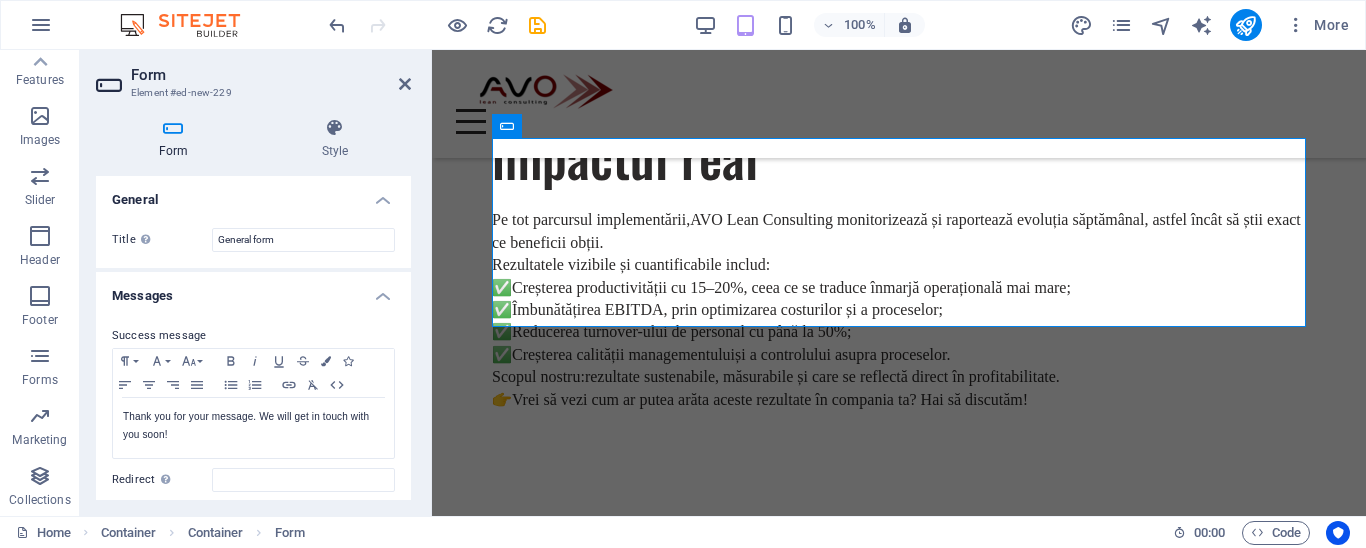 click at bounding box center (173, 128) 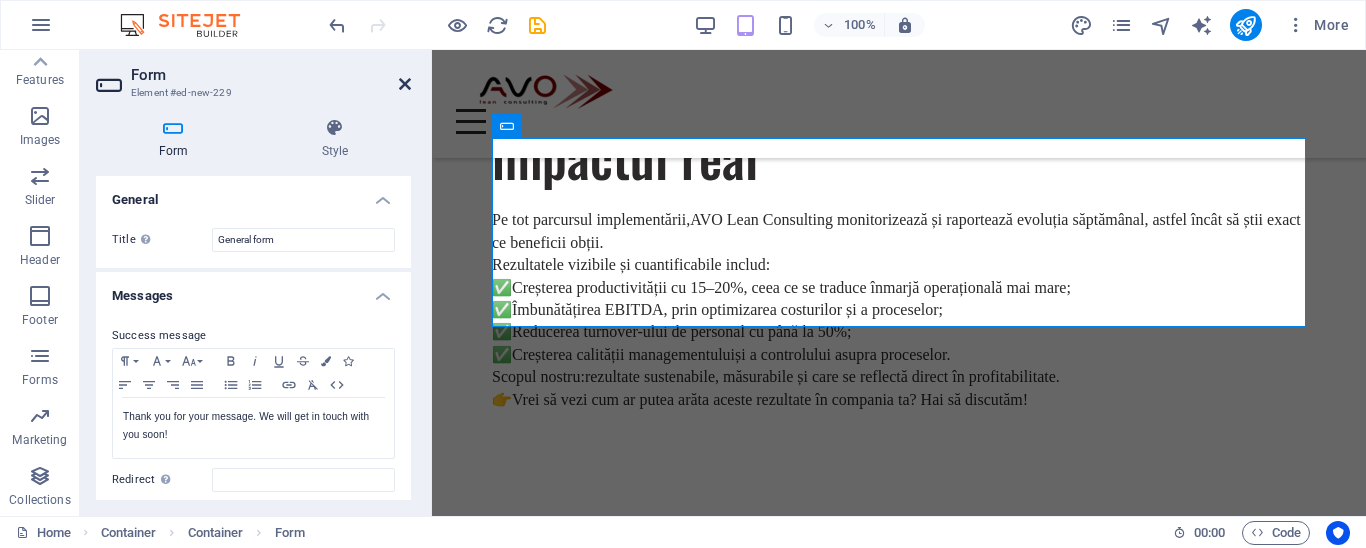 click at bounding box center [405, 84] 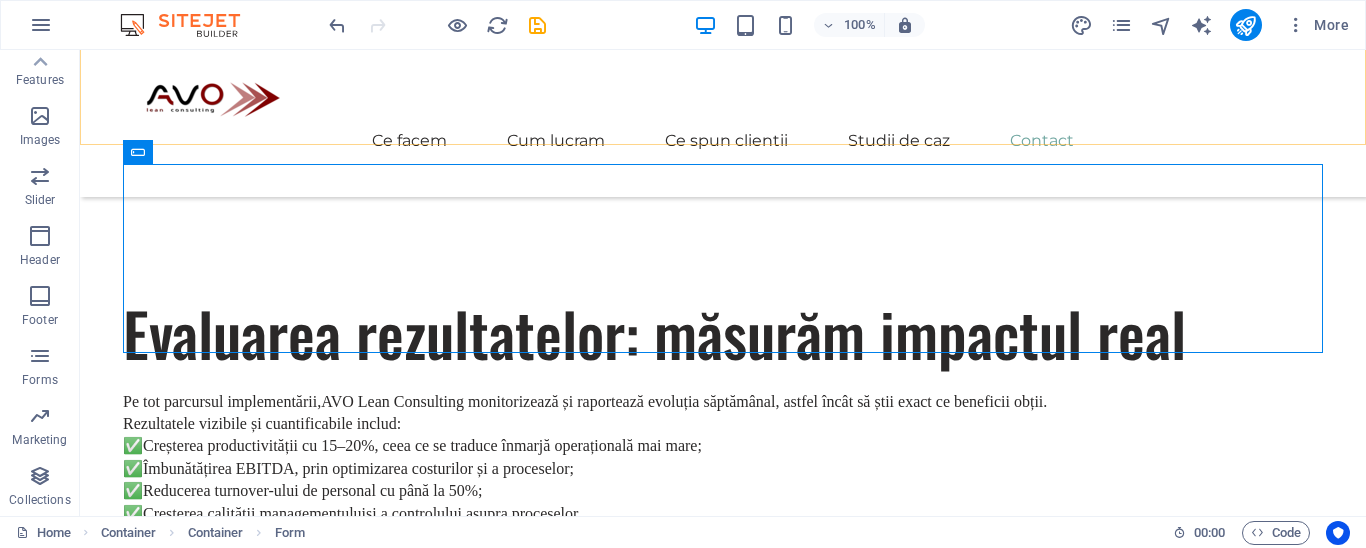 scroll, scrollTop: 5474, scrollLeft: 0, axis: vertical 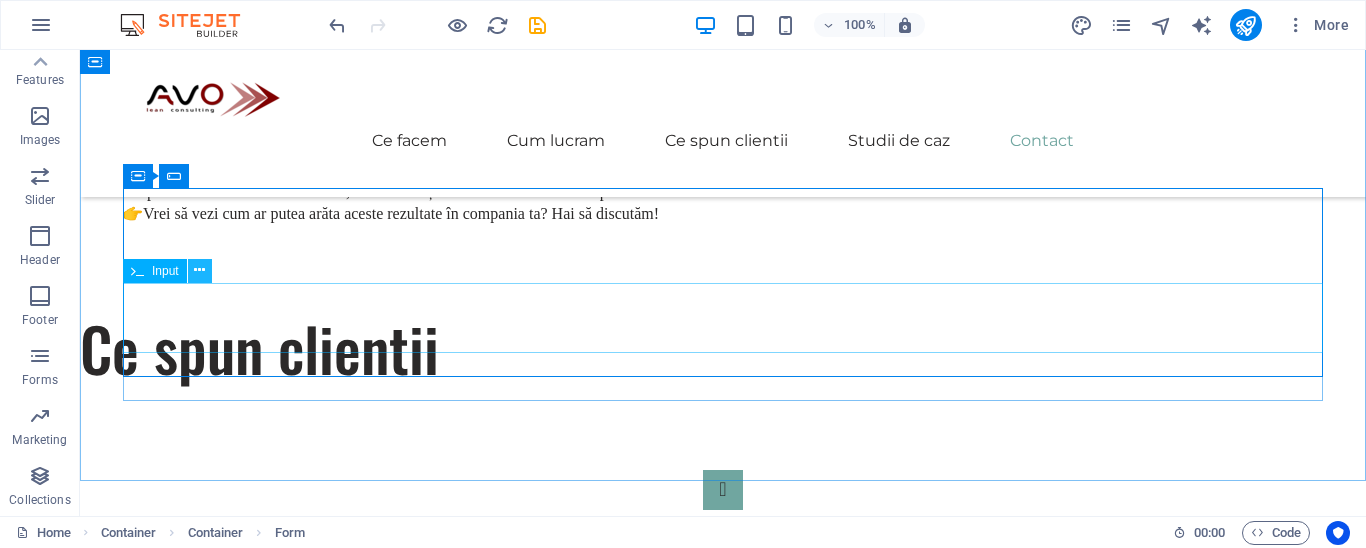 click at bounding box center [199, 270] 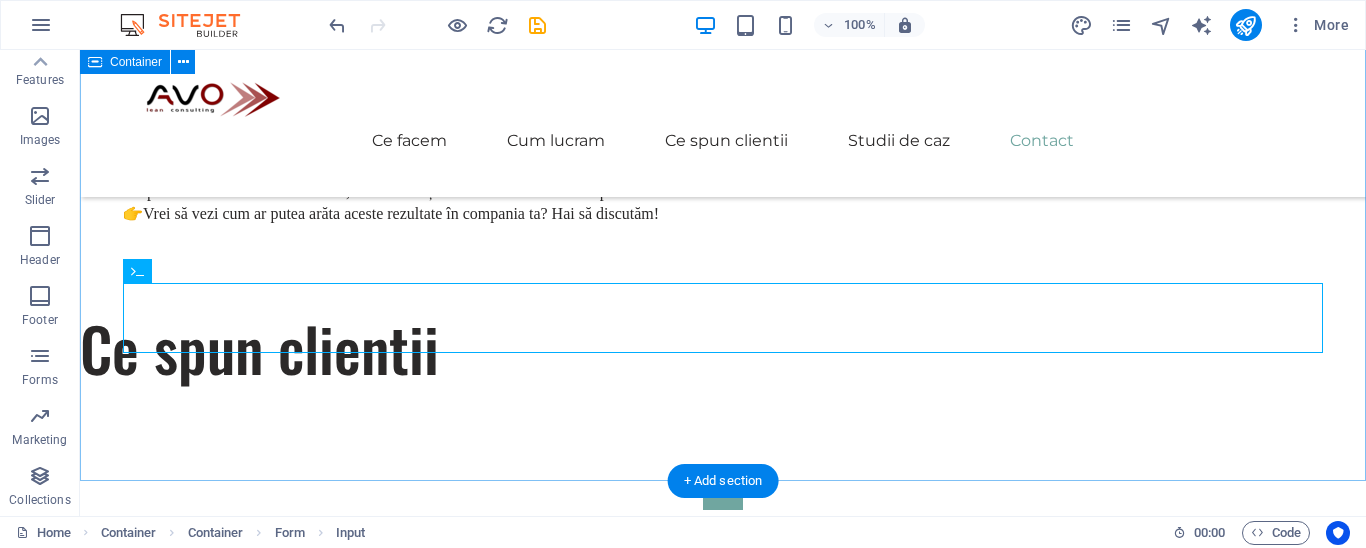 click on "Get In Touch Ești gata să pornești în călătoria ta către succesul sustenabil?   Contactează-ne astăzi pentru a programa o discutie. Trimite un email Nume Emai" at bounding box center (723, 4458) 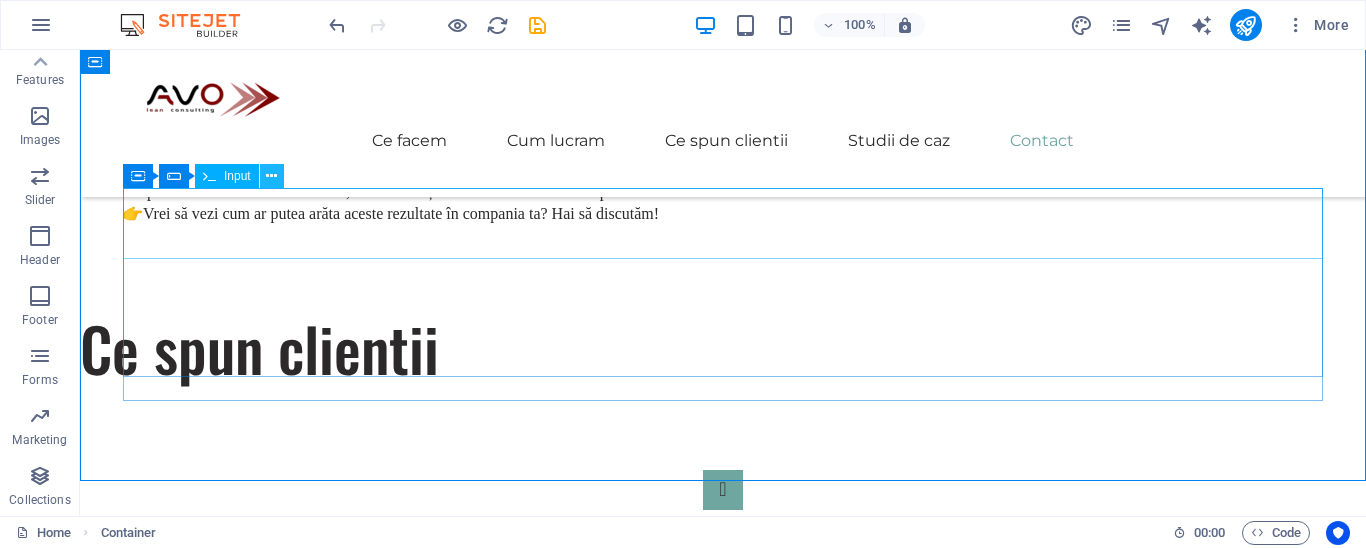click at bounding box center (271, 176) 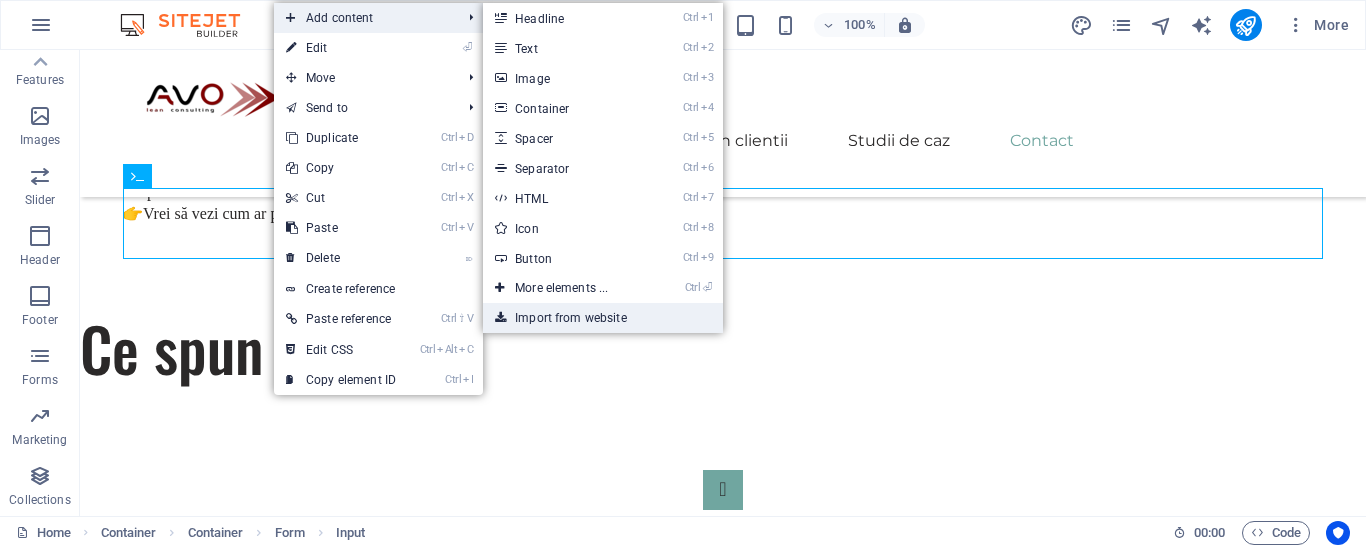 click on "Import from website" at bounding box center (603, 318) 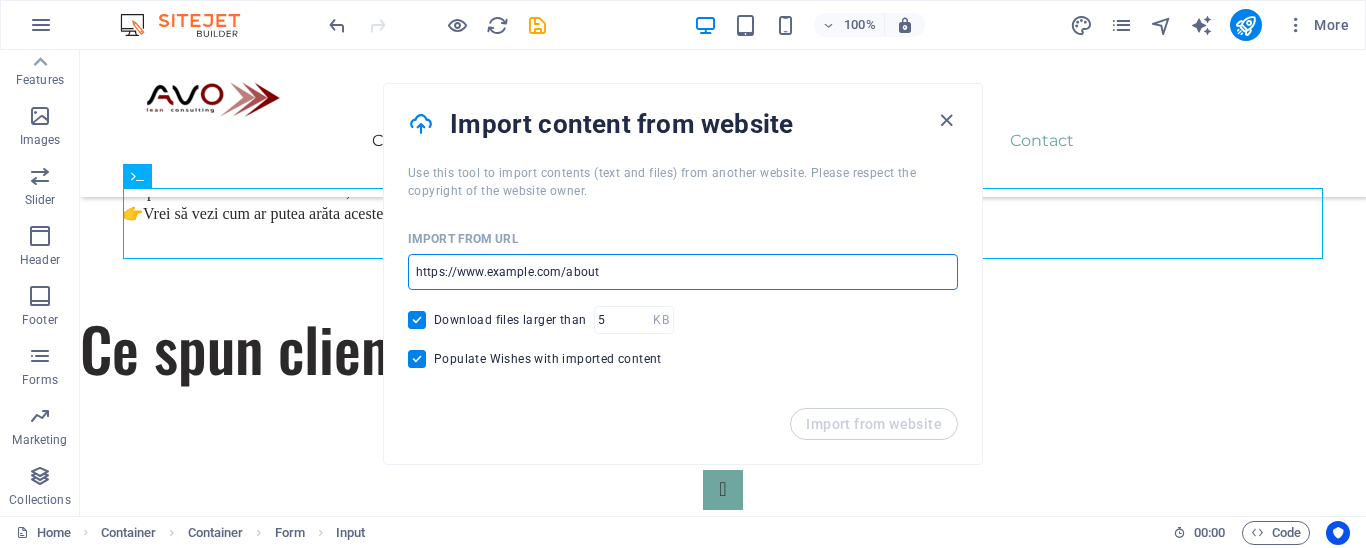 drag, startPoint x: 648, startPoint y: 264, endPoint x: 516, endPoint y: 264, distance: 132 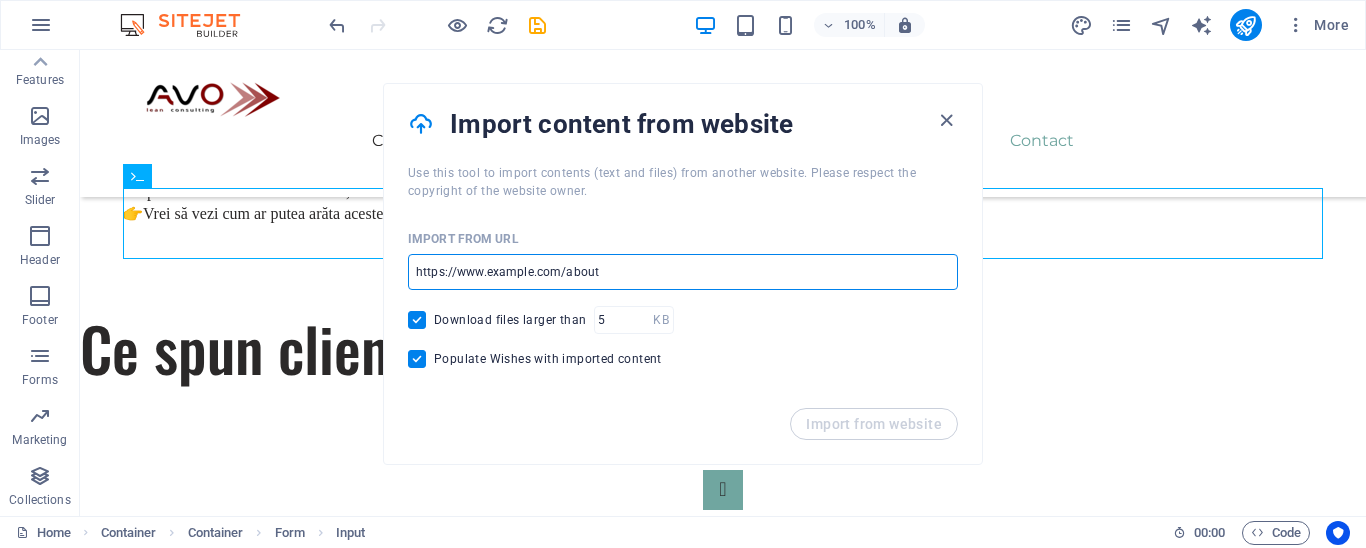 click at bounding box center (683, 272) 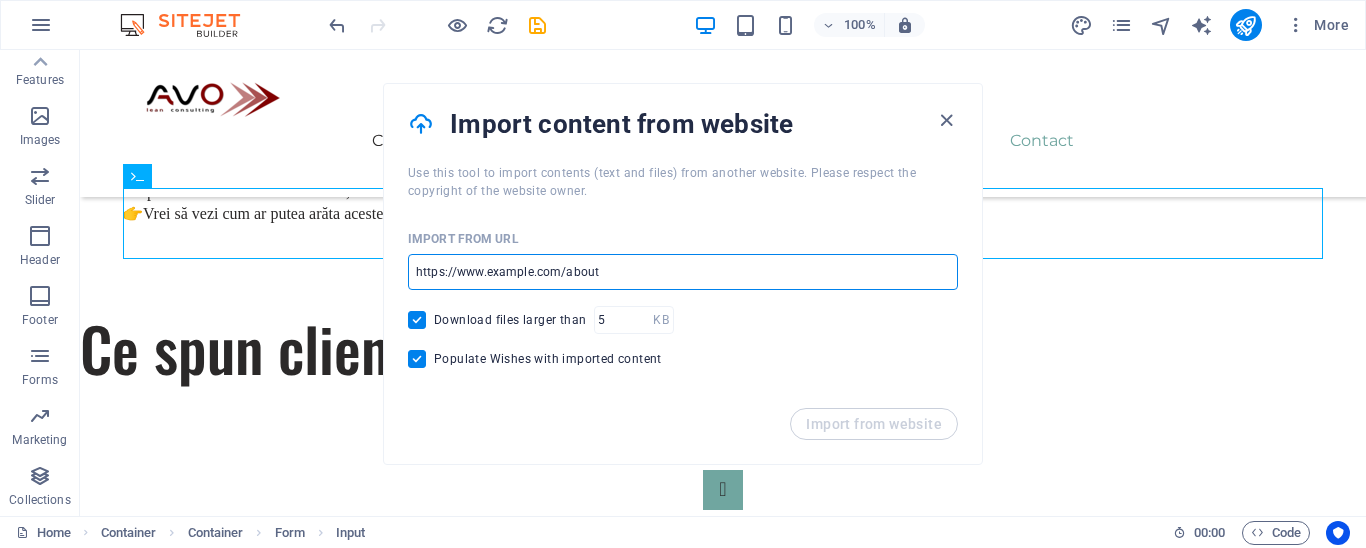 click at bounding box center (683, 272) 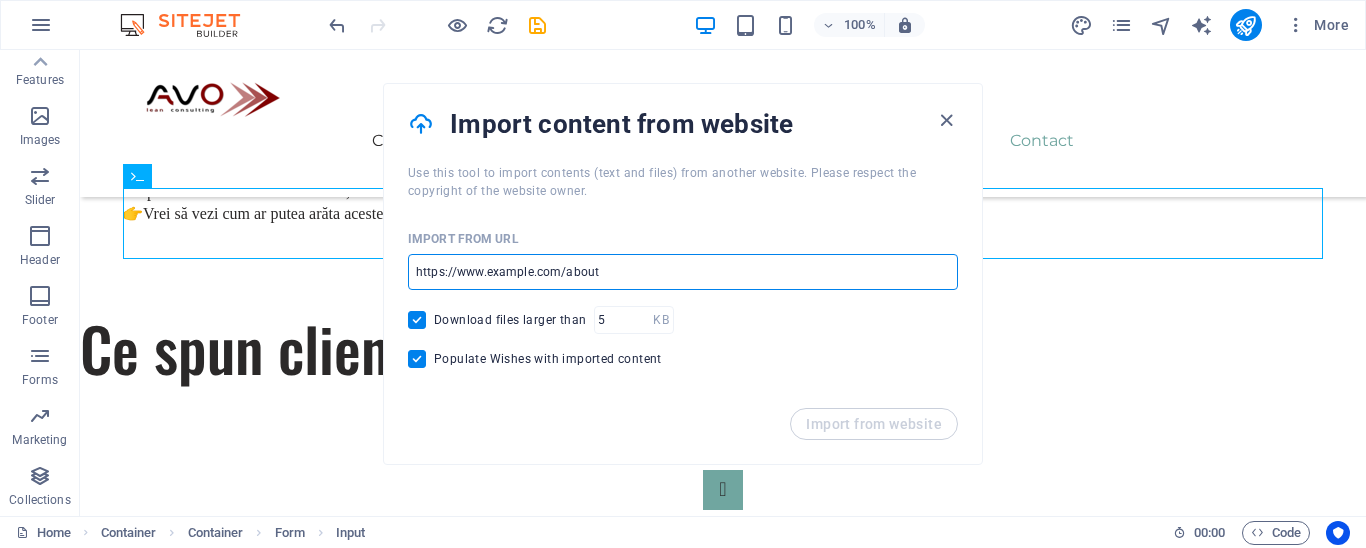paste on "https://next-level-scale.com/work-together" 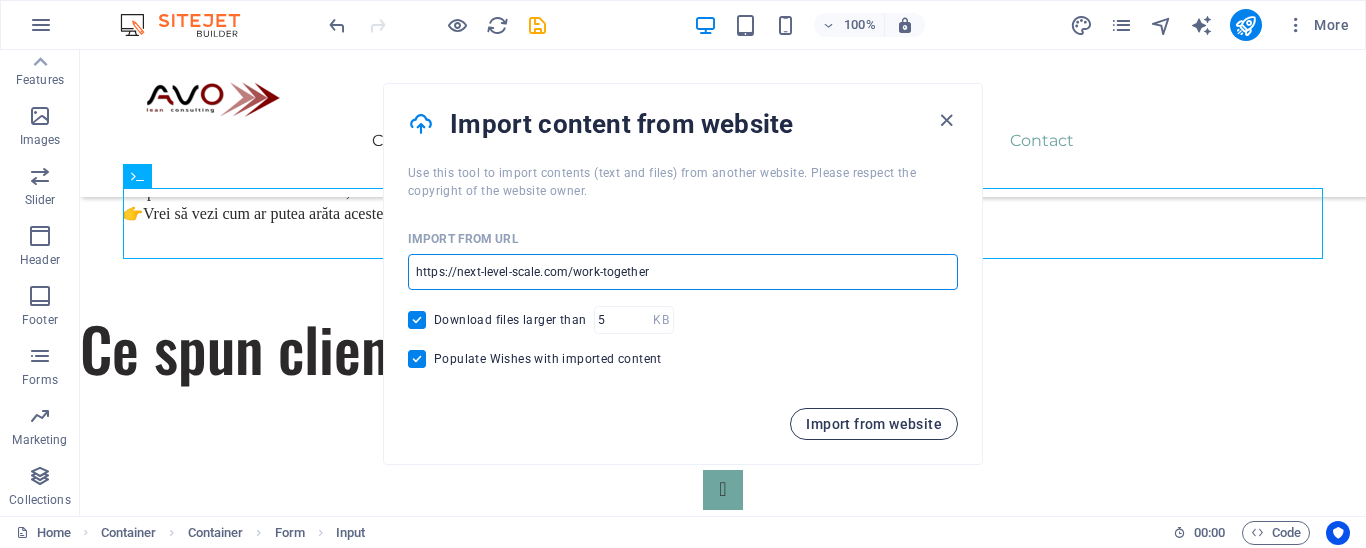 type on "https://next-level-scale.com/work-together" 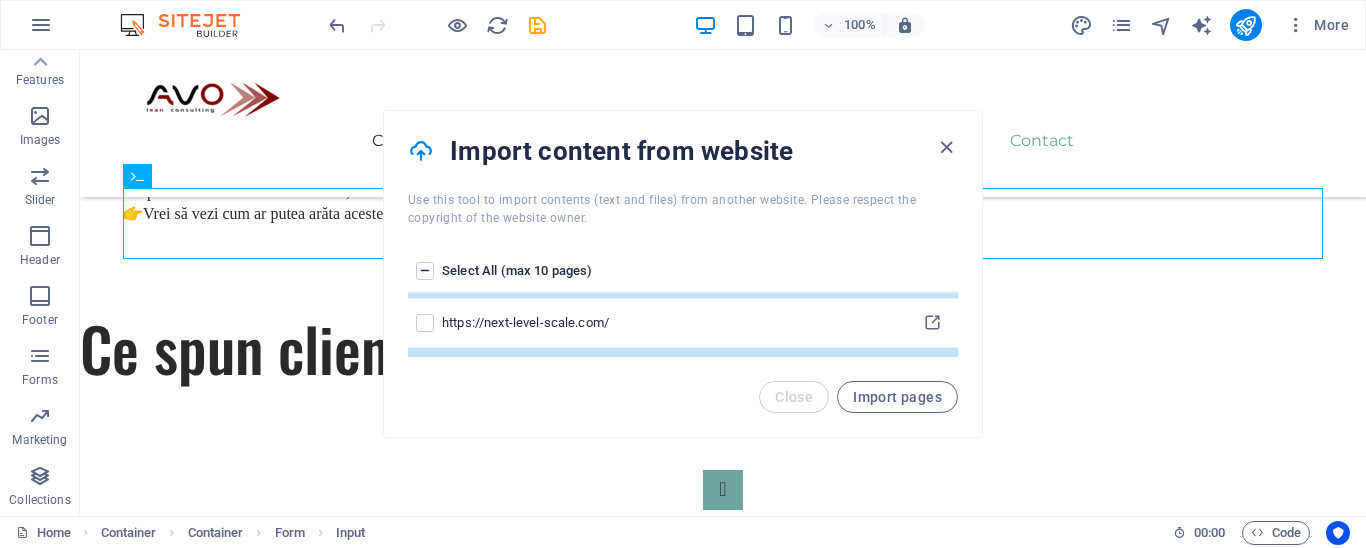 scroll, scrollTop: 0, scrollLeft: 0, axis: both 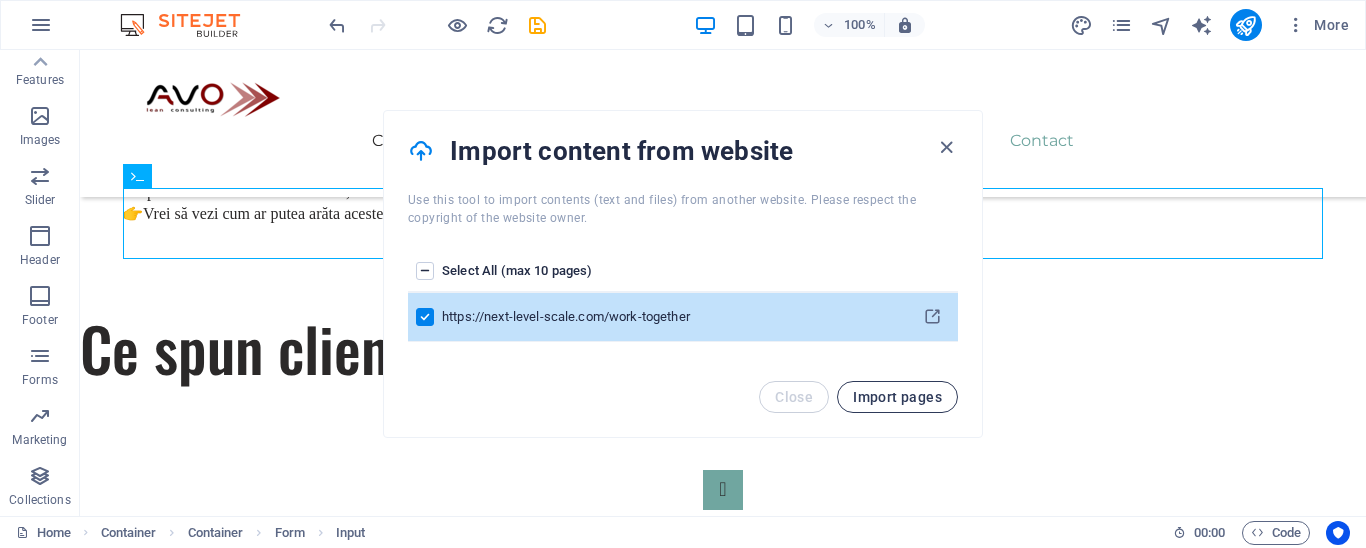 click on "Import pages" at bounding box center (897, 397) 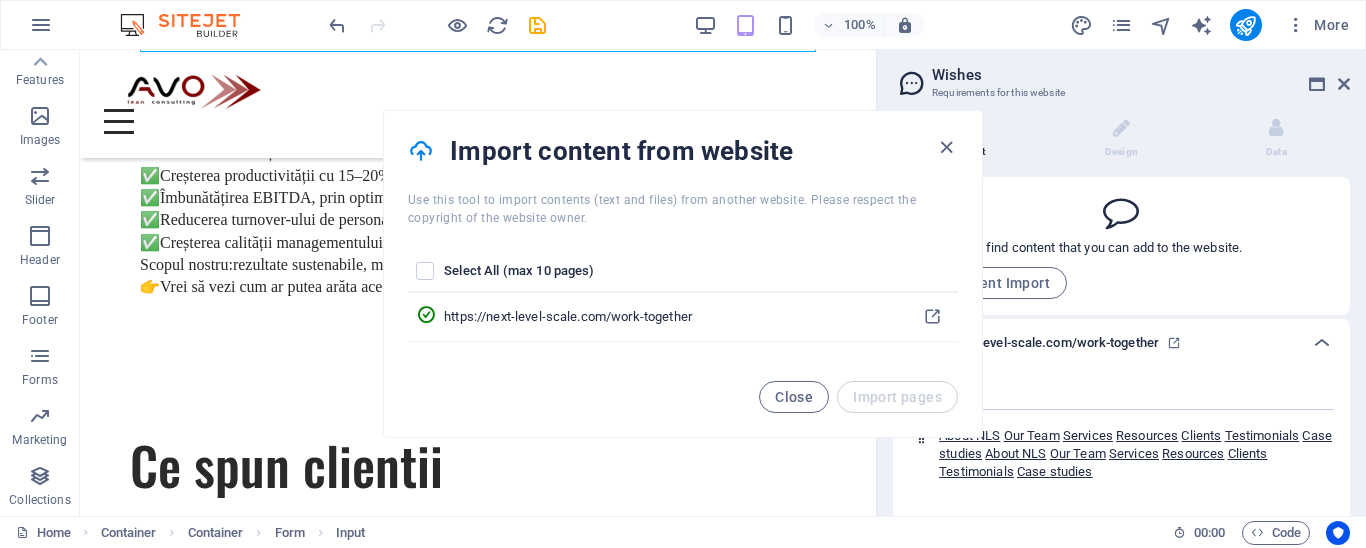 scroll, scrollTop: 217, scrollLeft: 0, axis: vertical 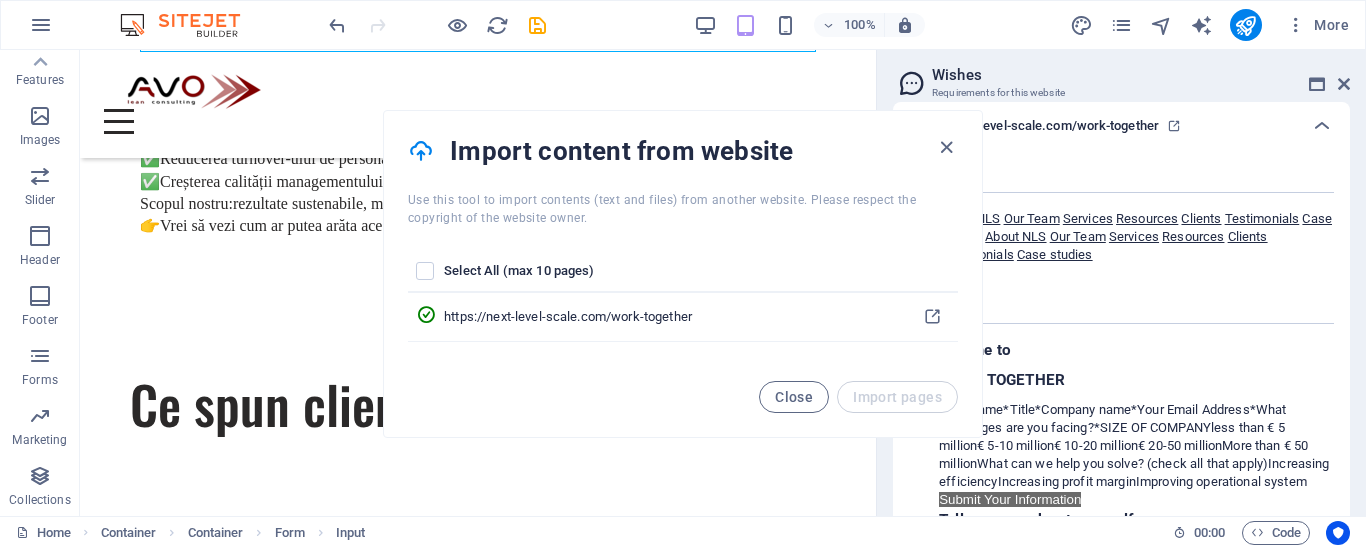click on "Close" at bounding box center [794, 397] 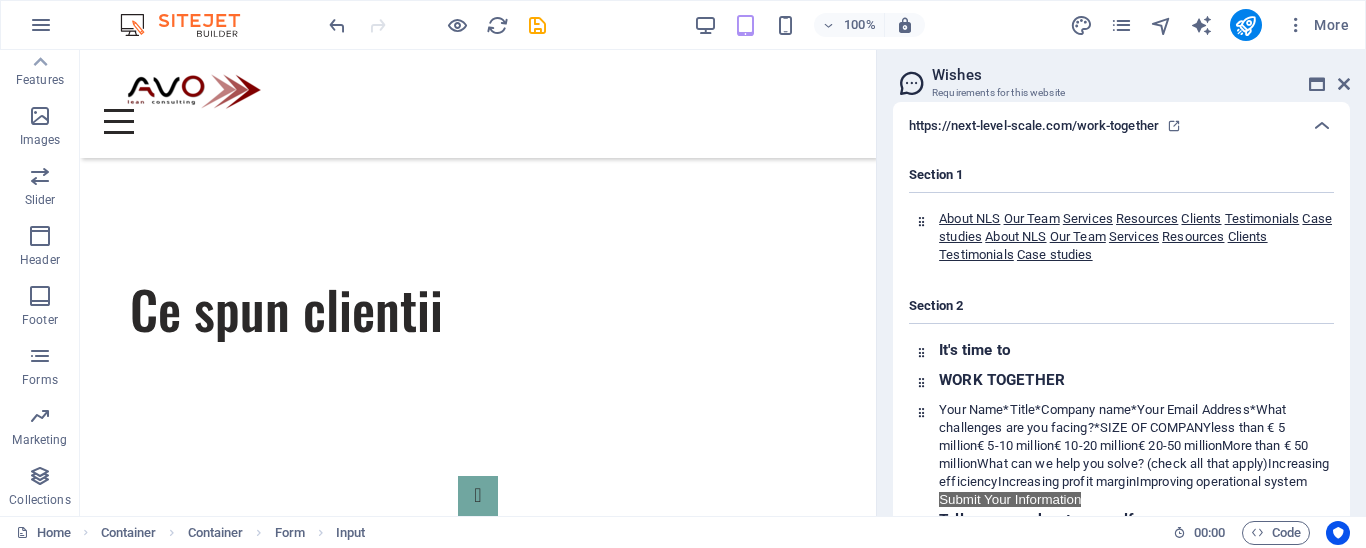 scroll, scrollTop: 5673, scrollLeft: 0, axis: vertical 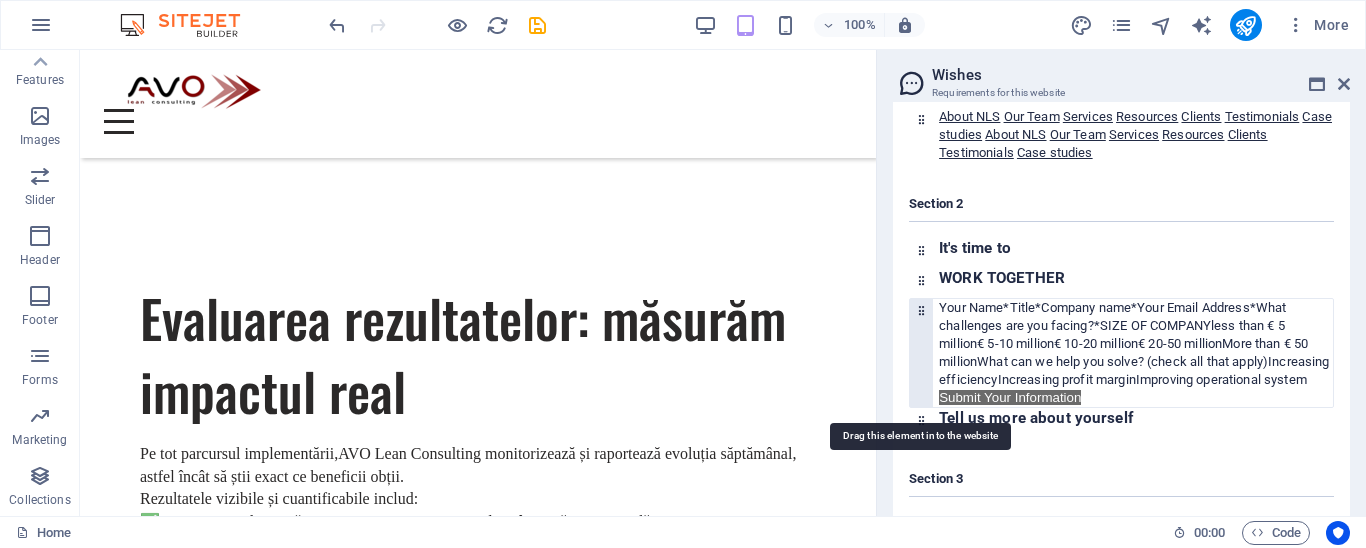 click at bounding box center (921, 353) 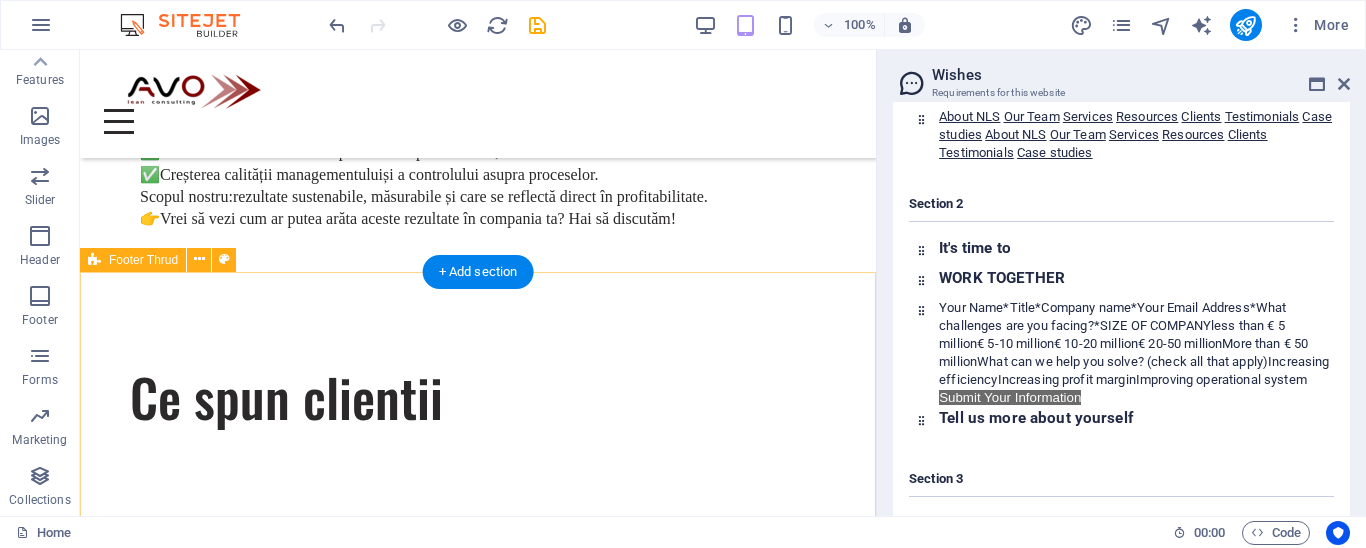 scroll, scrollTop: 5404, scrollLeft: 0, axis: vertical 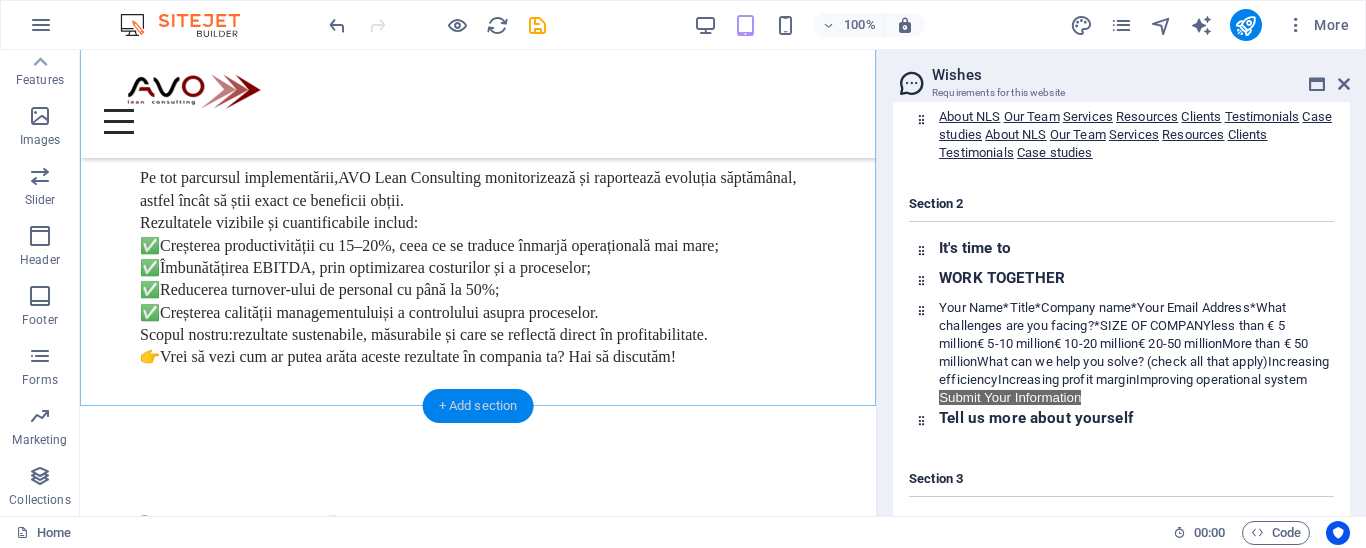 click on "+ Add section" at bounding box center (478, 406) 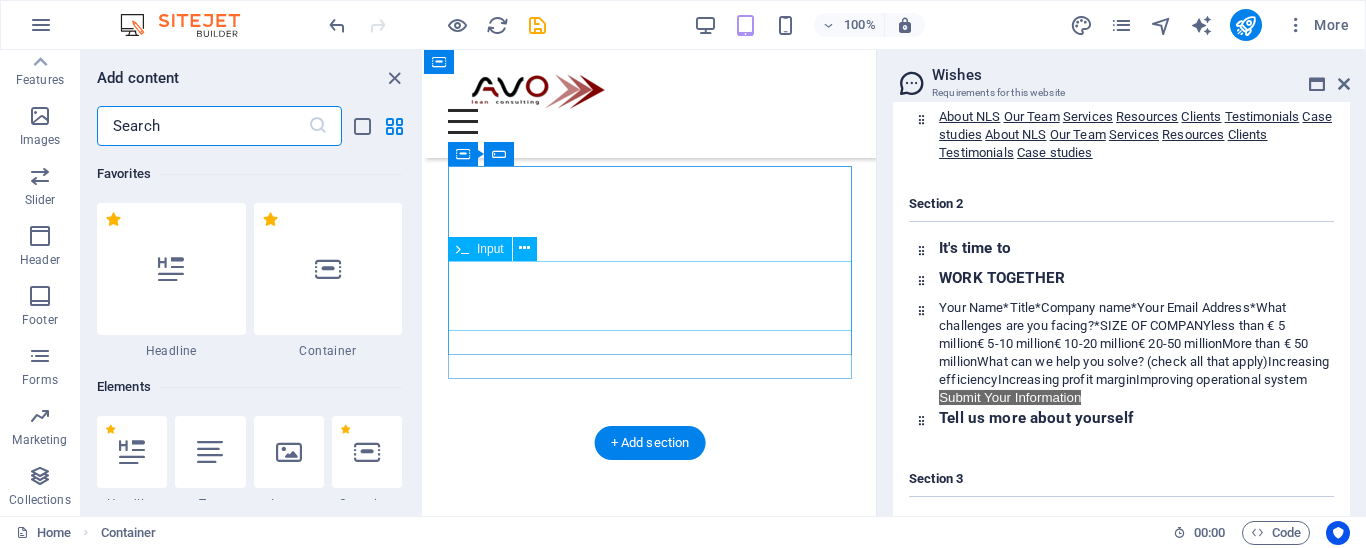 scroll, scrollTop: 434, scrollLeft: 0, axis: vertical 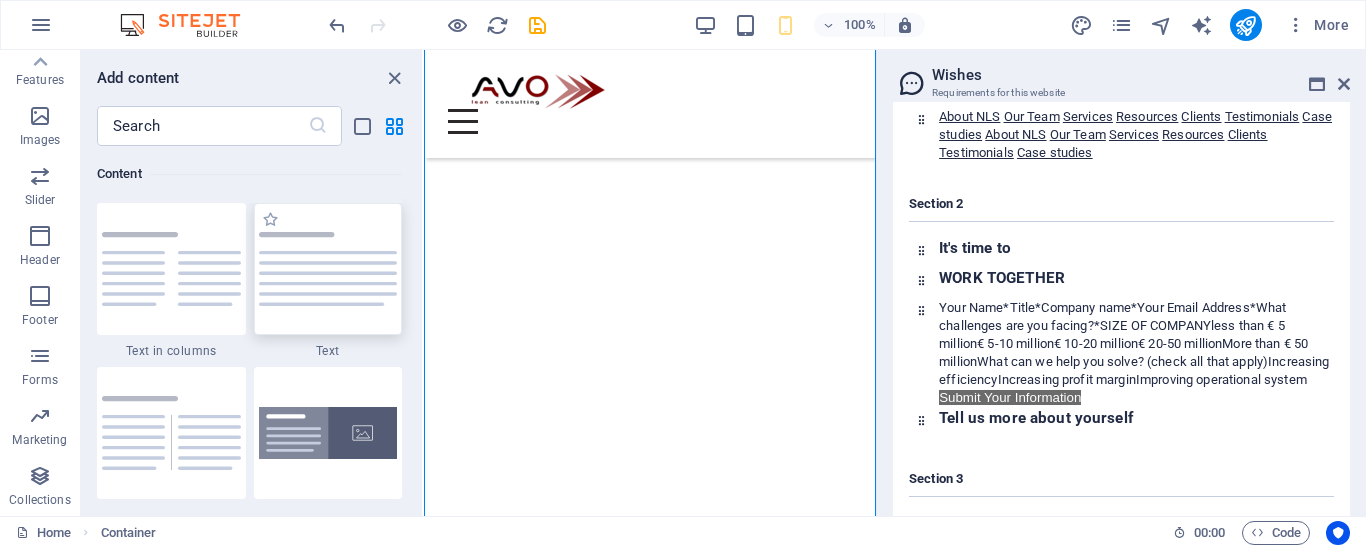 click at bounding box center [328, 269] 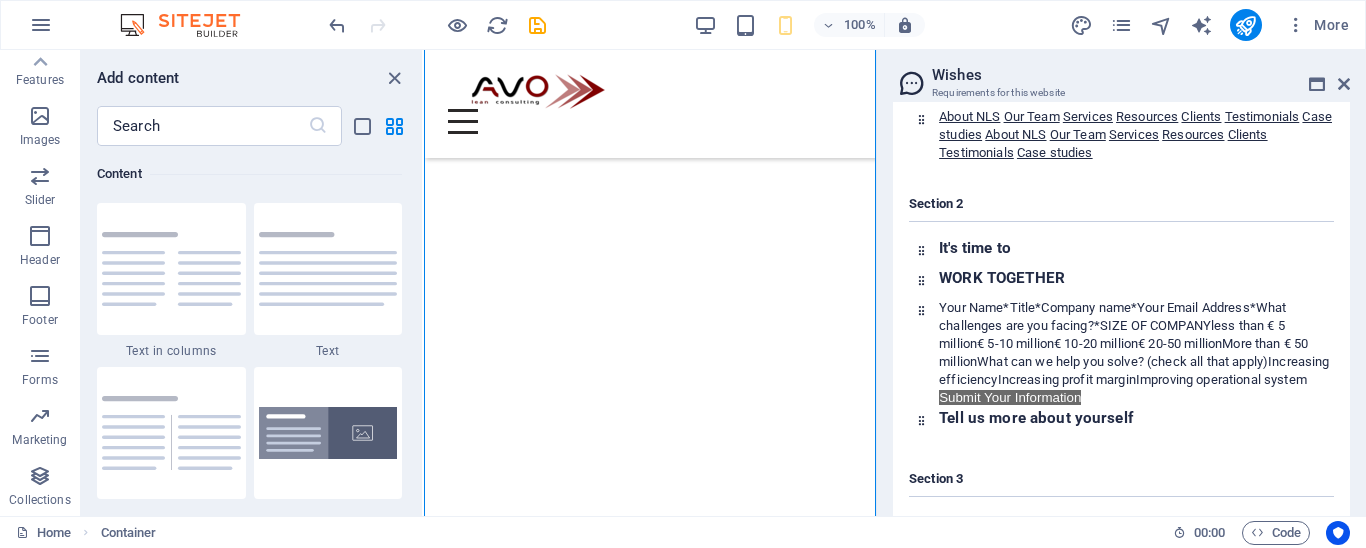 click on "Drag here to replace the existing content. Press “Ctrl” if you want to create a new element.
H1   Banner   Banner   Container   Spacer   Spacer   Button   Container   H2   Text   Spacer   Container   Image   Container   Container   Text   H2   3 columns   Container   H5   Container   Text   Container   Text   Button   Text   H2   Text   H2   Slider   Slider   Container   H2   Text   Container   4 columns   Container   H2   Text   Button   Footer Thrud   Container   Text   Container   Container   Spacer   Menu Bar   Container   Logo   Container   Placeholder   Container   Form   Form   Placeholder   Menu   Input   Container   H2   Spacer   Container   Button   Container   Form   Input   Container   Container   Form   Text   Container   Logo   Input   Spacer   Spacer   Spacer   Spacer   Spacer   Button   Container   Text   Spacer   Image   Container   Text   Spacer   Spacer   4 columns   Container   Container   Image   4 columns   Container   Container" at bounding box center (650, 283) 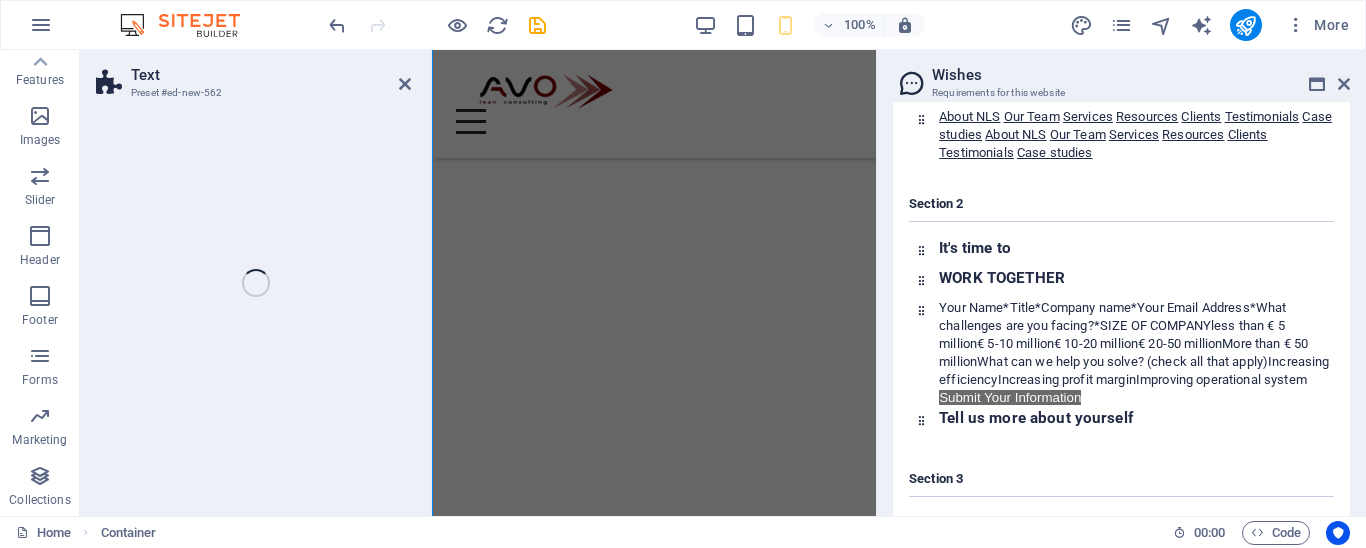 scroll, scrollTop: 434, scrollLeft: 0, axis: vertical 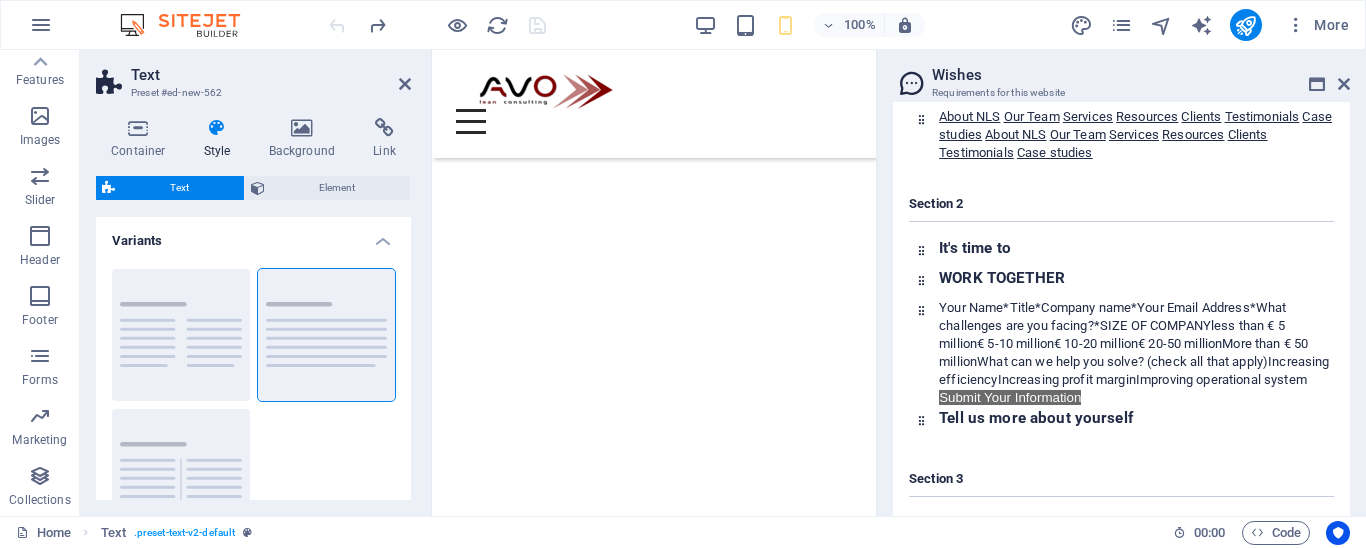 click on "Text Preset #ed-new-562" at bounding box center (253, 76) 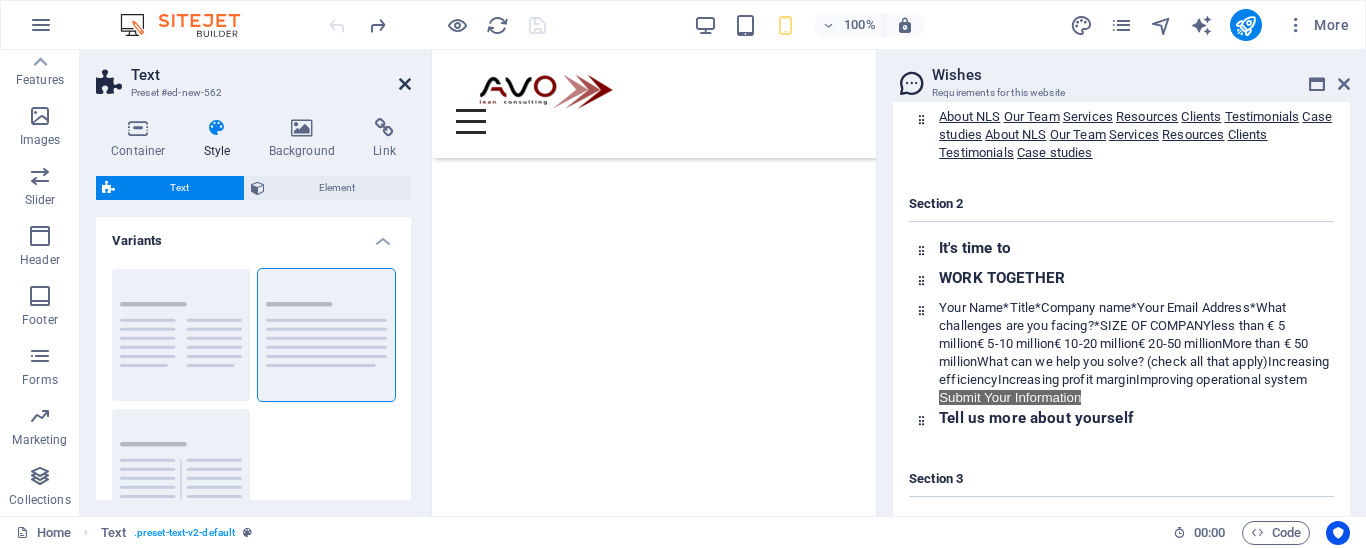 drag, startPoint x: 402, startPoint y: 87, endPoint x: 564, endPoint y: 157, distance: 176.47662 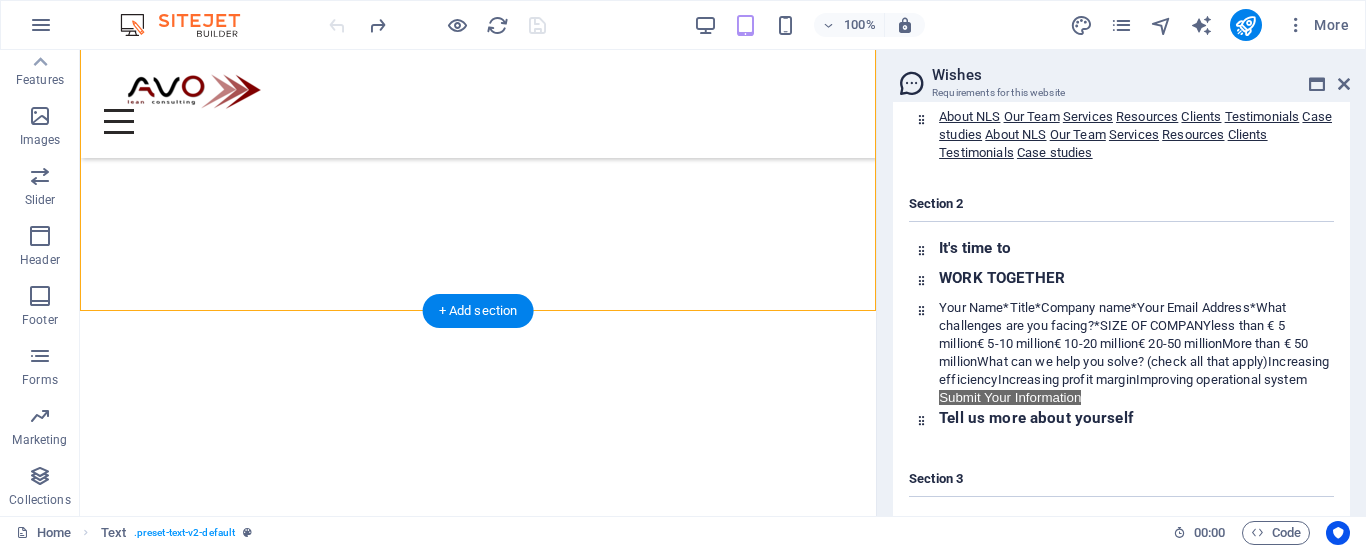 scroll, scrollTop: 5667, scrollLeft: 0, axis: vertical 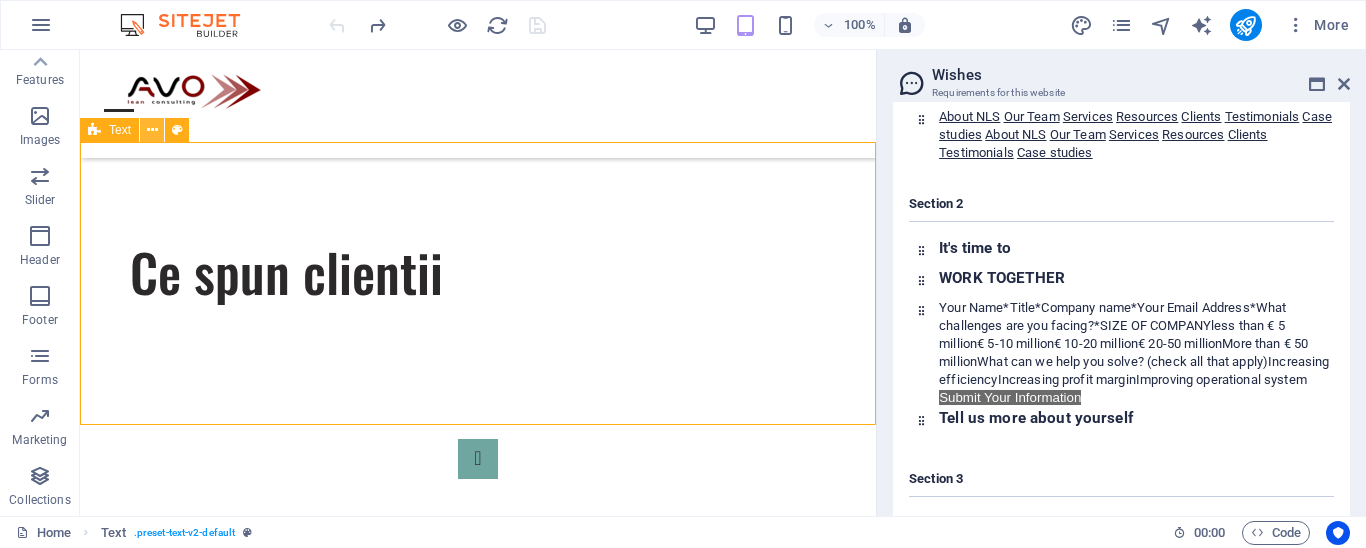 click at bounding box center [152, 130] 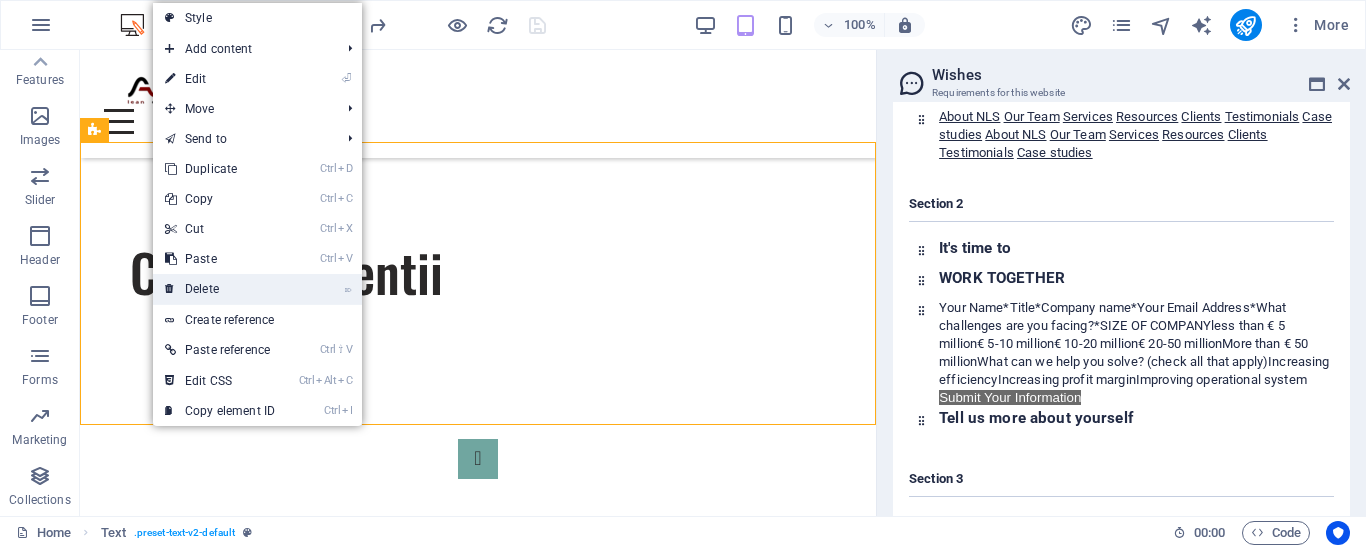 click on "⌦  Delete" at bounding box center (220, 289) 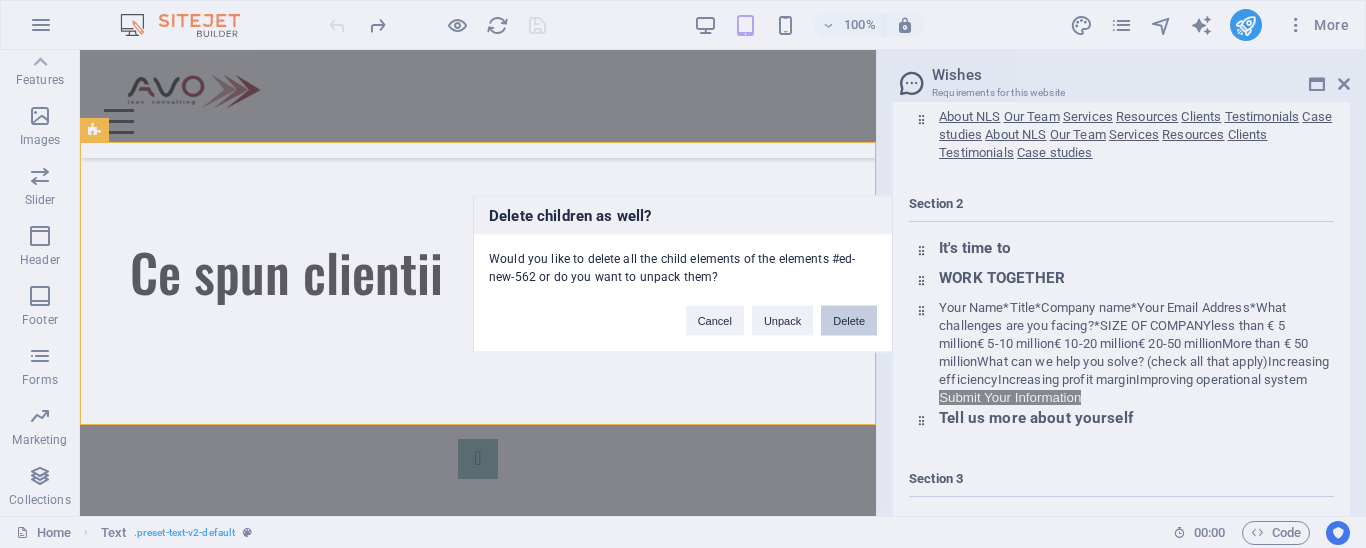 drag, startPoint x: 834, startPoint y: 320, endPoint x: 735, endPoint y: 273, distance: 109.59015 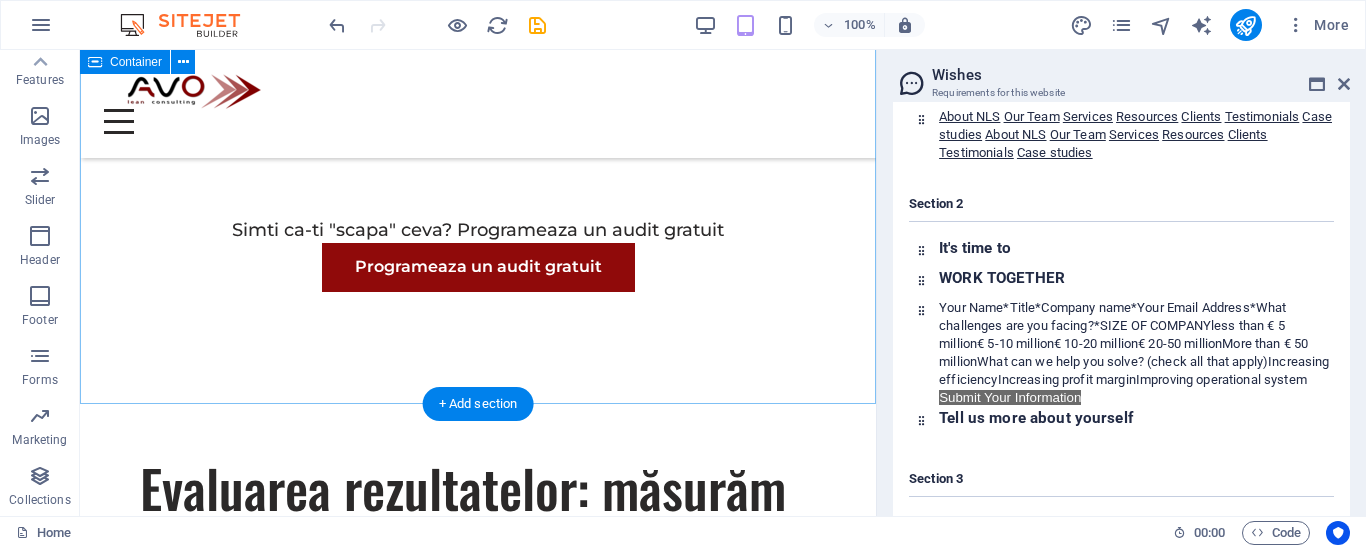 scroll, scrollTop: 4977, scrollLeft: 0, axis: vertical 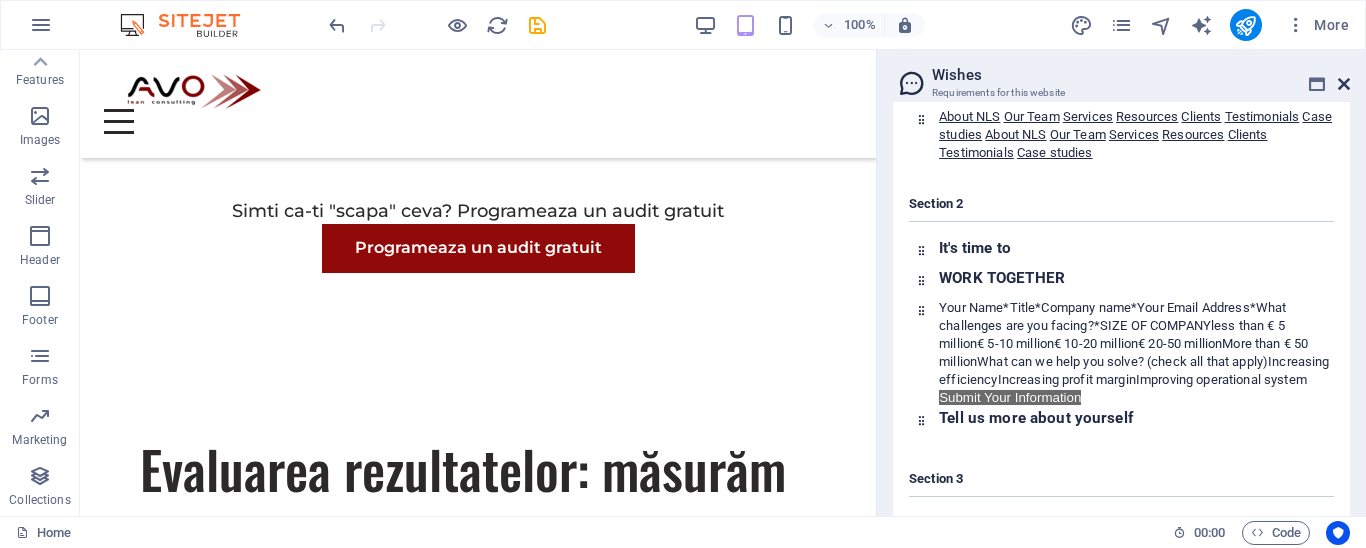 click at bounding box center (1344, 84) 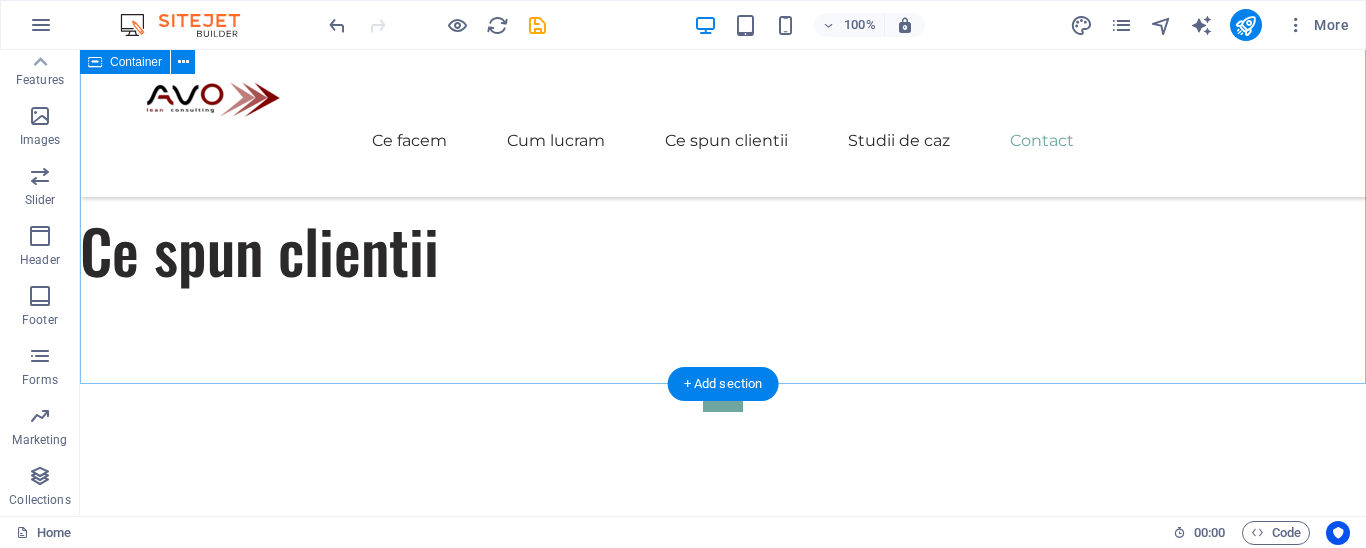 scroll, scrollTop: 5434, scrollLeft: 0, axis: vertical 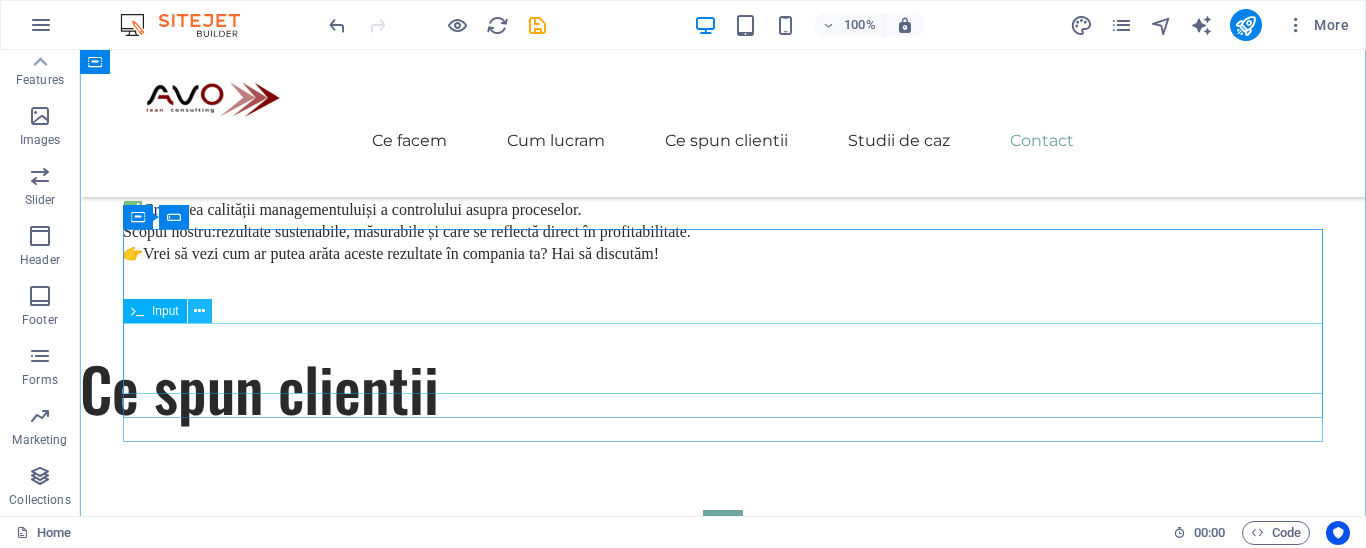 click at bounding box center (199, 311) 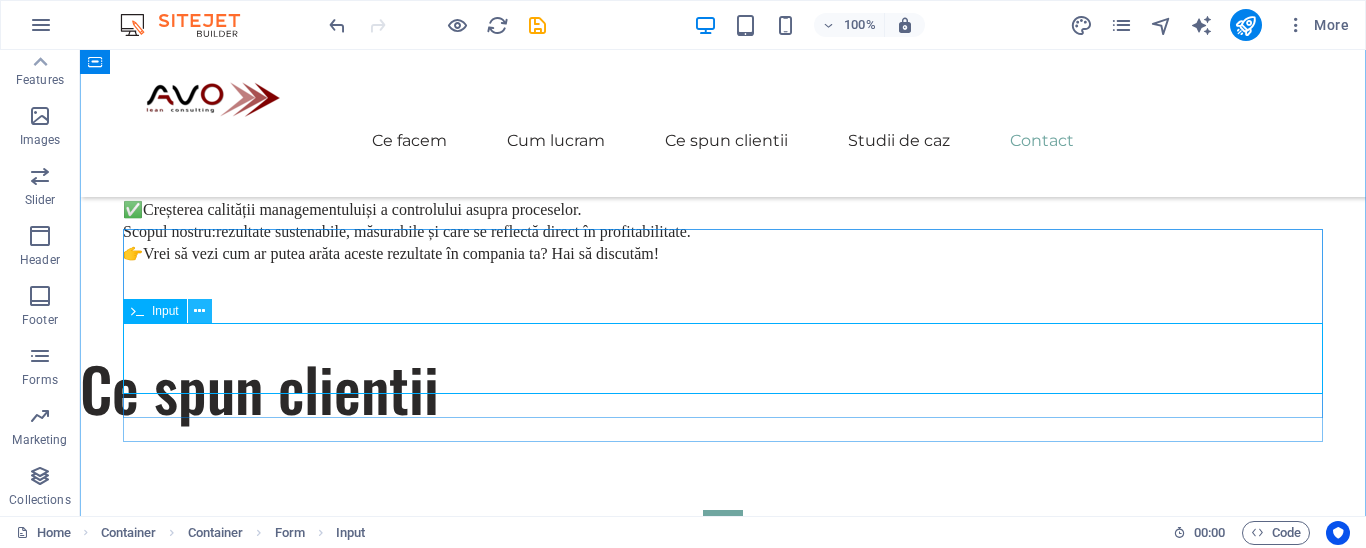 click at bounding box center [199, 311] 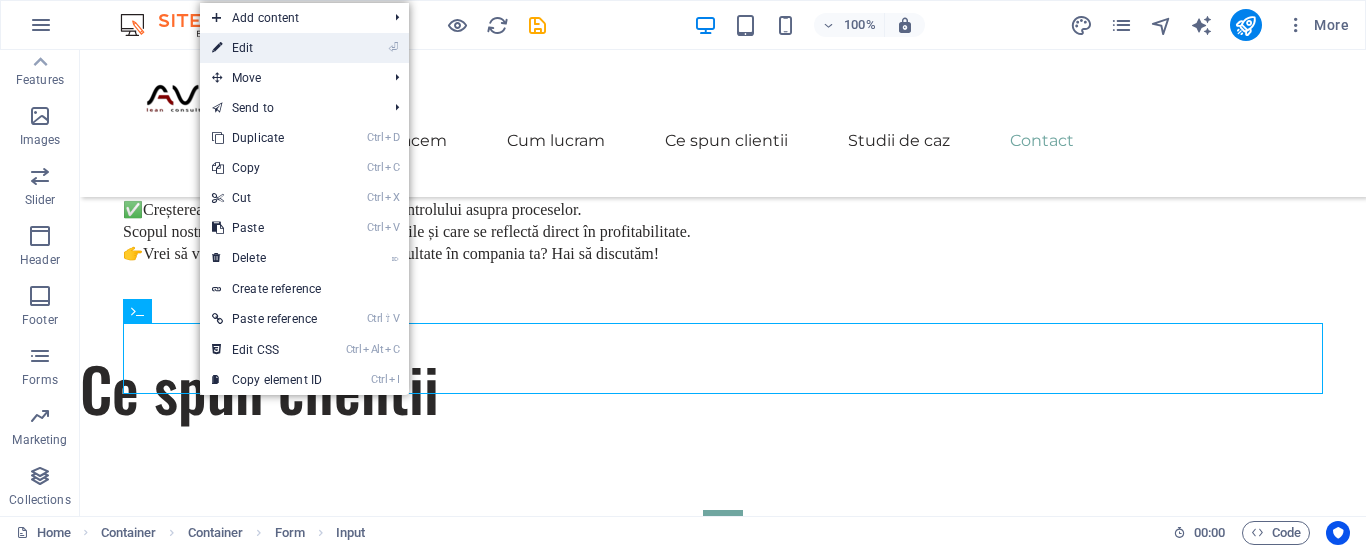 click on "⏎  Edit" at bounding box center (267, 48) 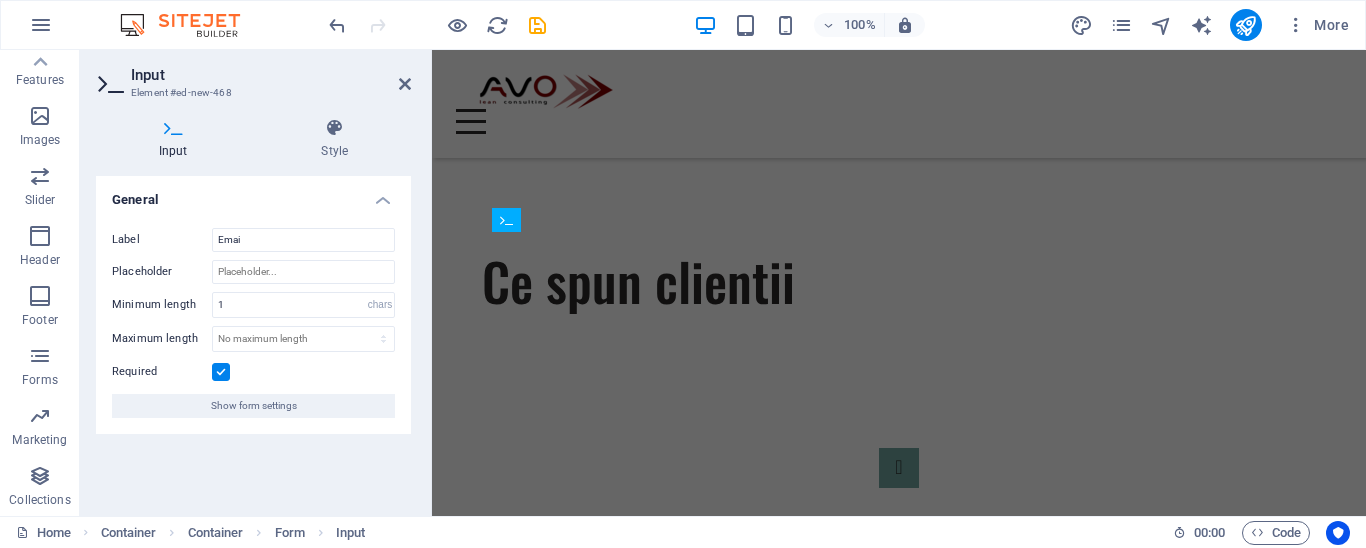 scroll, scrollTop: 5138, scrollLeft: 0, axis: vertical 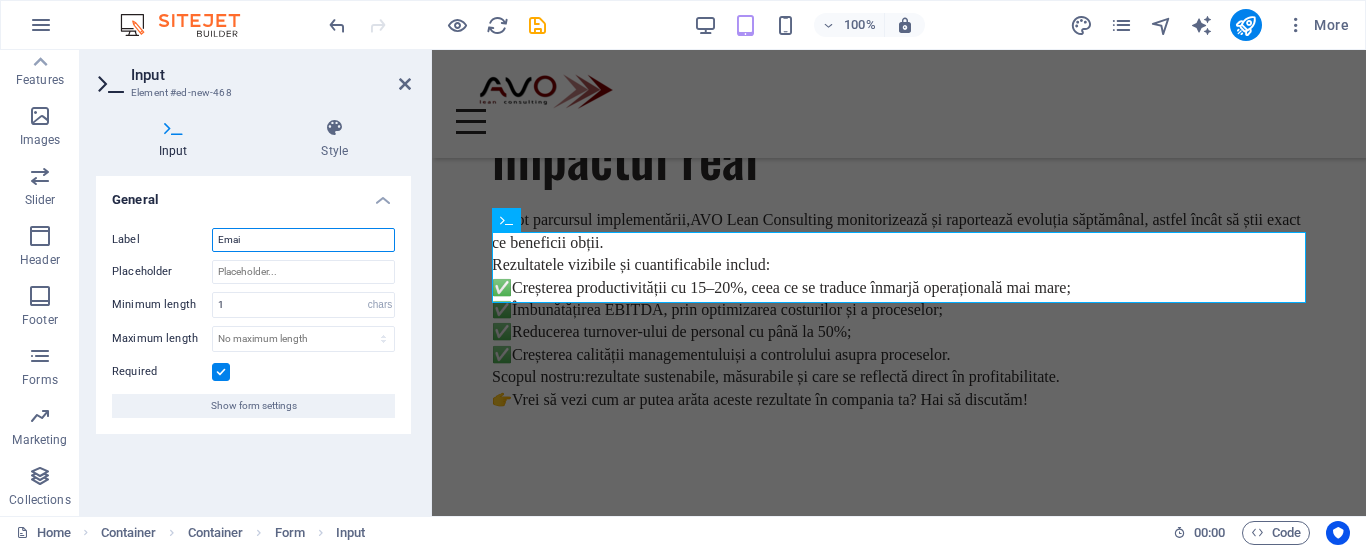 click on "Emai" at bounding box center (303, 240) 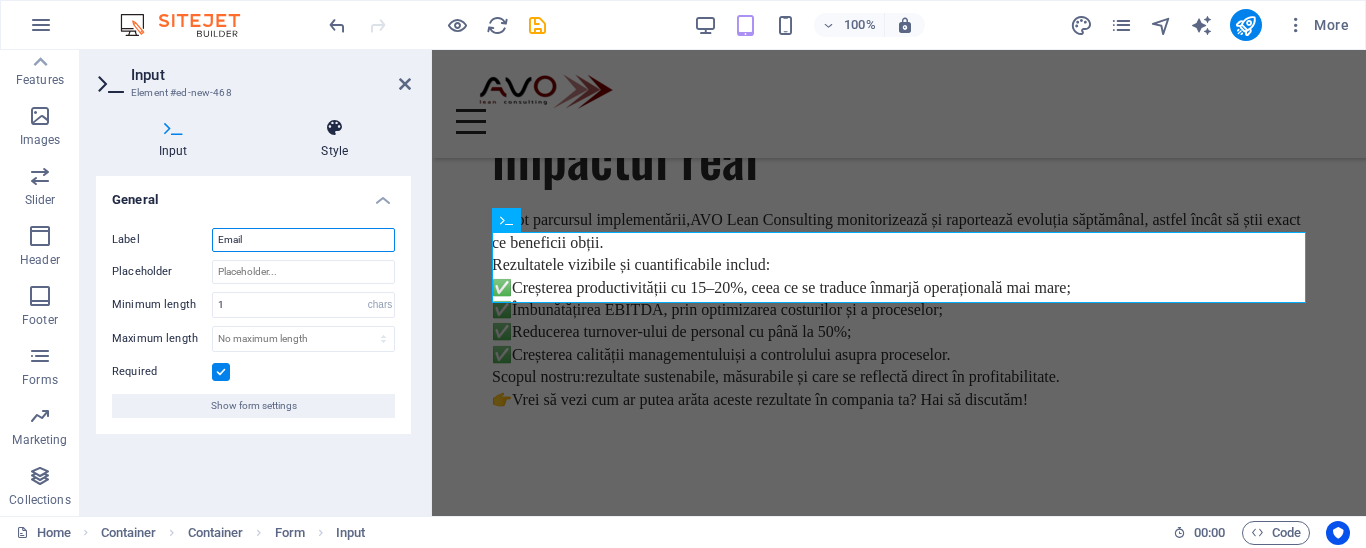 type on "Email" 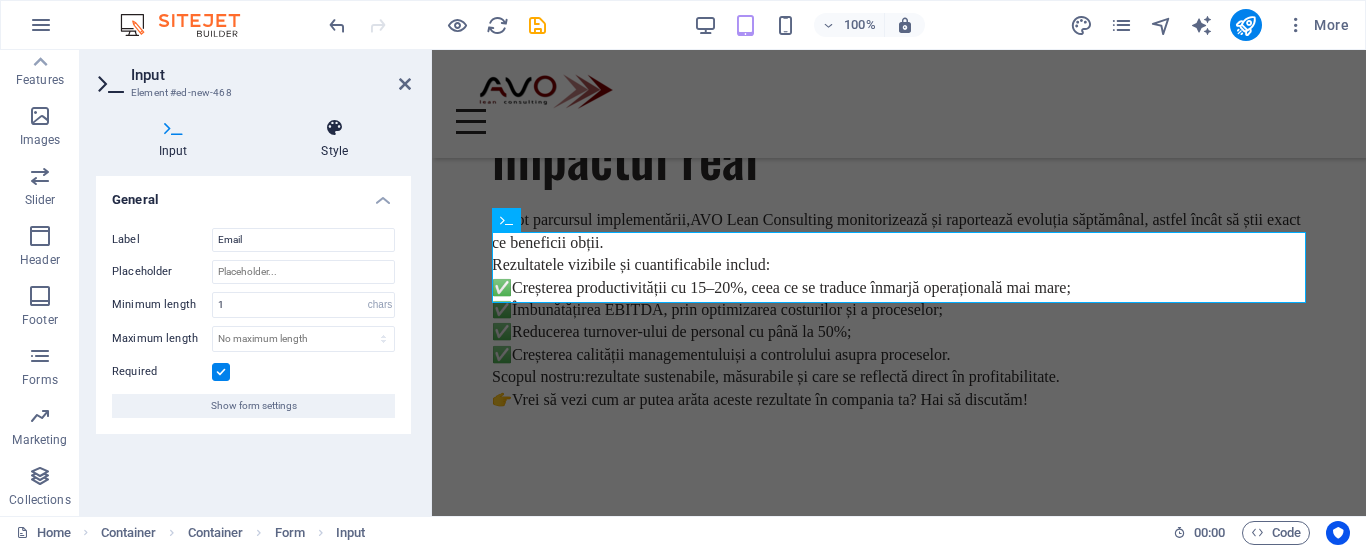 click at bounding box center (335, 128) 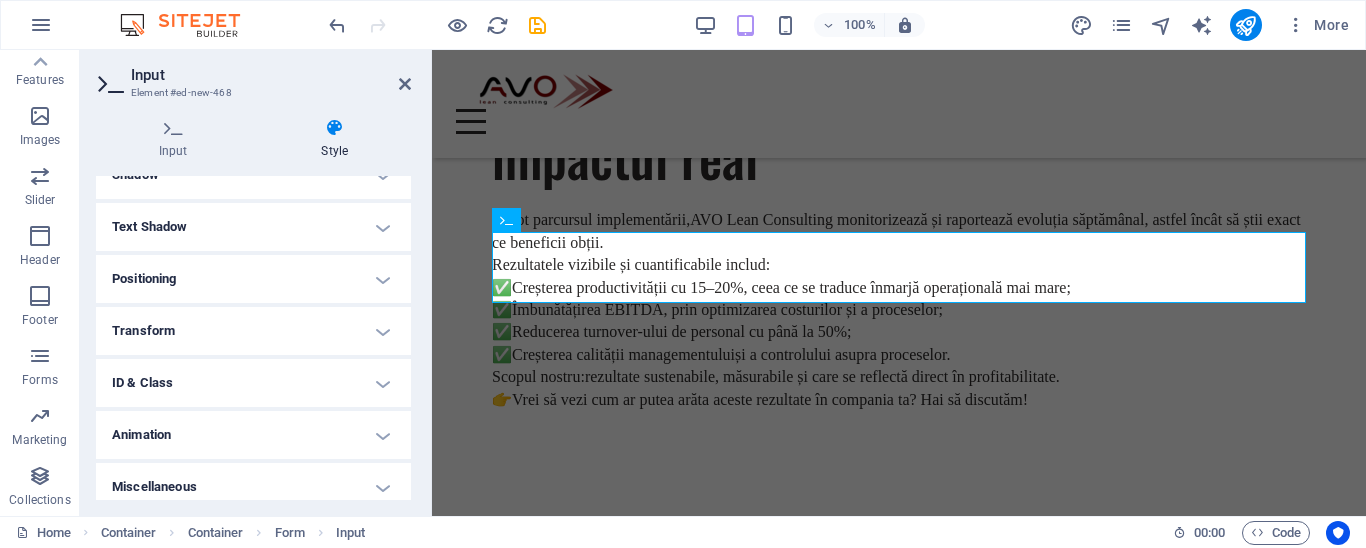 scroll, scrollTop: 521, scrollLeft: 0, axis: vertical 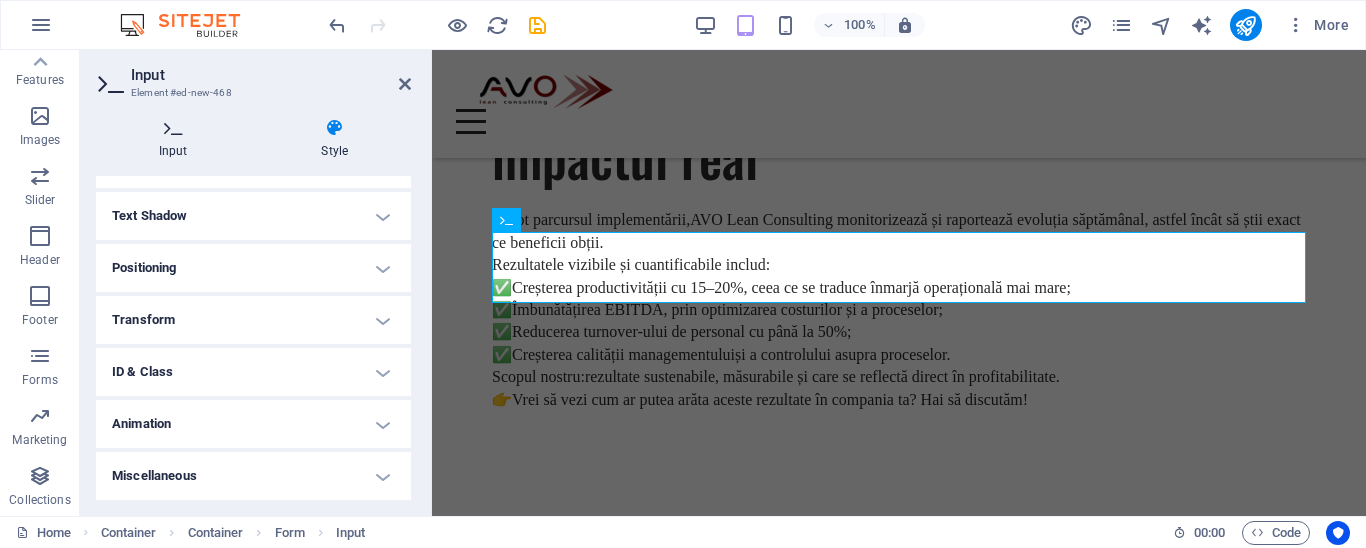 click on "Input" at bounding box center [177, 139] 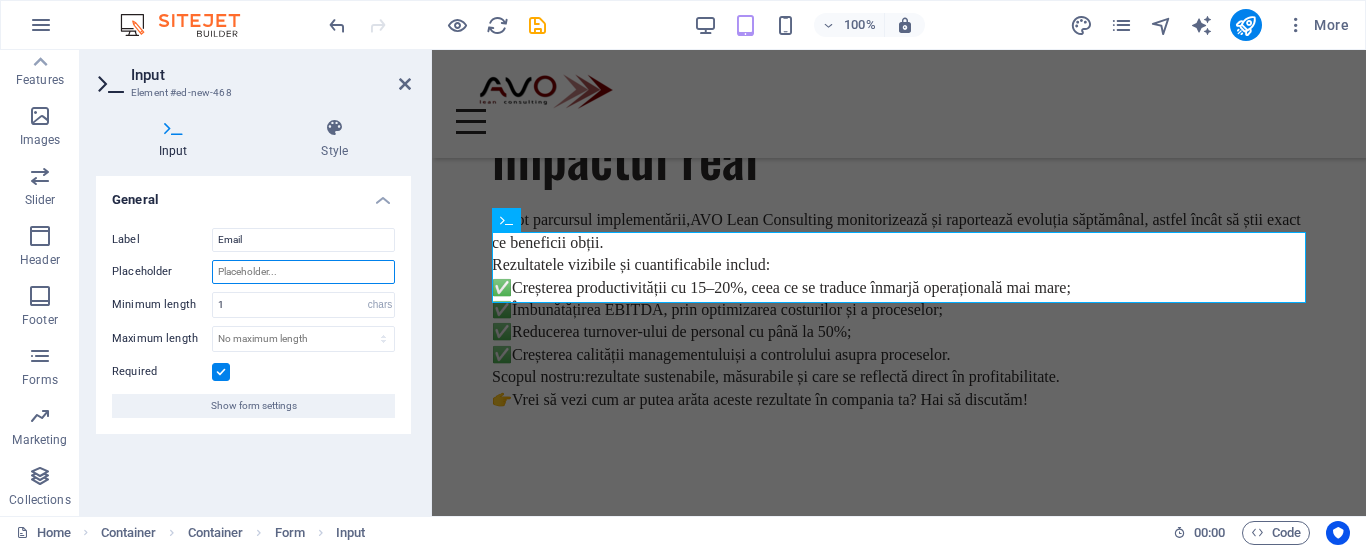 click on "Placeholder" at bounding box center (303, 272) 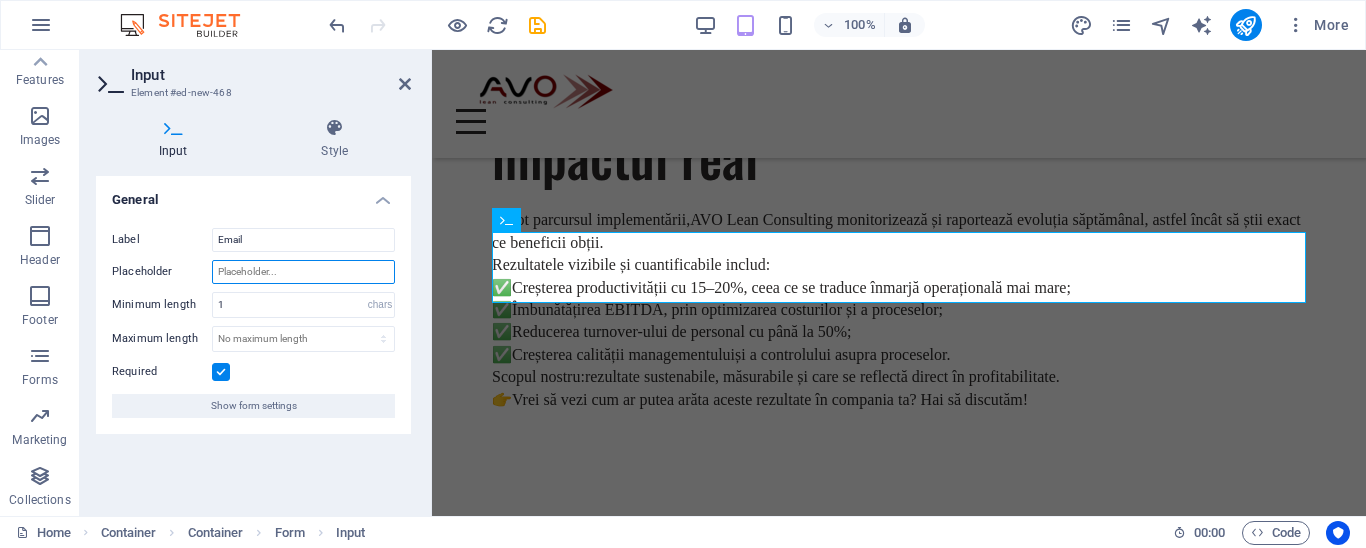 click on "Placeholder" at bounding box center (303, 272) 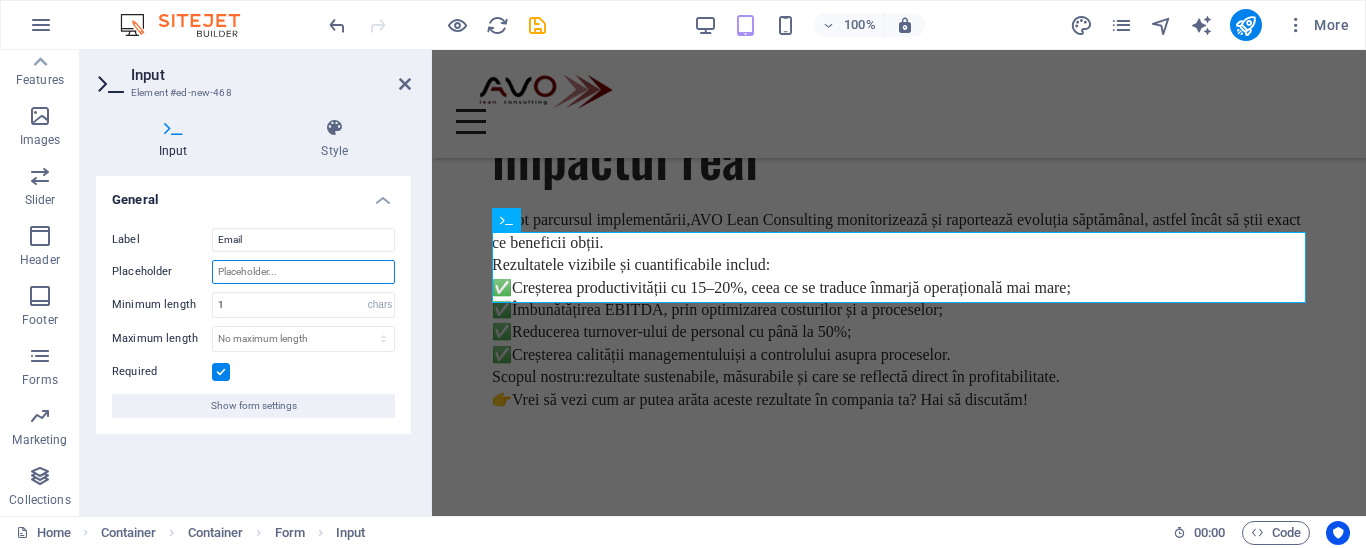 click on "Placeholder" at bounding box center [303, 272] 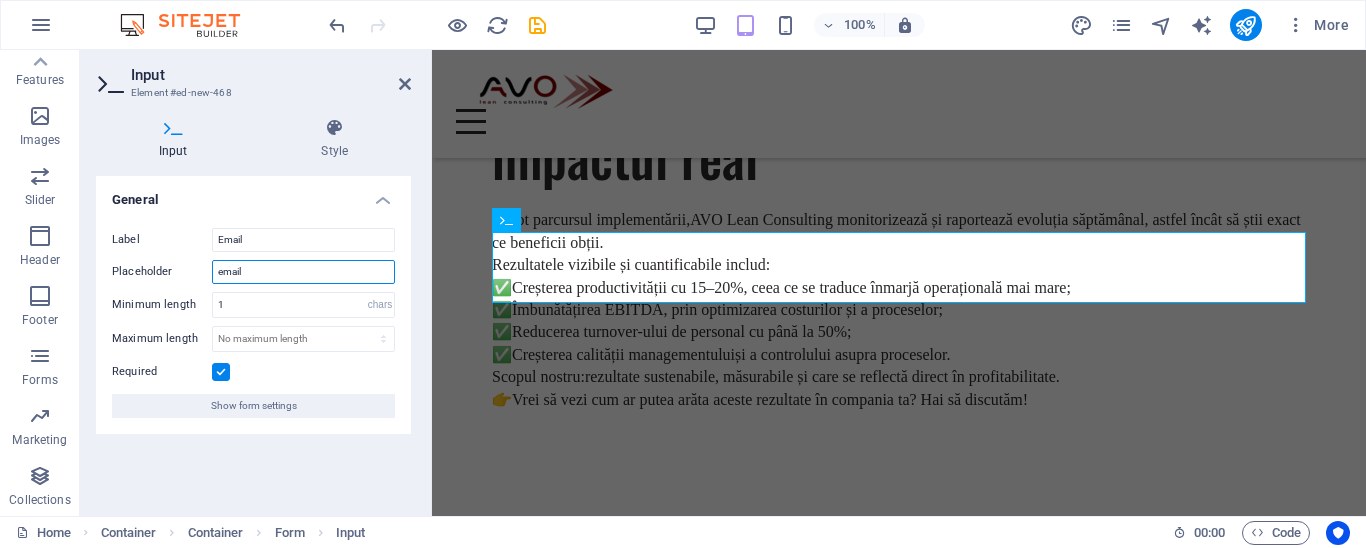 type on "email" 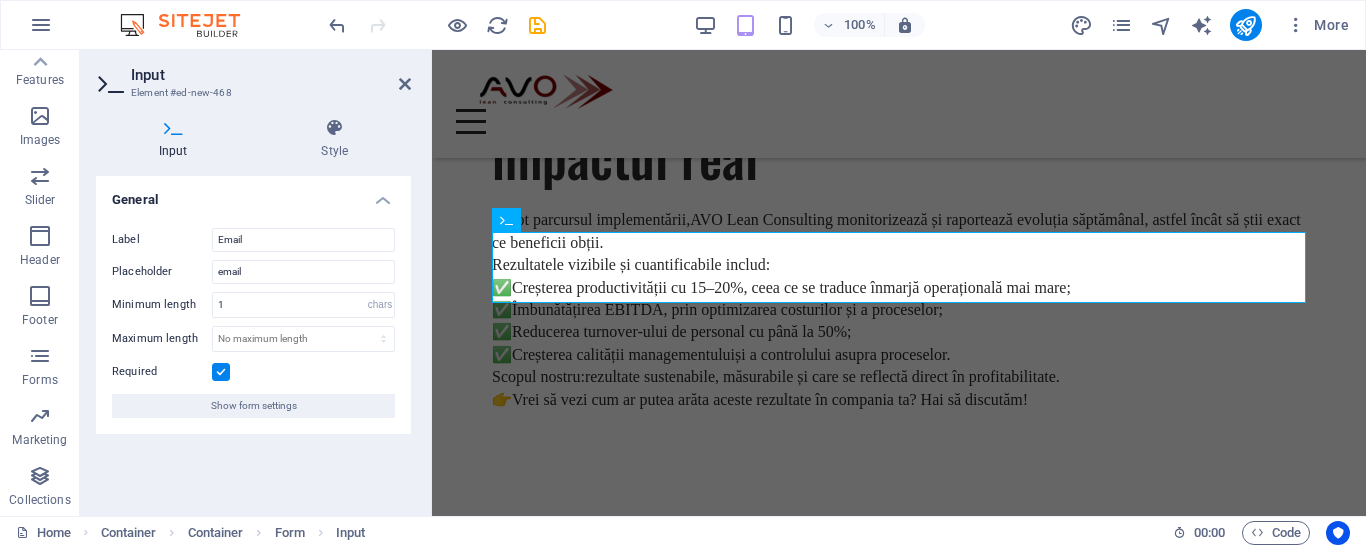 click on "Input" at bounding box center [177, 139] 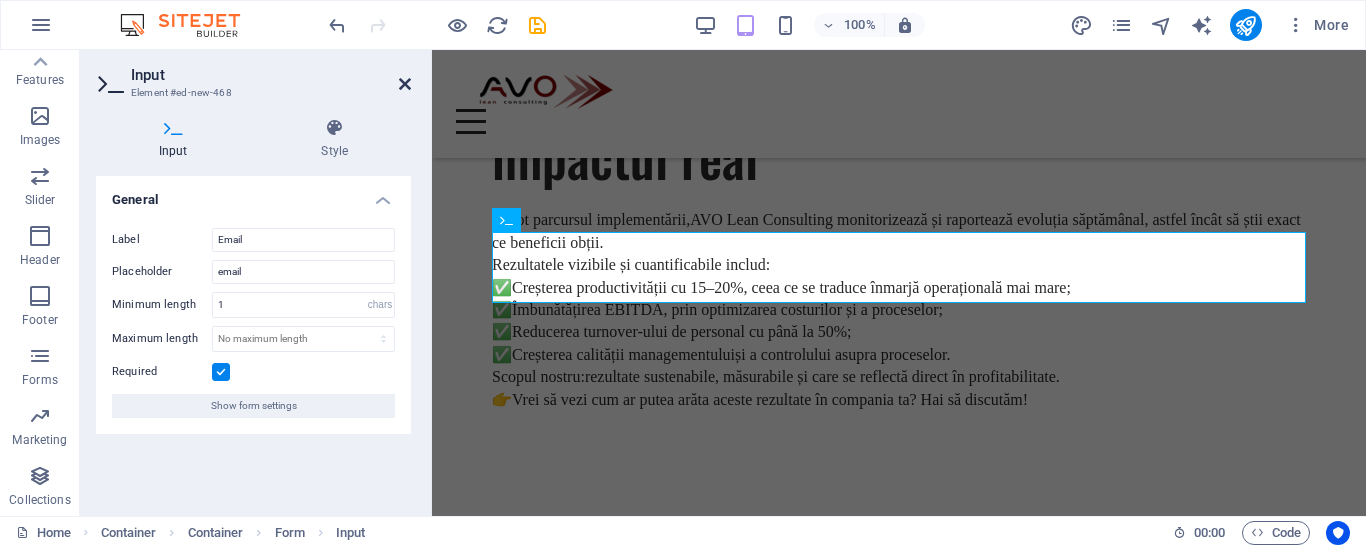 click at bounding box center (405, 84) 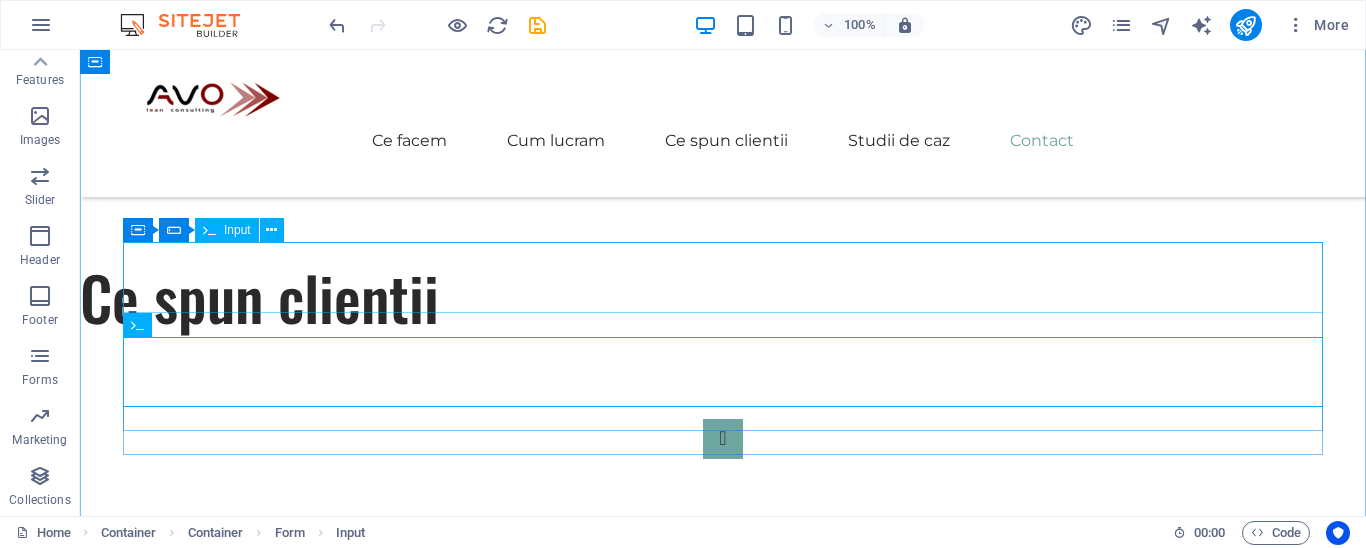 scroll, scrollTop: 5387, scrollLeft: 0, axis: vertical 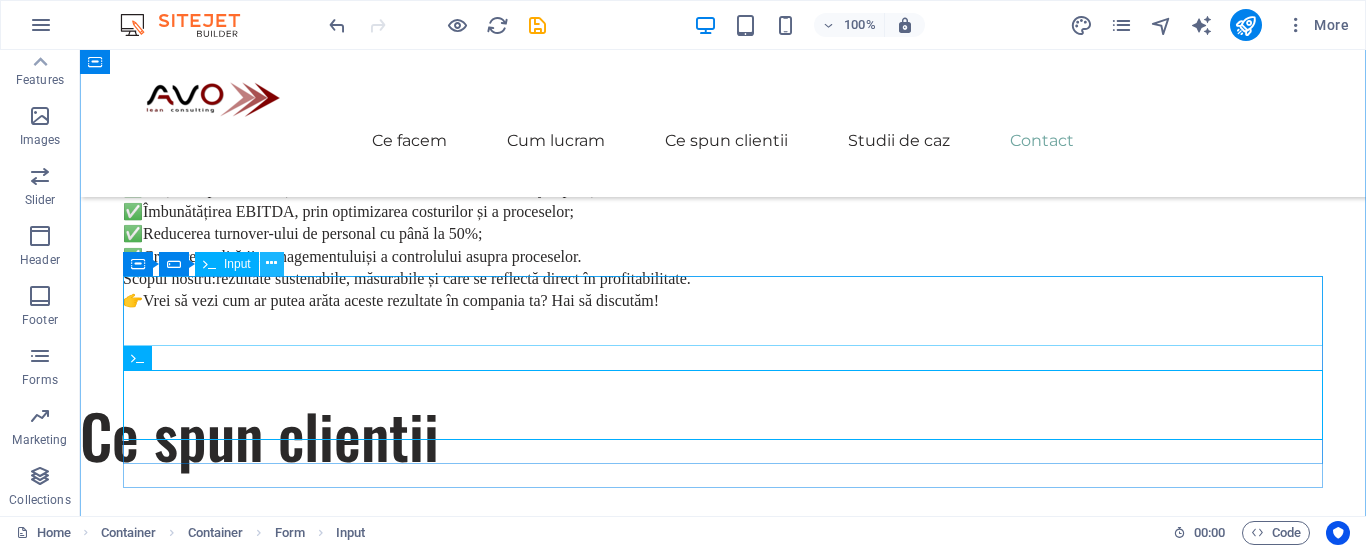 click at bounding box center [272, 264] 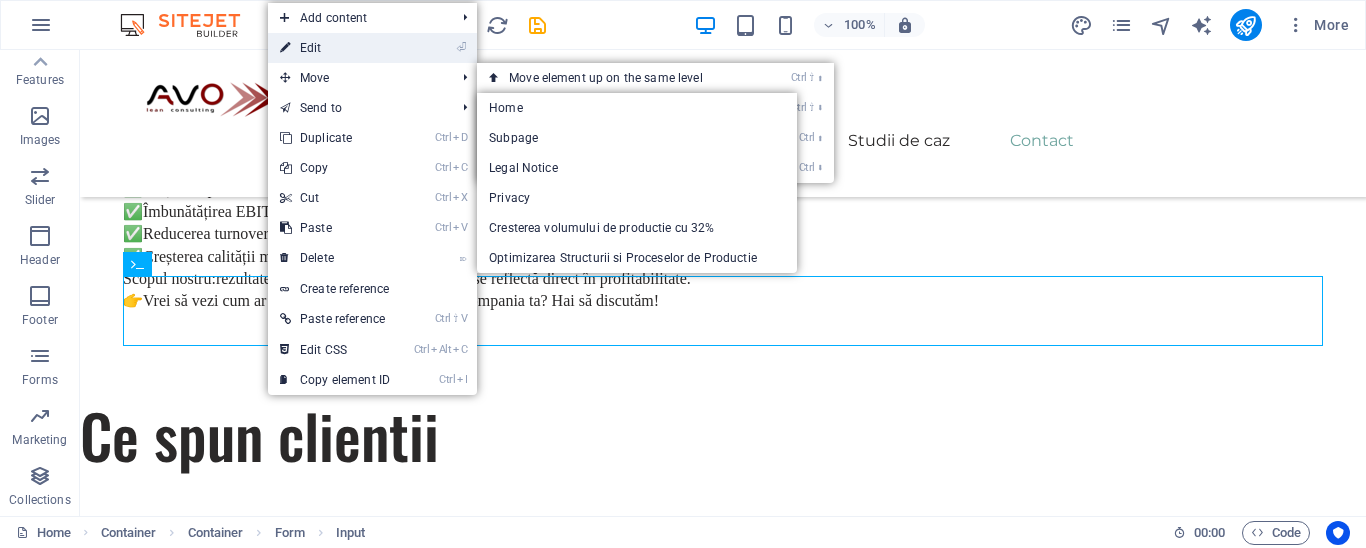 click on "⏎  Edit" at bounding box center (335, 48) 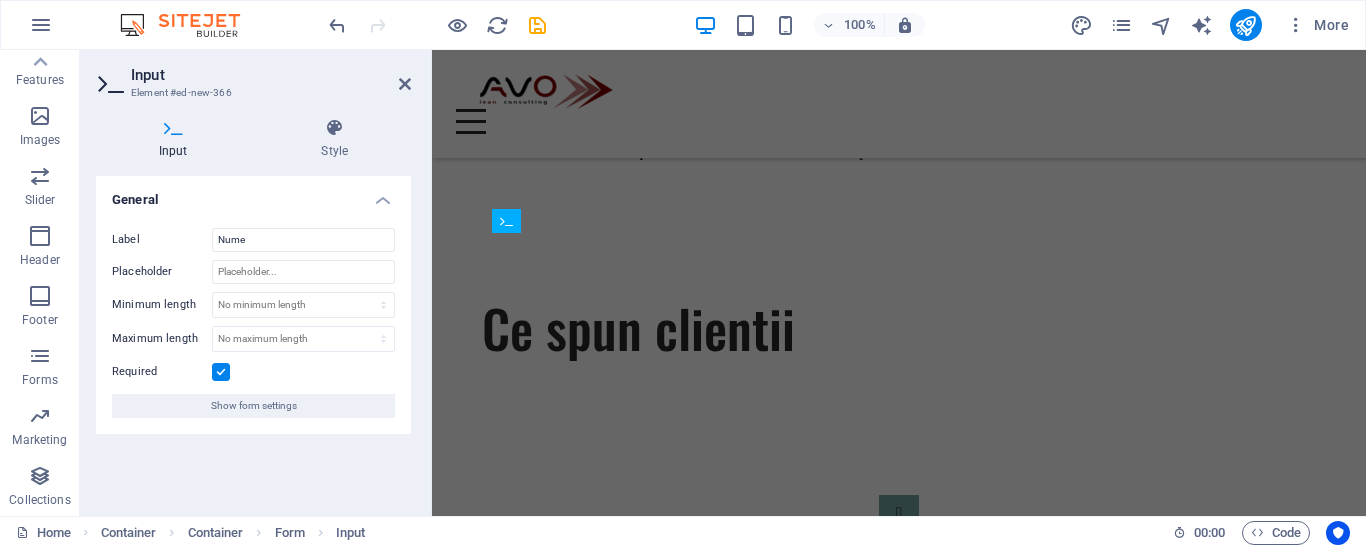 scroll, scrollTop: 5043, scrollLeft: 0, axis: vertical 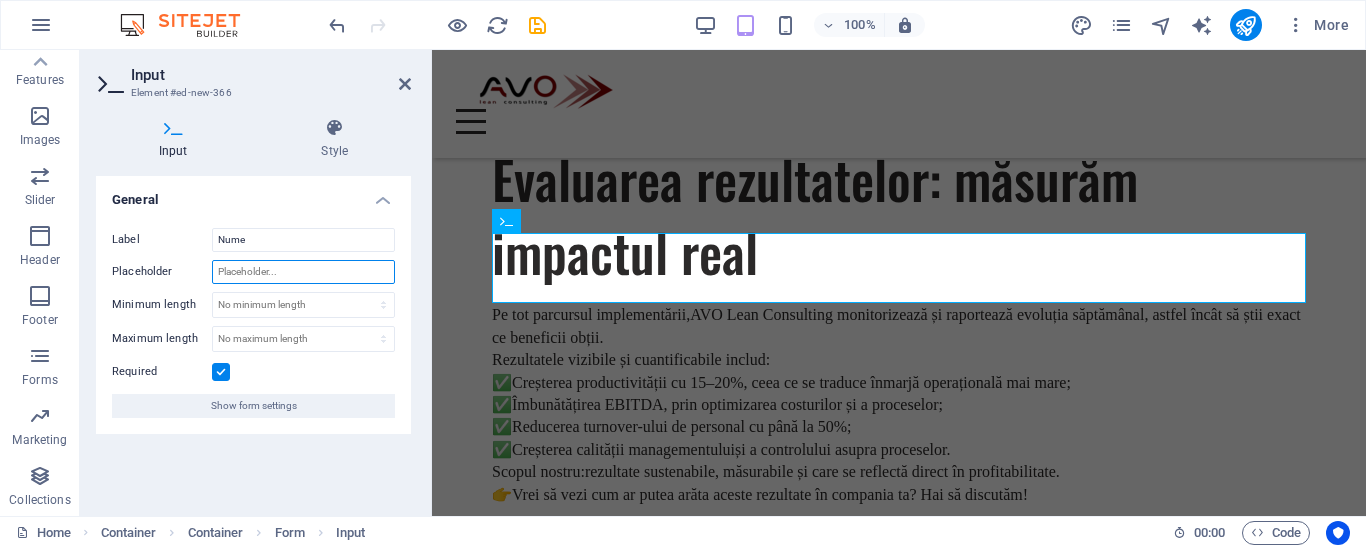 click on "Placeholder" at bounding box center [303, 272] 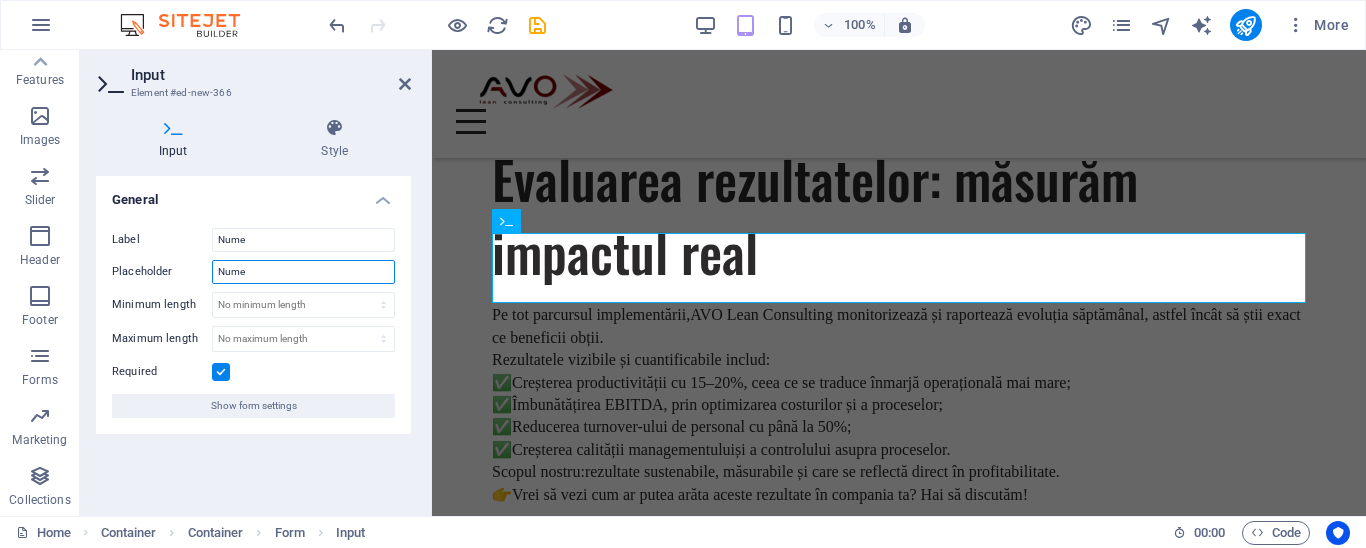type on "Nume" 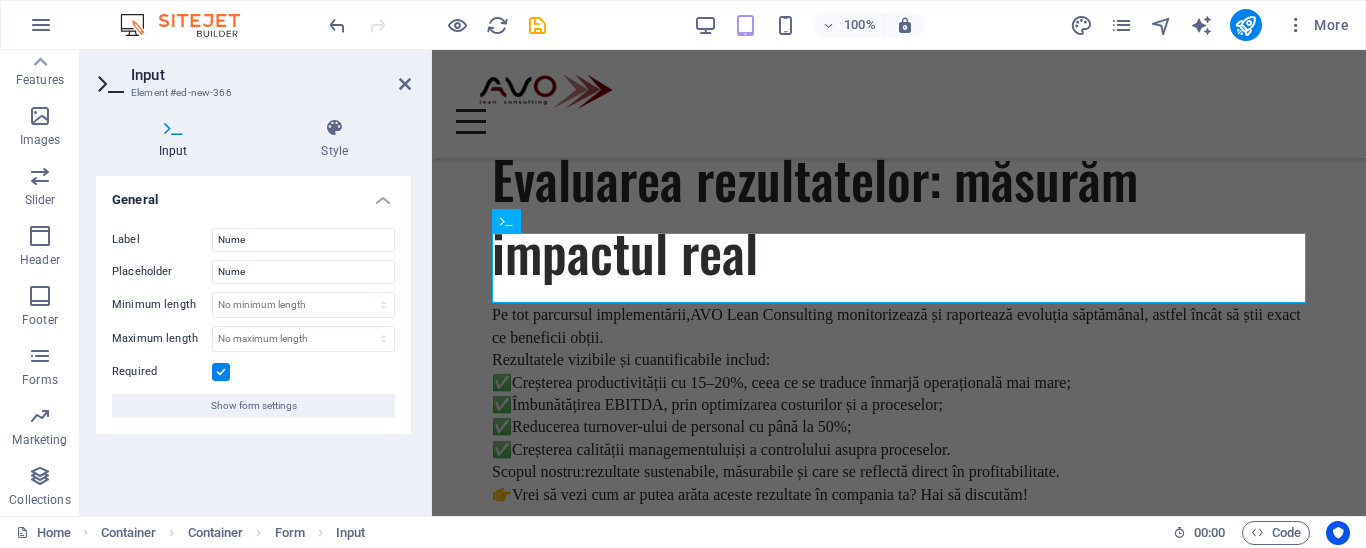 click on "Input" at bounding box center (177, 139) 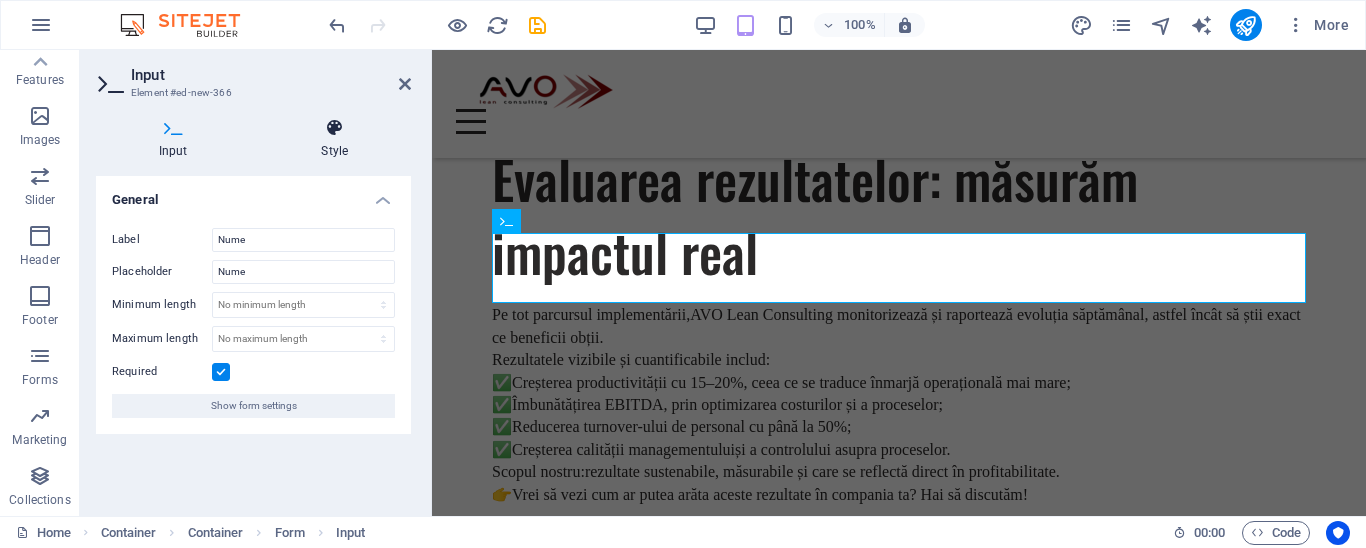 click at bounding box center (335, 128) 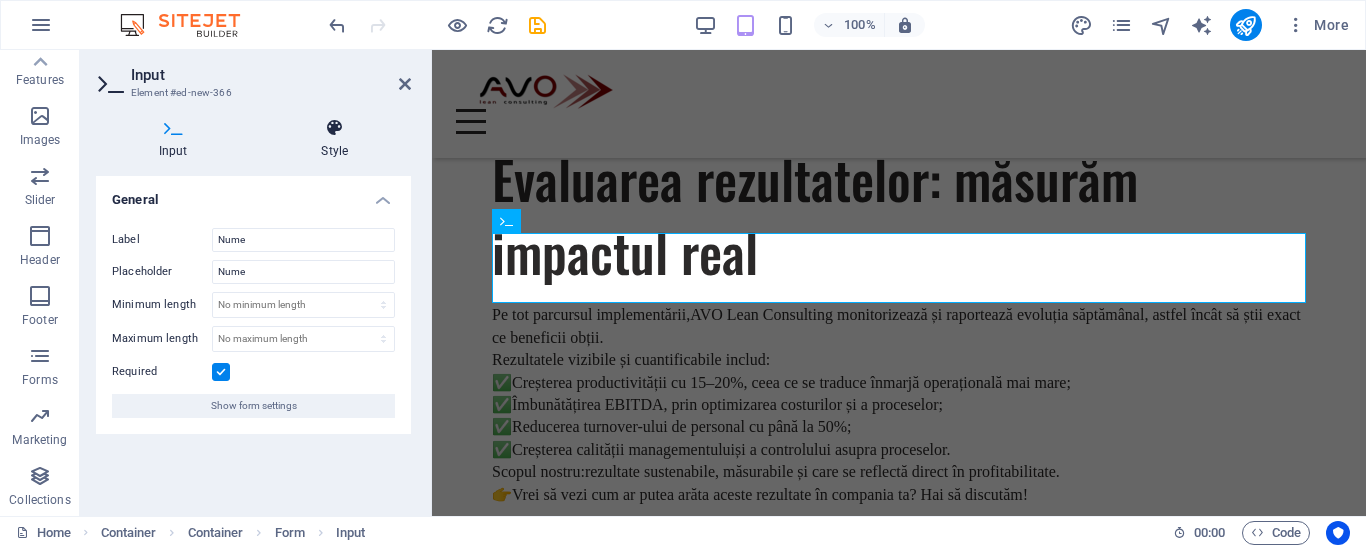 scroll, scrollTop: 521, scrollLeft: 0, axis: vertical 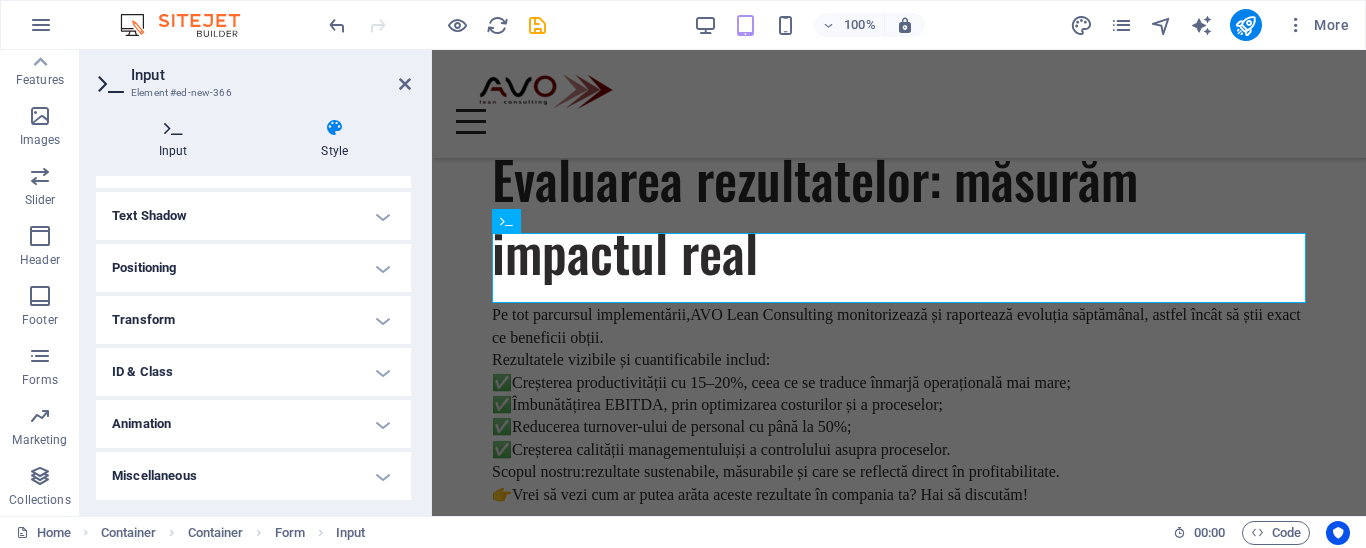 click on "Input" at bounding box center (177, 139) 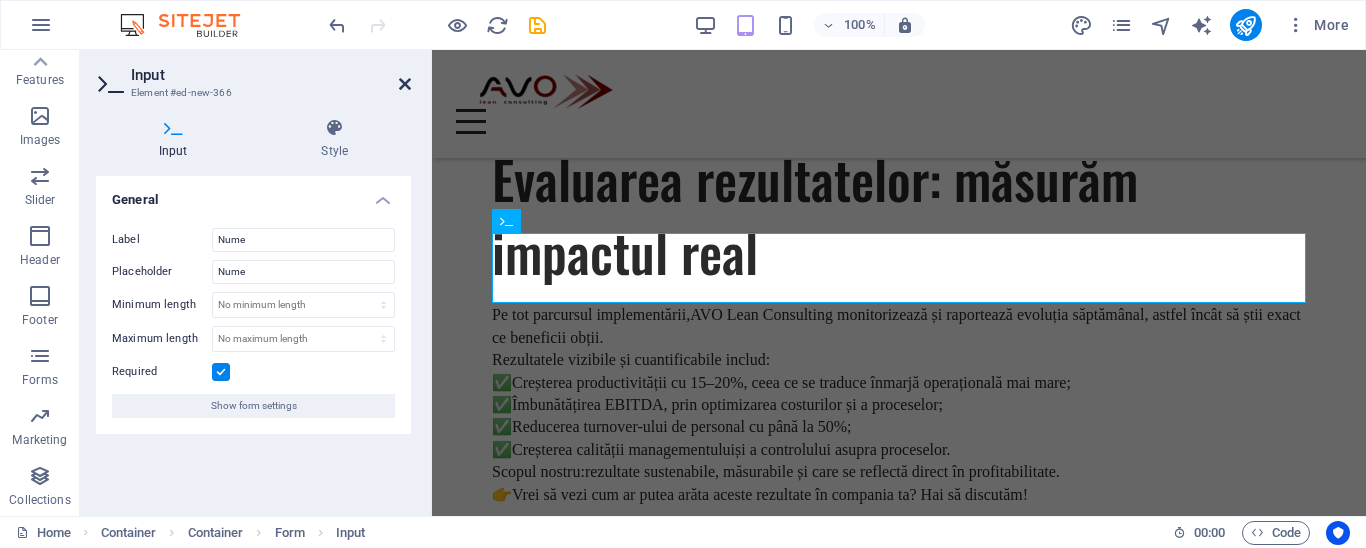 click at bounding box center [405, 84] 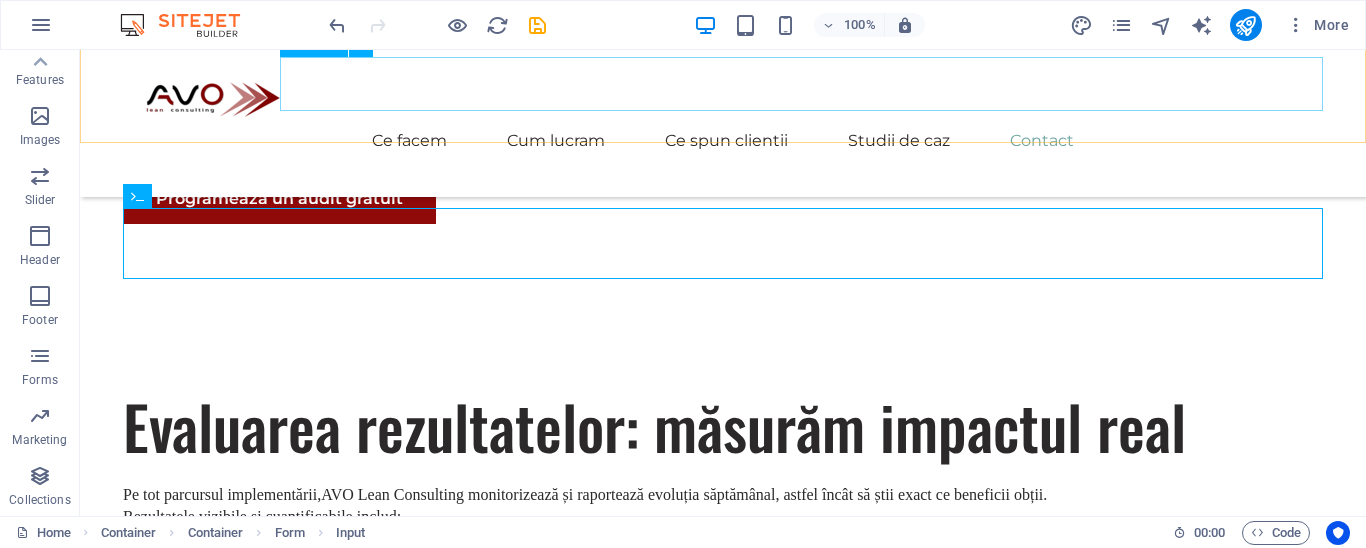 scroll, scrollTop: 5430, scrollLeft: 0, axis: vertical 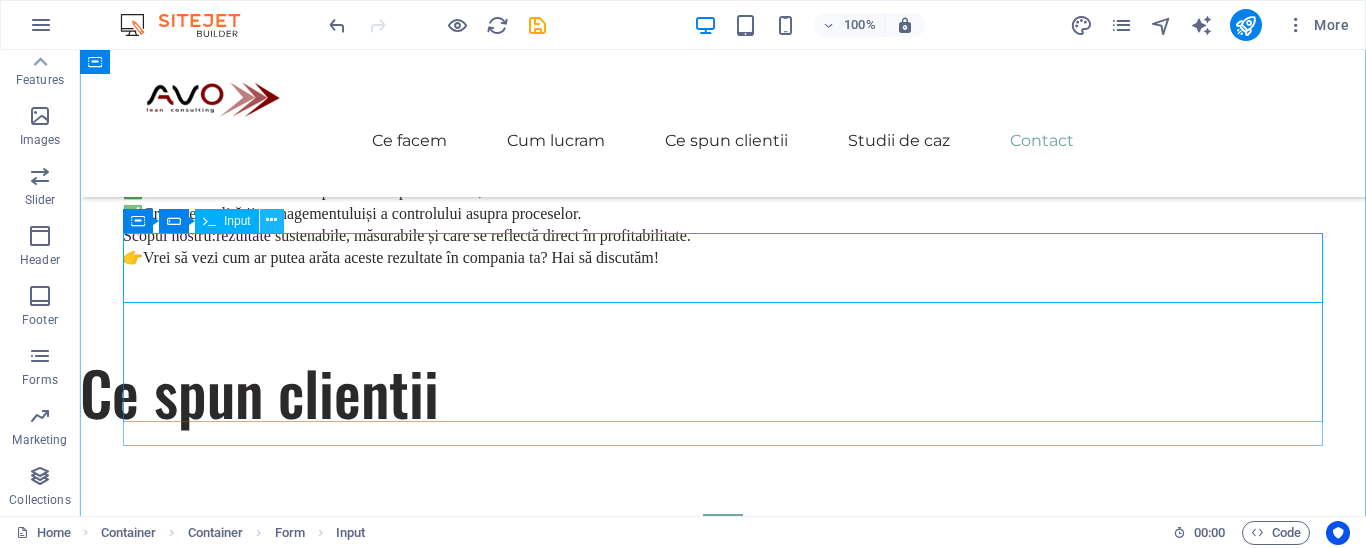 click at bounding box center (271, 220) 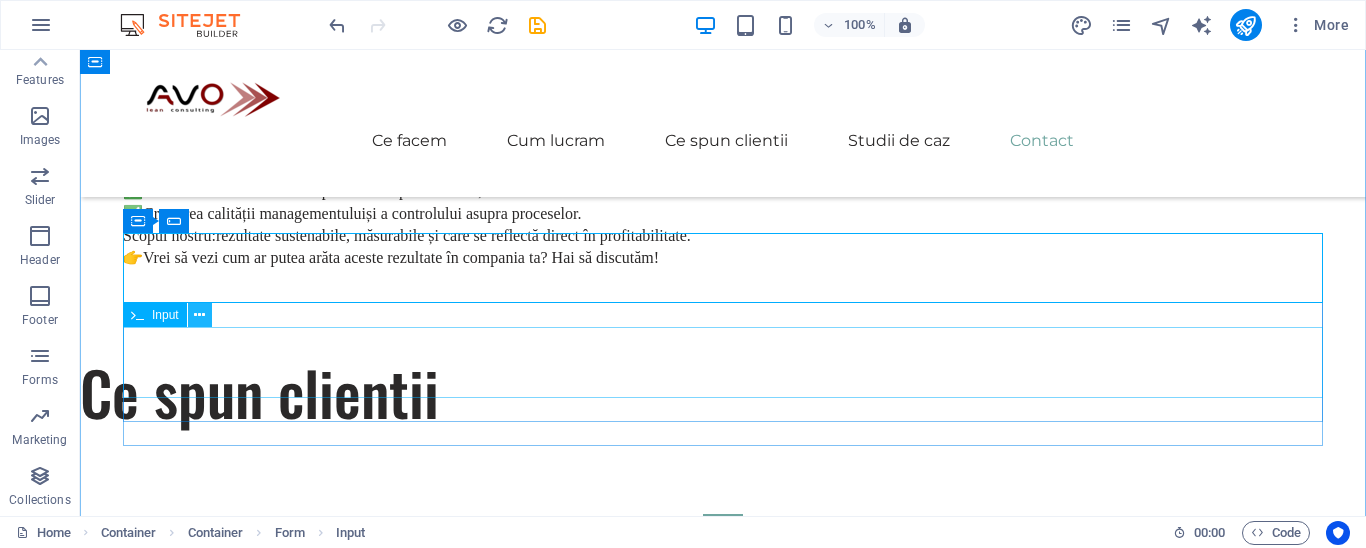 click at bounding box center [199, 315] 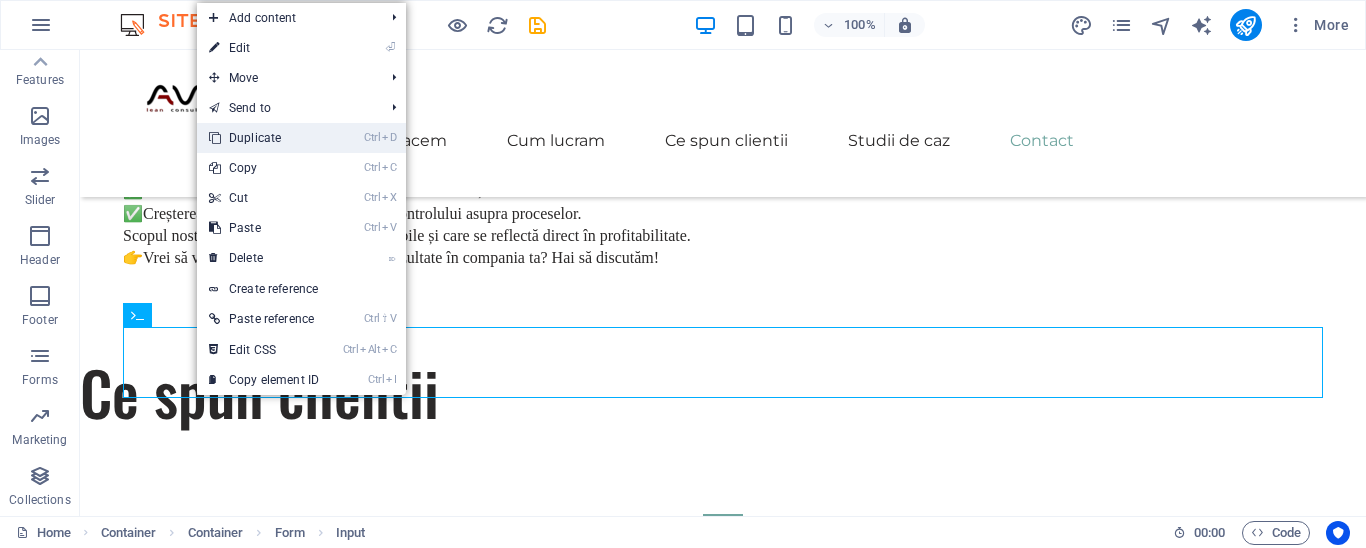 click on "Ctrl D  Duplicate" at bounding box center [264, 138] 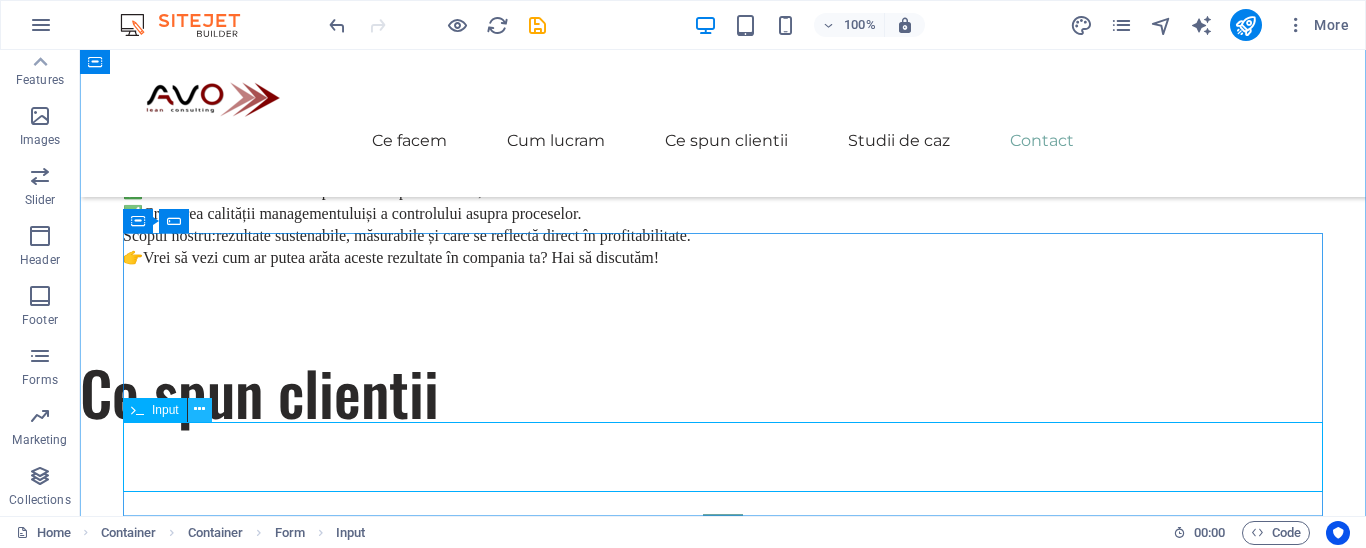 click at bounding box center (200, 410) 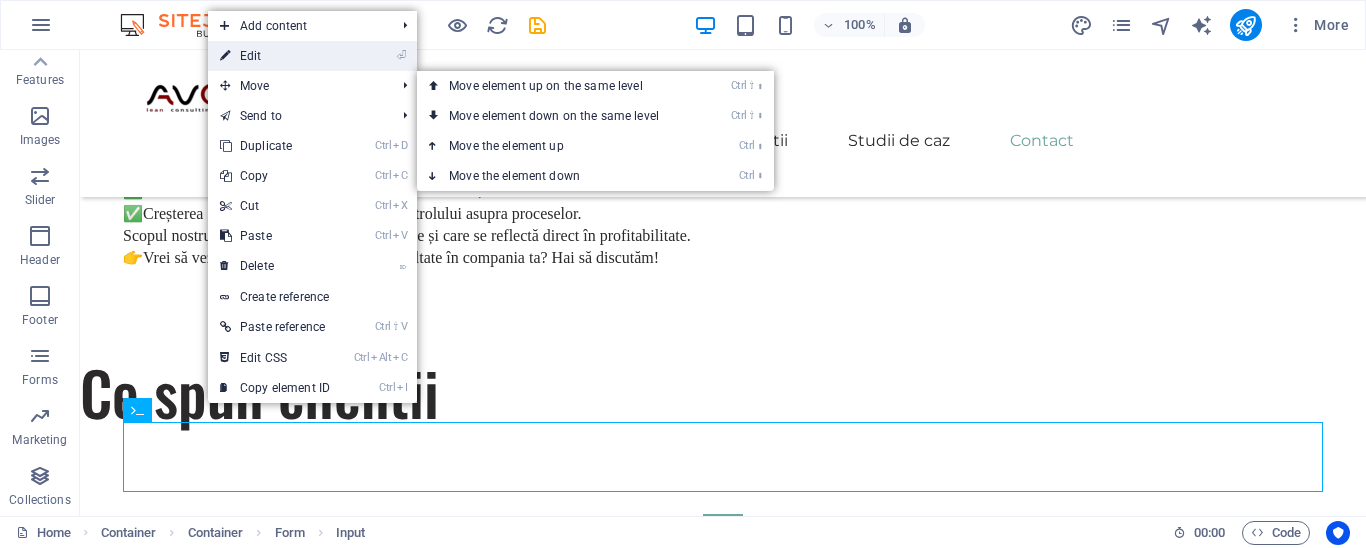 click on "⏎  Edit" at bounding box center [275, 56] 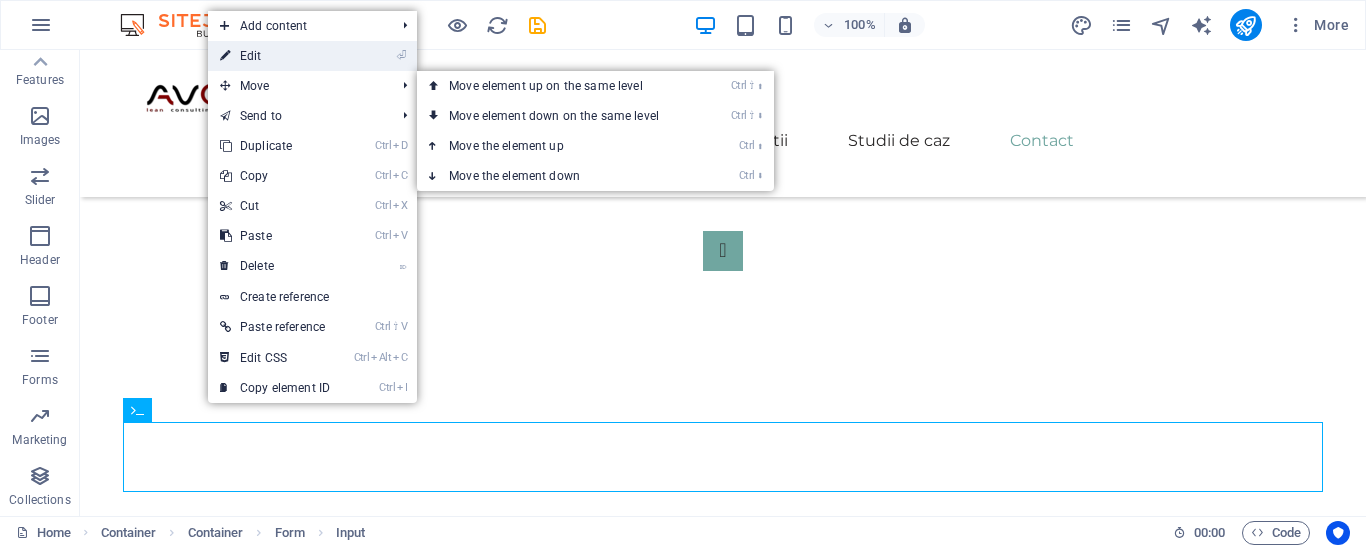 select on "characters" 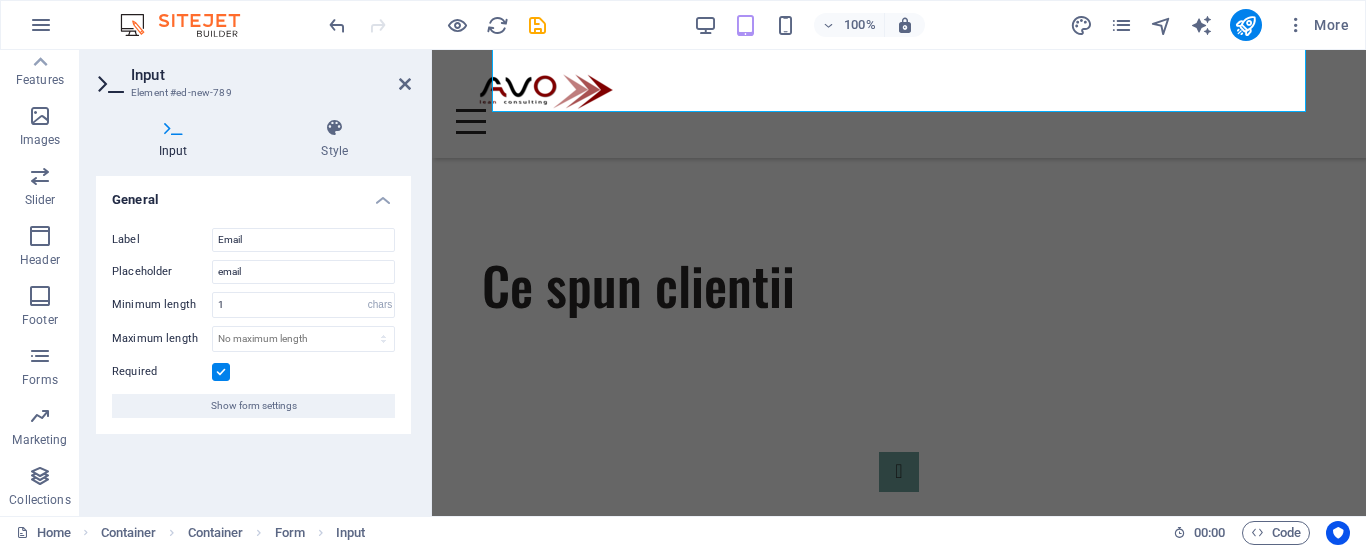 scroll, scrollTop: 5423, scrollLeft: 0, axis: vertical 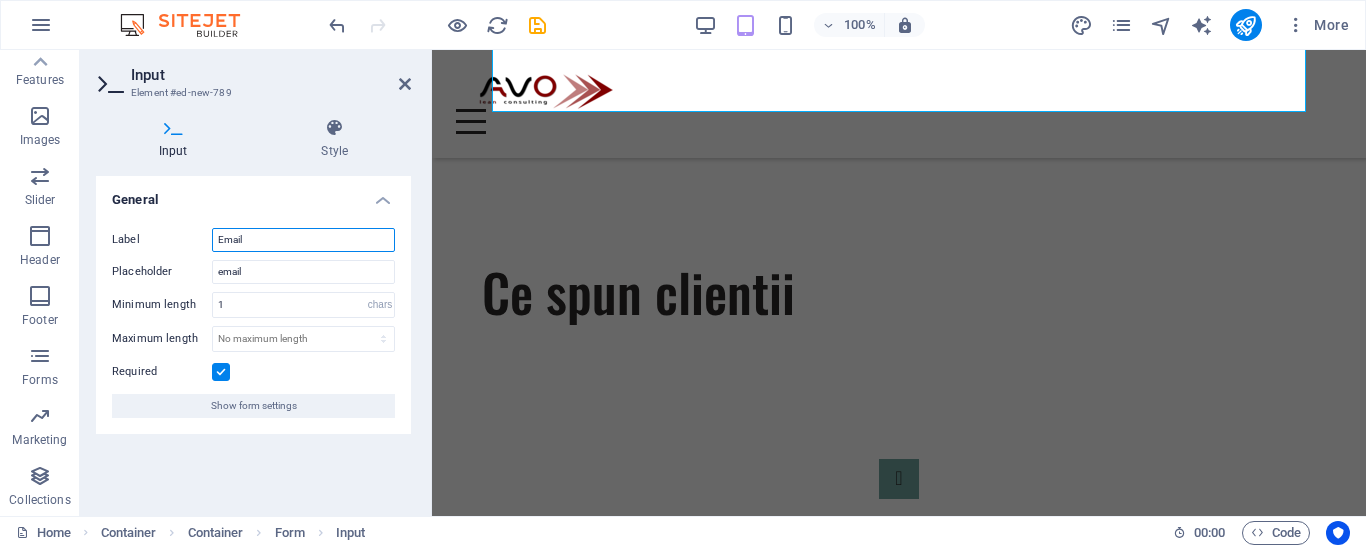 click on "Email" at bounding box center (303, 240) 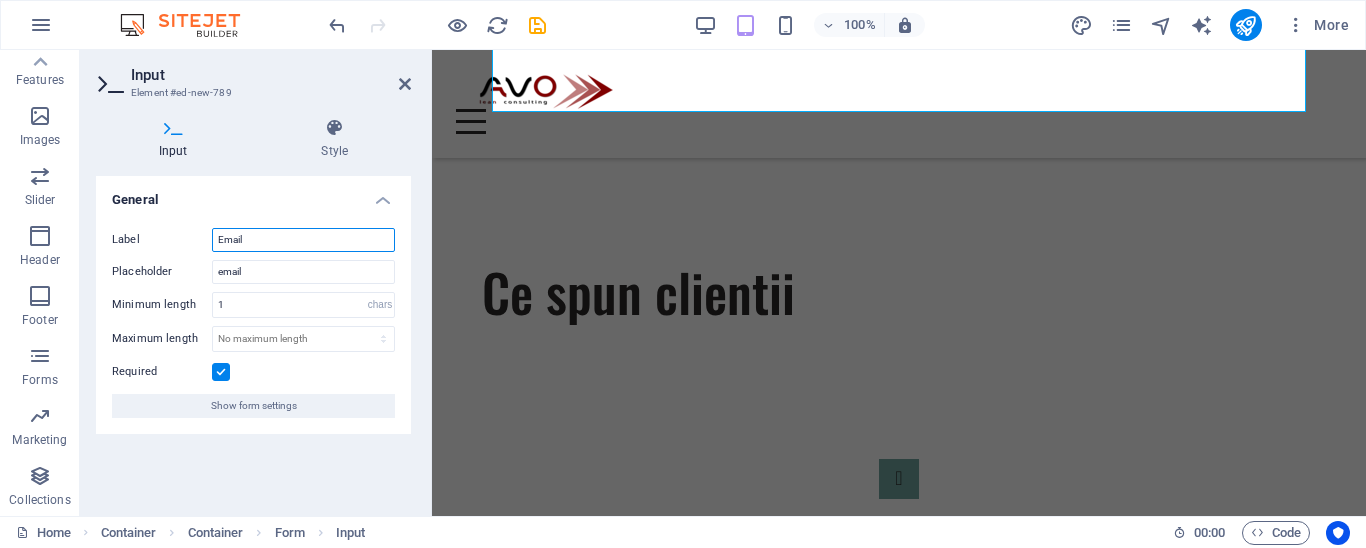 drag, startPoint x: 269, startPoint y: 239, endPoint x: 136, endPoint y: 233, distance: 133.13527 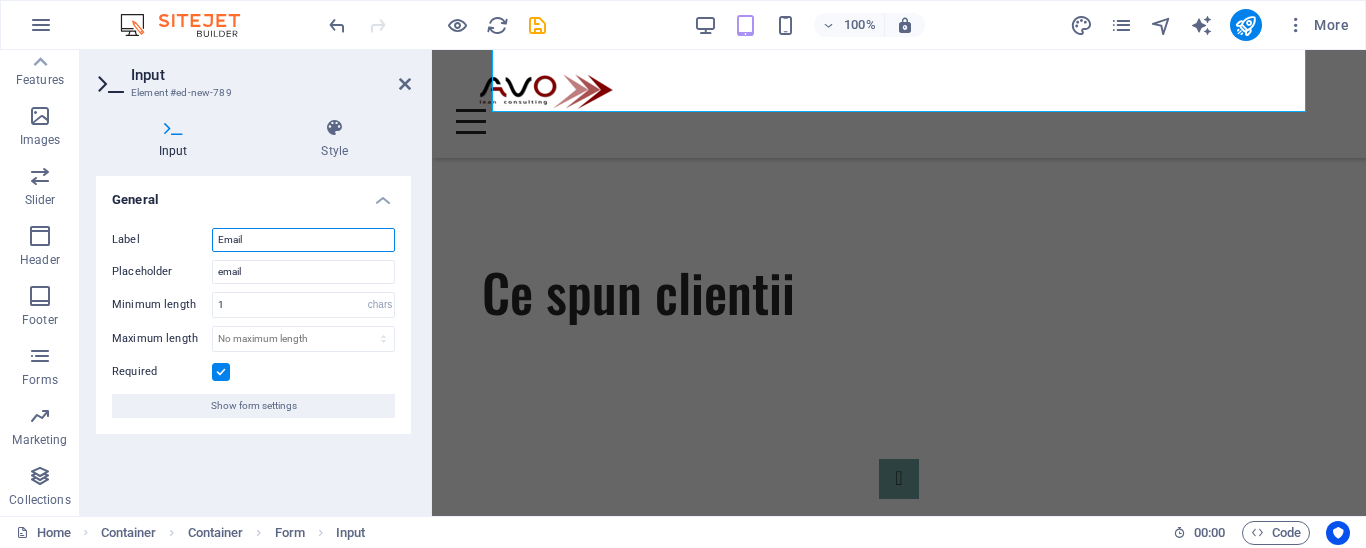 click on "Email" at bounding box center (303, 240) 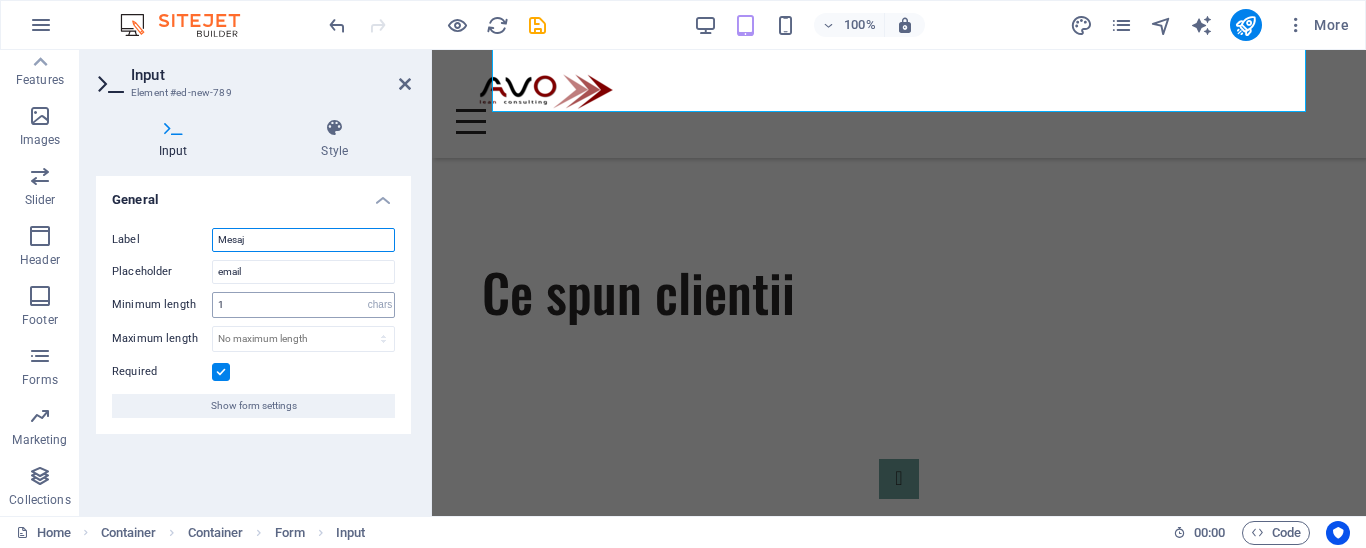 type on "Mesaj" 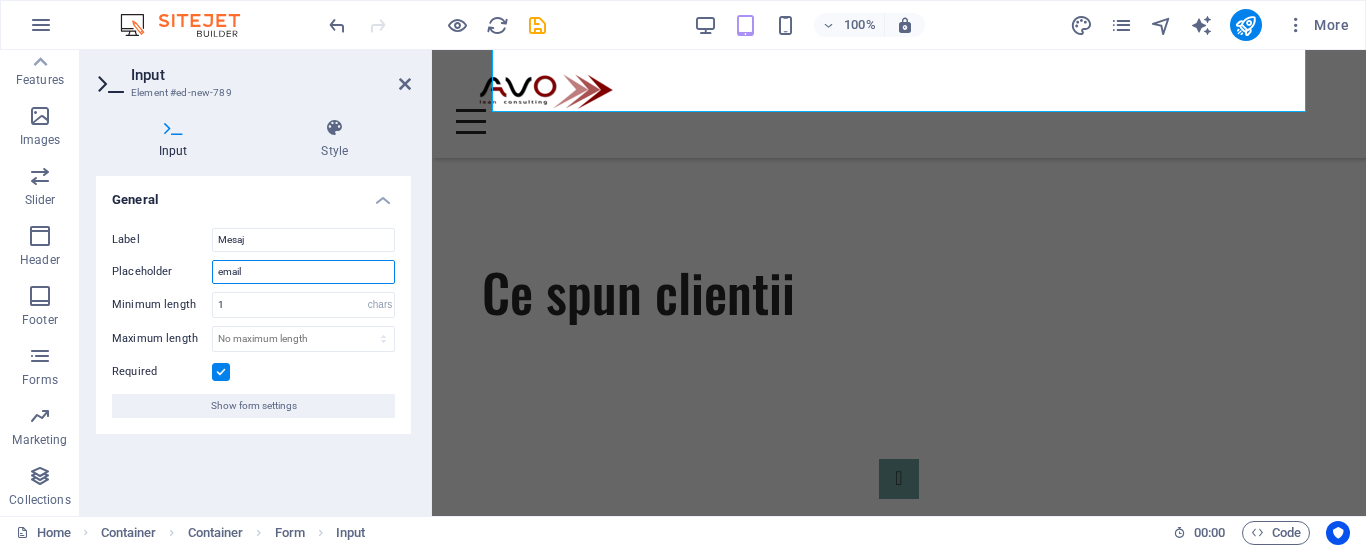 click on "email" at bounding box center (303, 272) 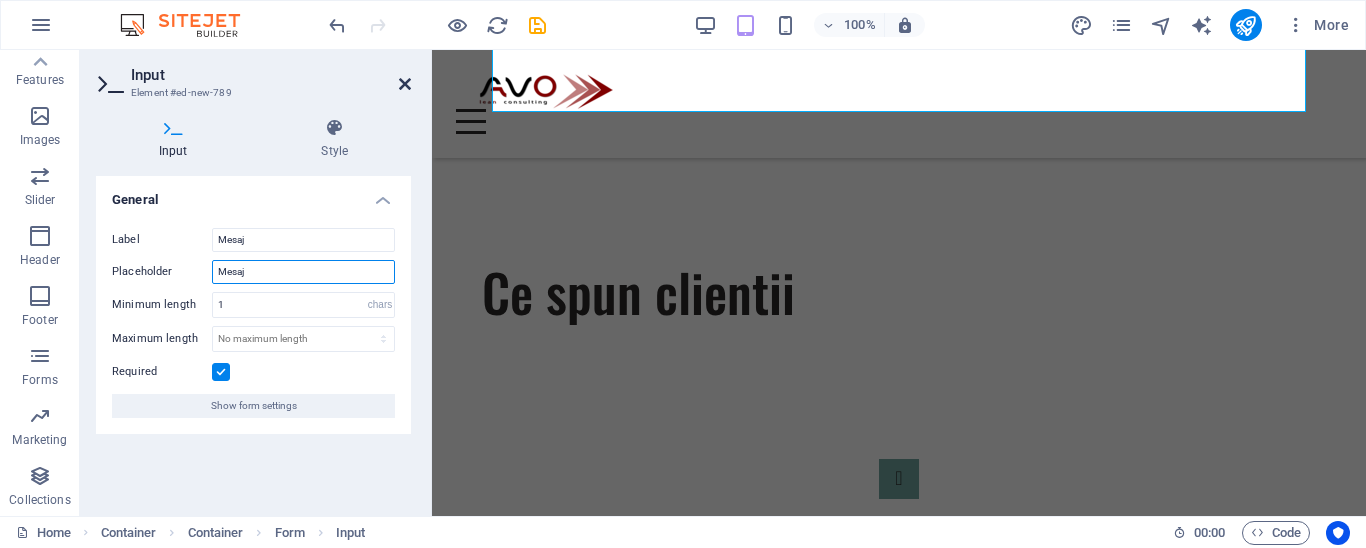 type on "Mesaj" 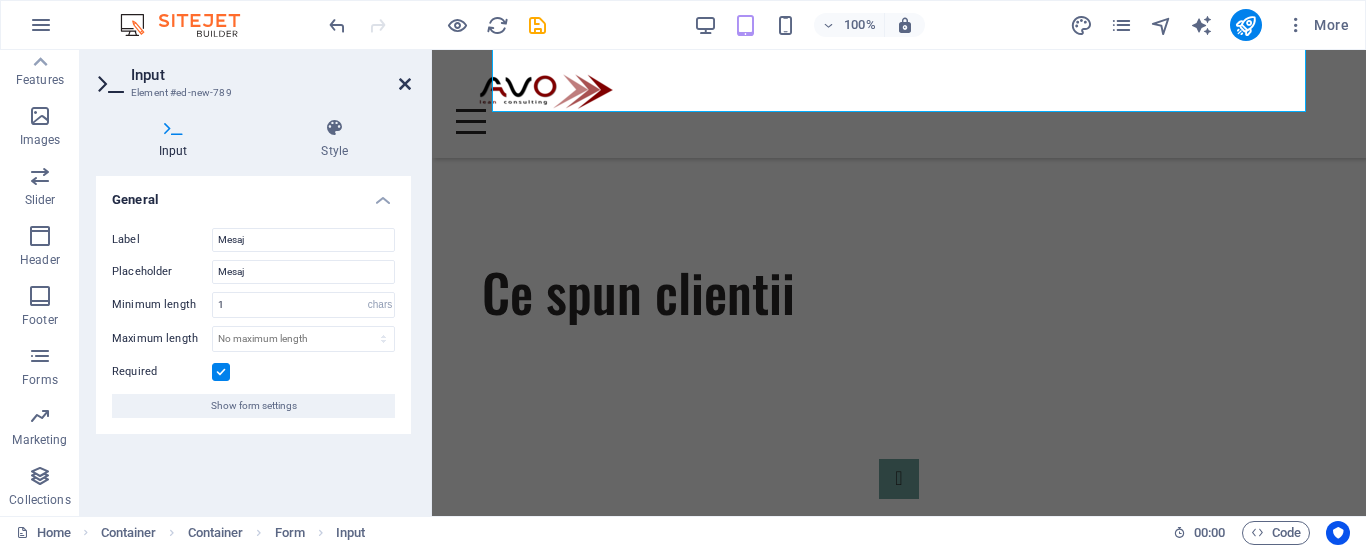 drag, startPoint x: 403, startPoint y: 84, endPoint x: 322, endPoint y: 41, distance: 91.706055 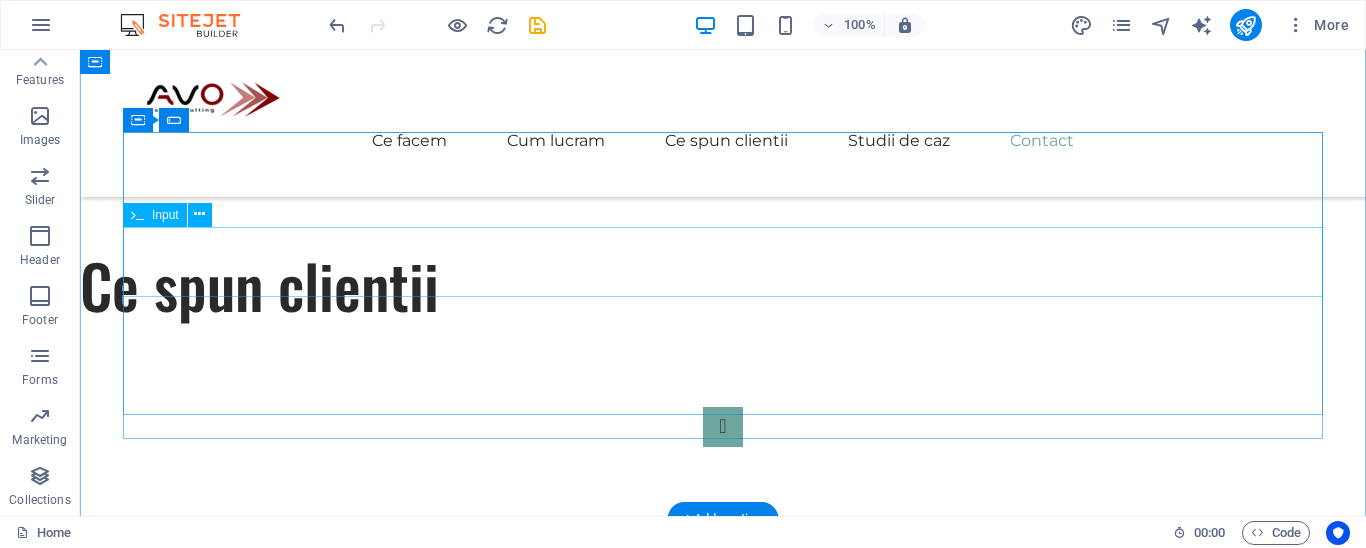 scroll, scrollTop: 5399, scrollLeft: 0, axis: vertical 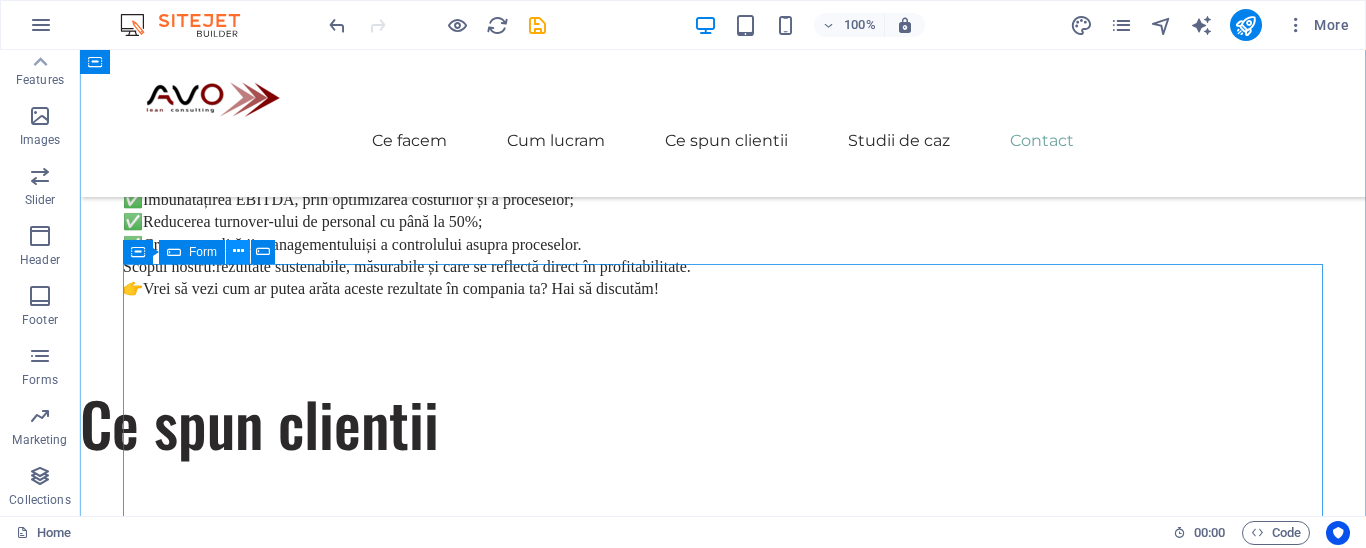 click at bounding box center [238, 252] 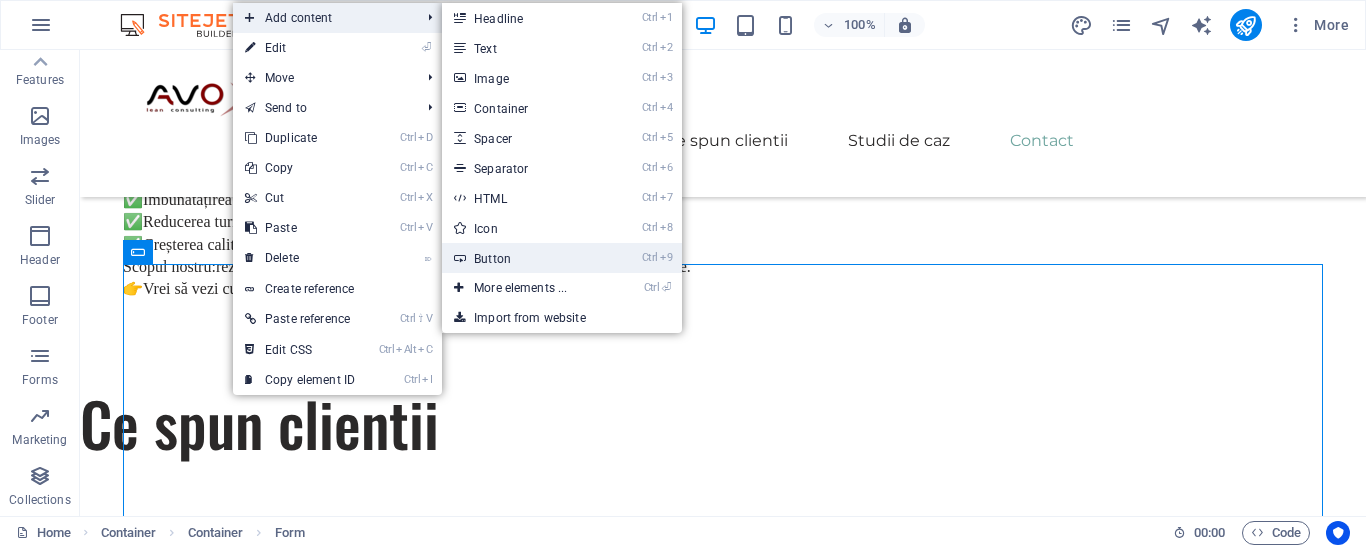 click on "Ctrl 9  Button" at bounding box center (524, 258) 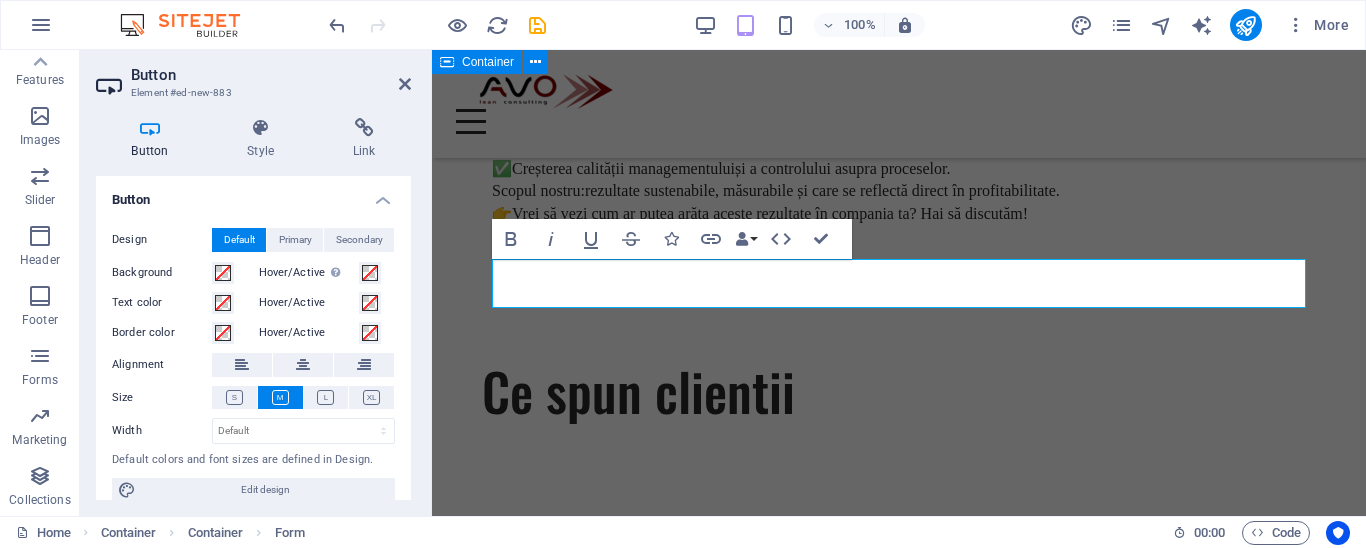 scroll, scrollTop: 5017, scrollLeft: 0, axis: vertical 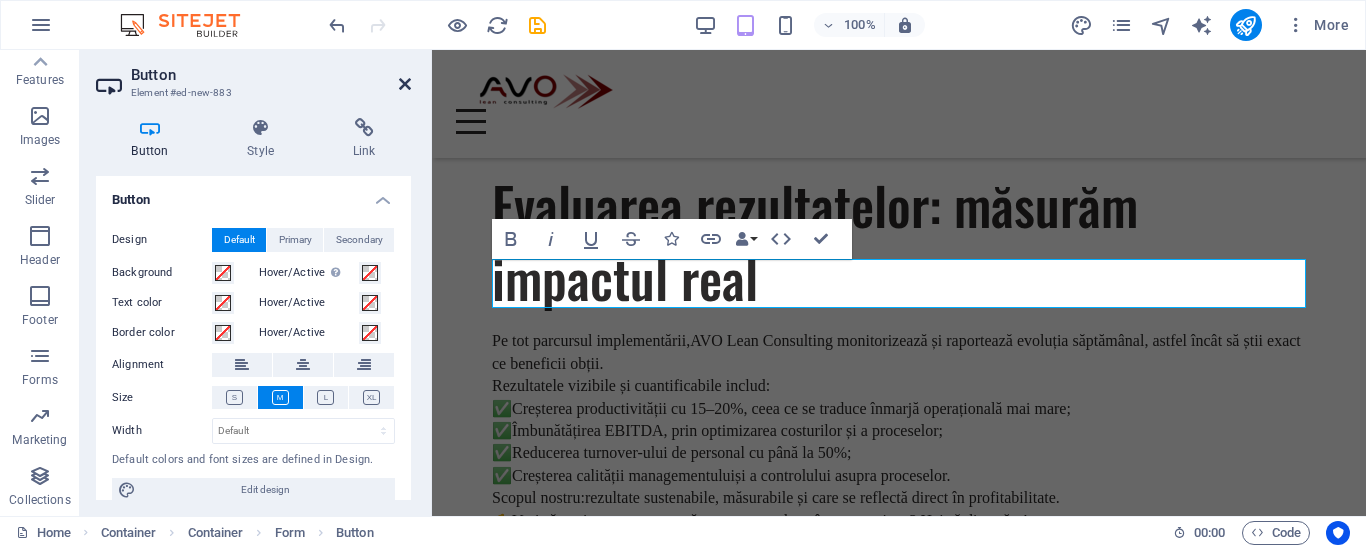 click at bounding box center [405, 84] 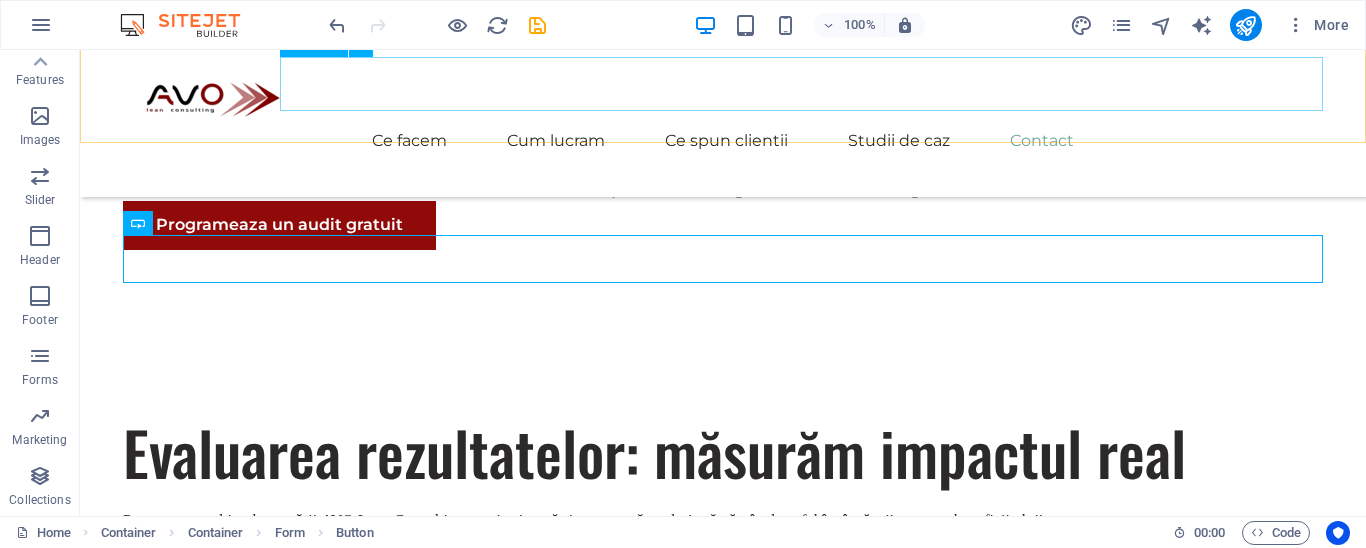 scroll, scrollTop: 5403, scrollLeft: 0, axis: vertical 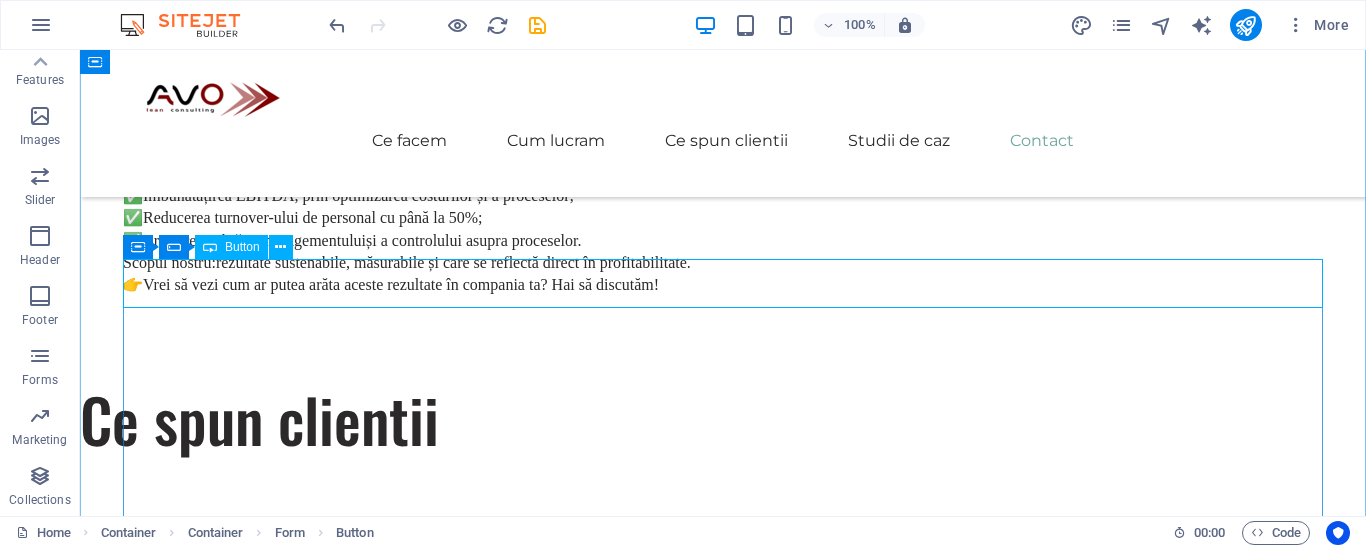 click on "Button label" at bounding box center [723, 4596] 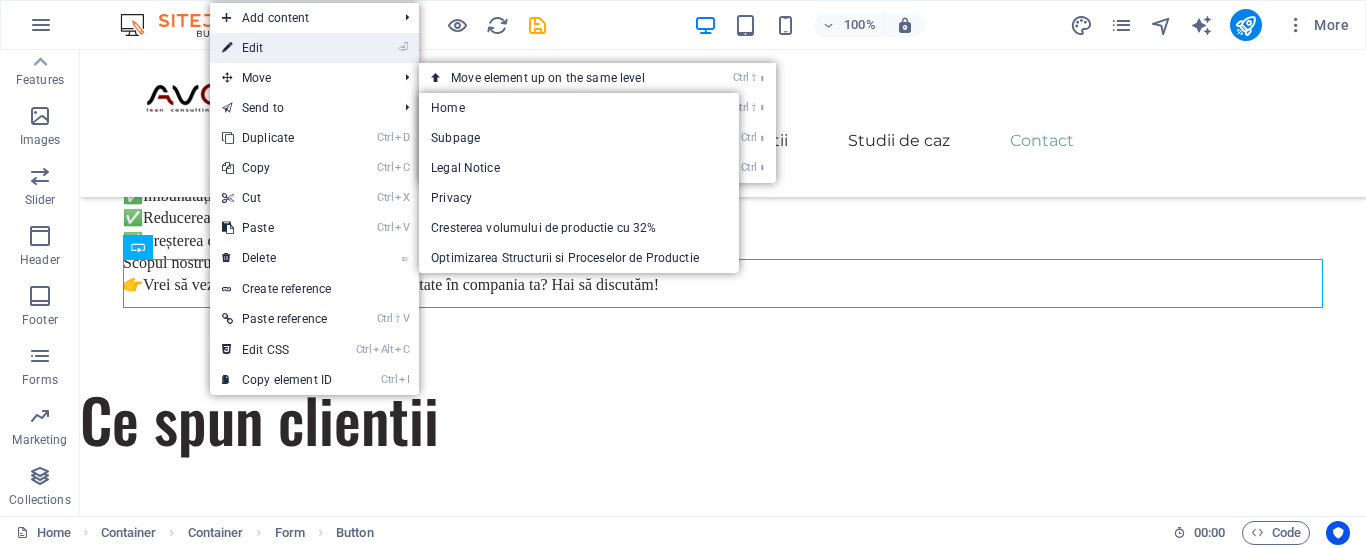 click on "⏎  Edit" at bounding box center (277, 48) 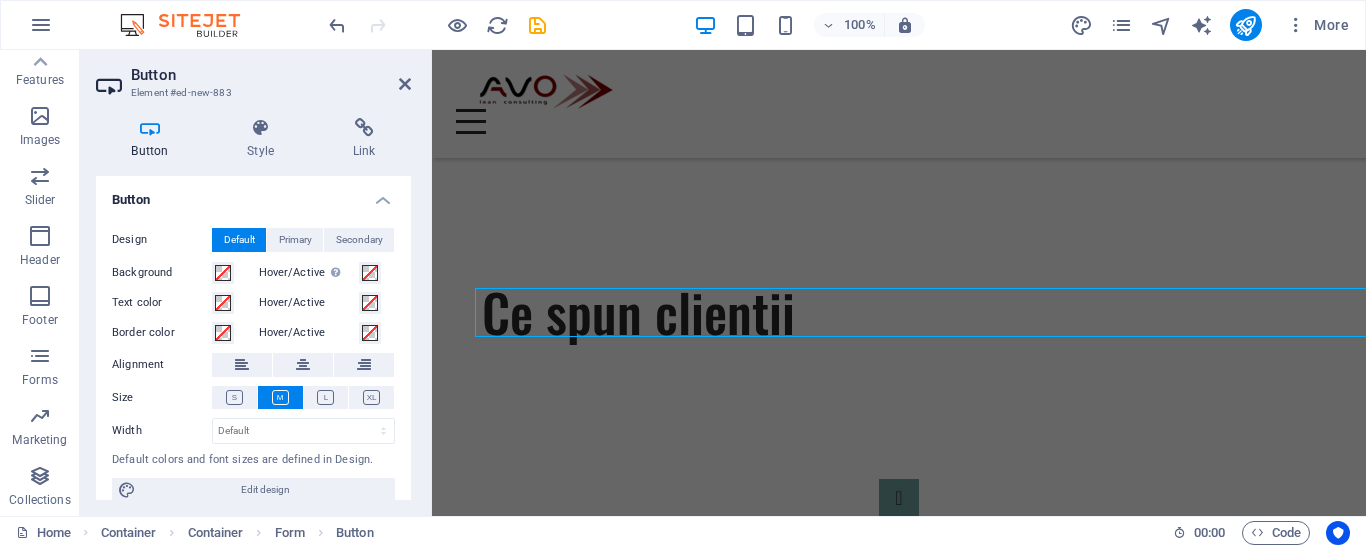 scroll, scrollTop: 5017, scrollLeft: 0, axis: vertical 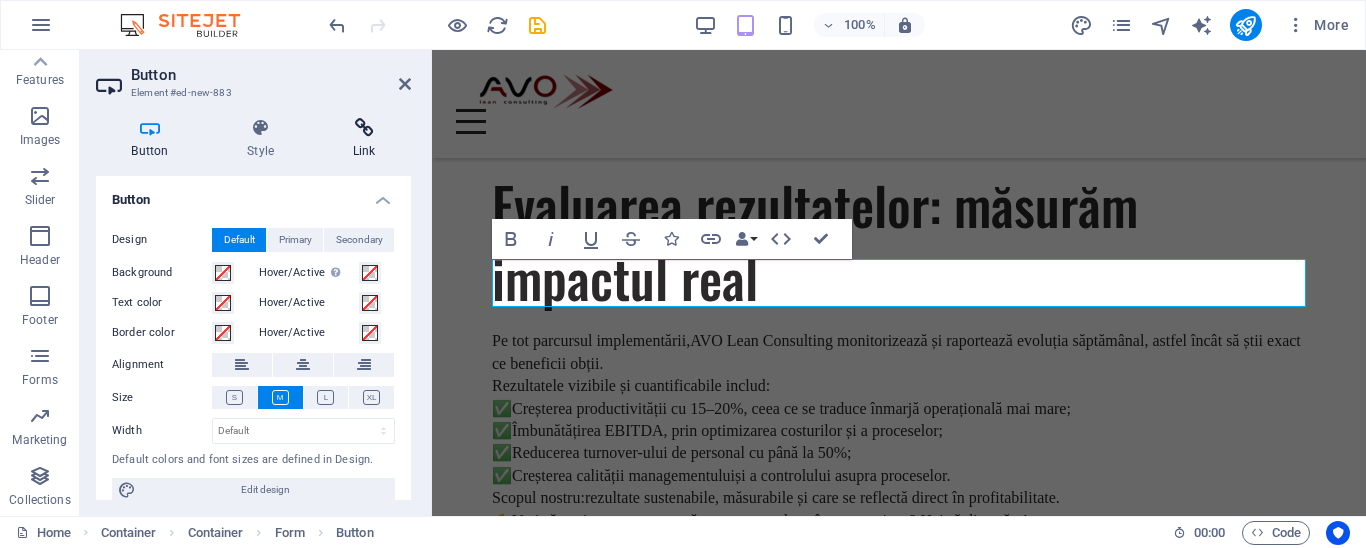 click at bounding box center [364, 128] 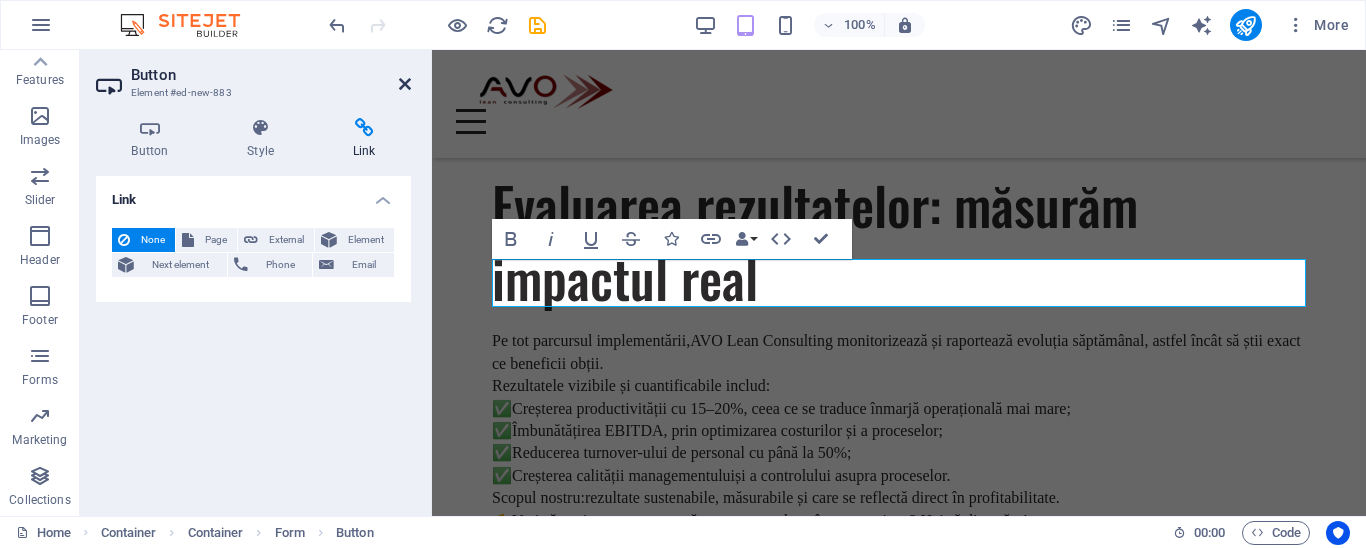 click at bounding box center [405, 84] 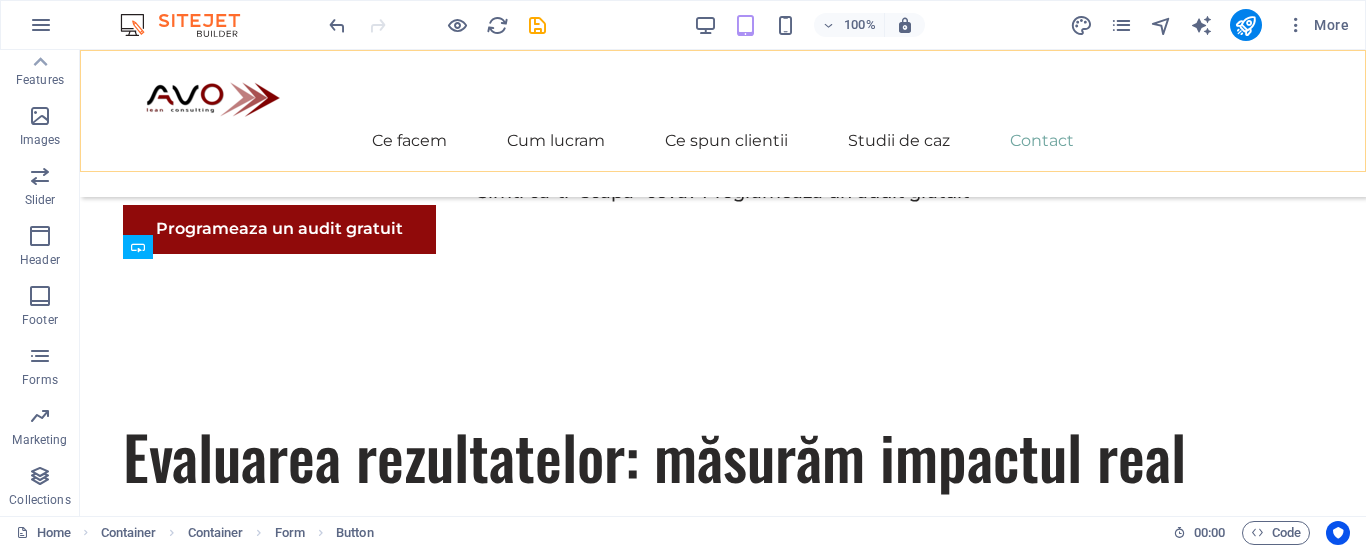 scroll, scrollTop: 5404, scrollLeft: 0, axis: vertical 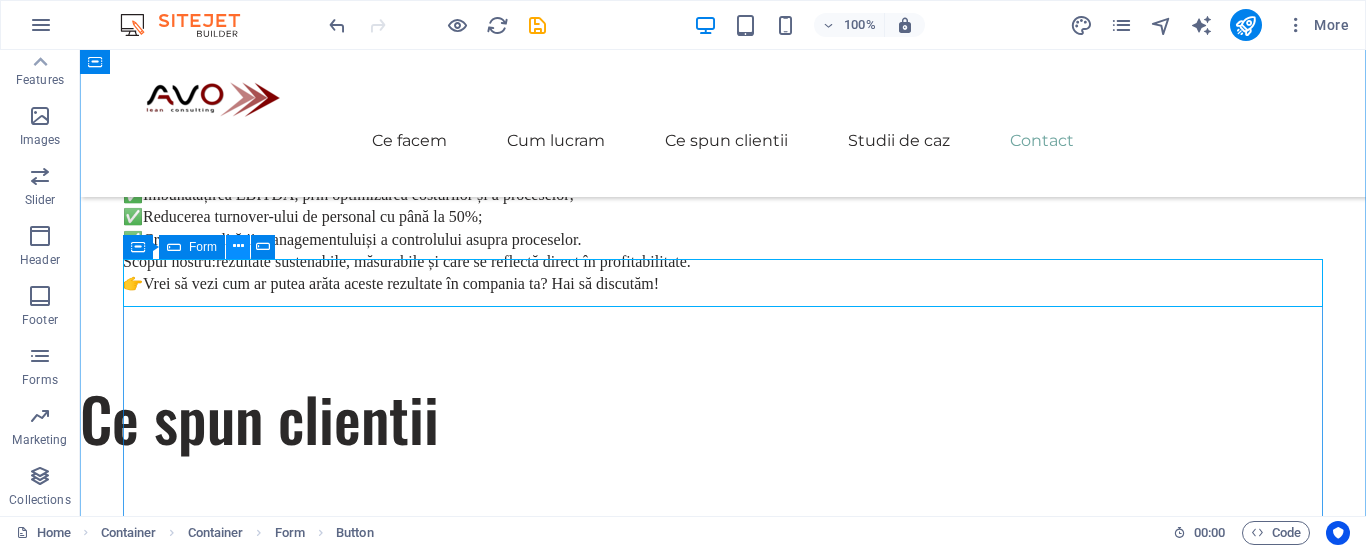 click at bounding box center [238, 246] 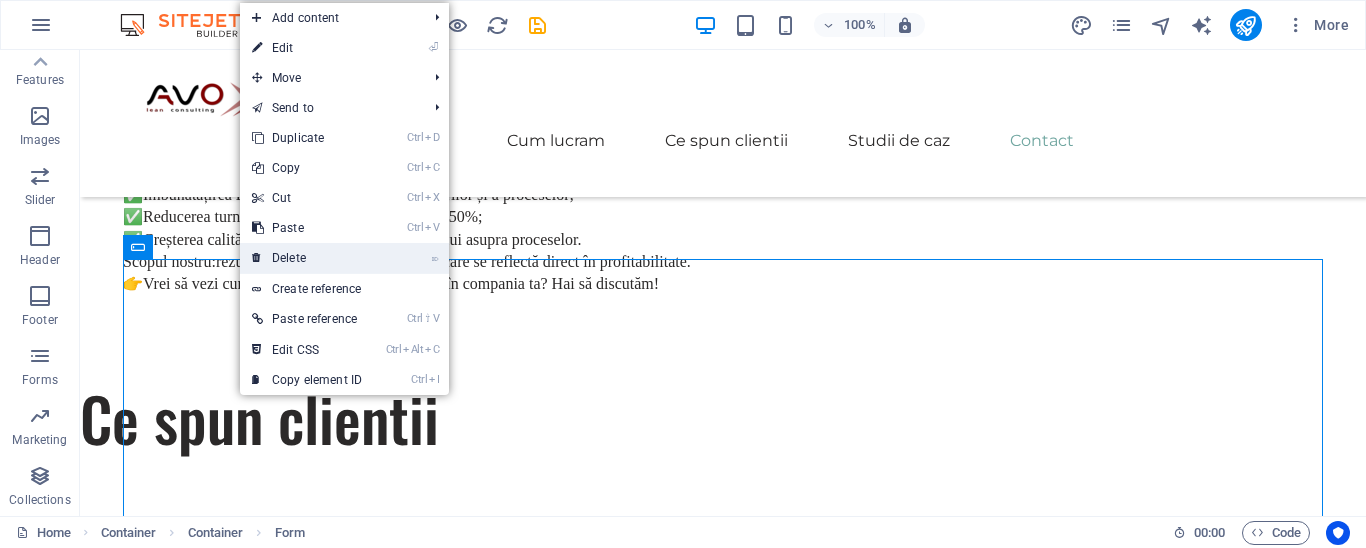 click on "⌦  Delete" at bounding box center (307, 258) 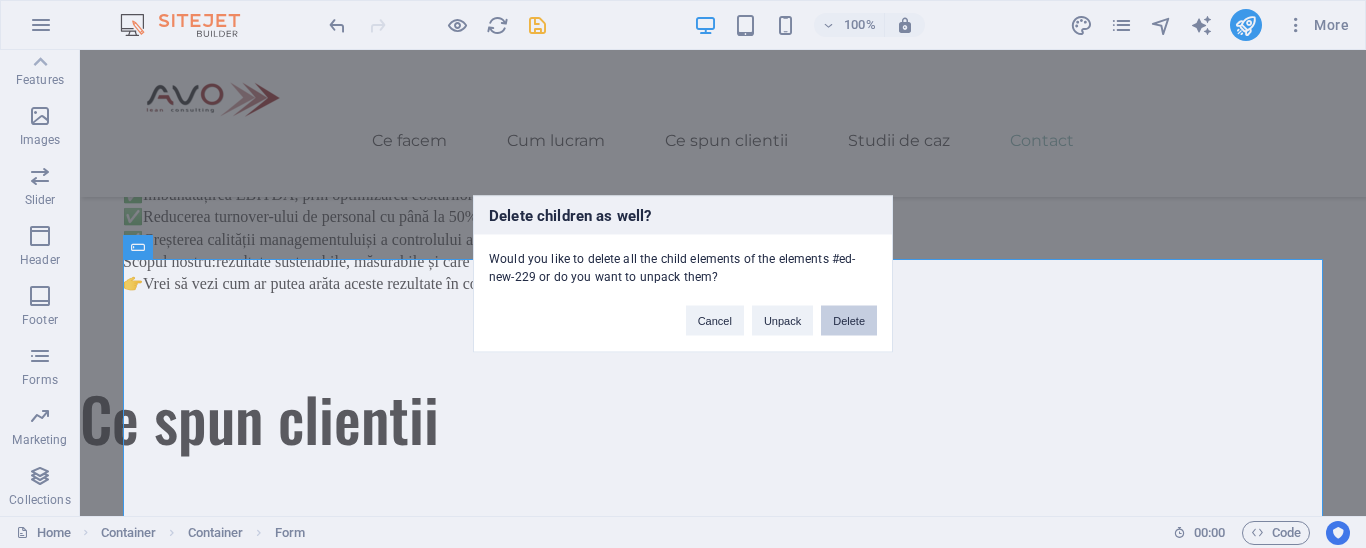 click on "Delete" at bounding box center (849, 321) 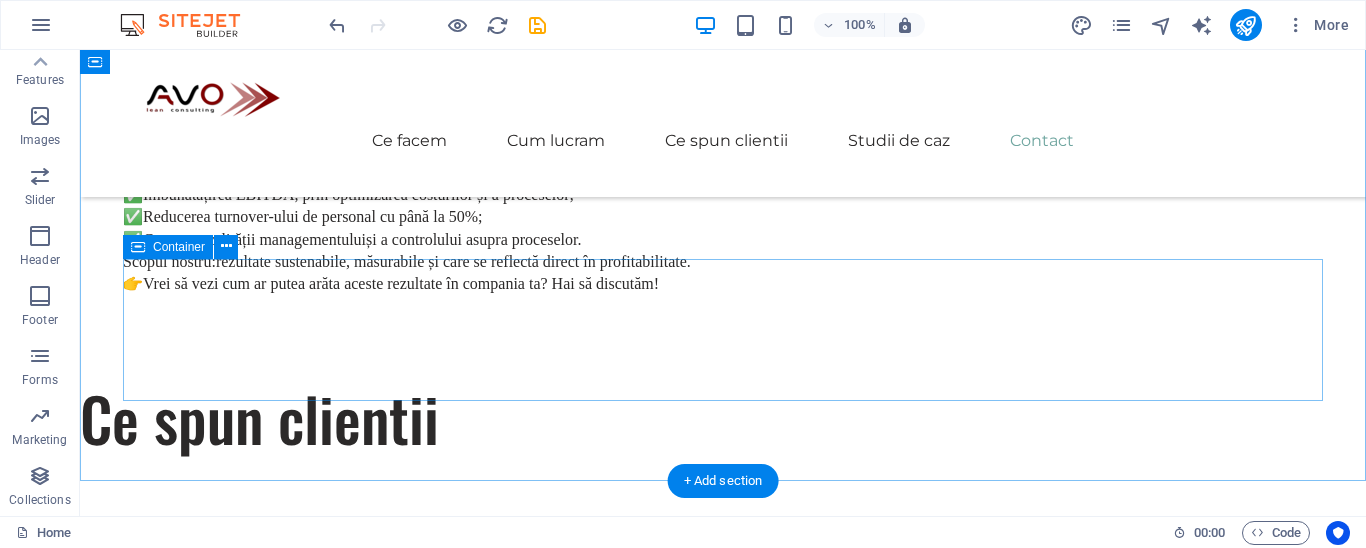 click on "Drop content here or  Add elements  Paste clipboard" at bounding box center [723, 4642] 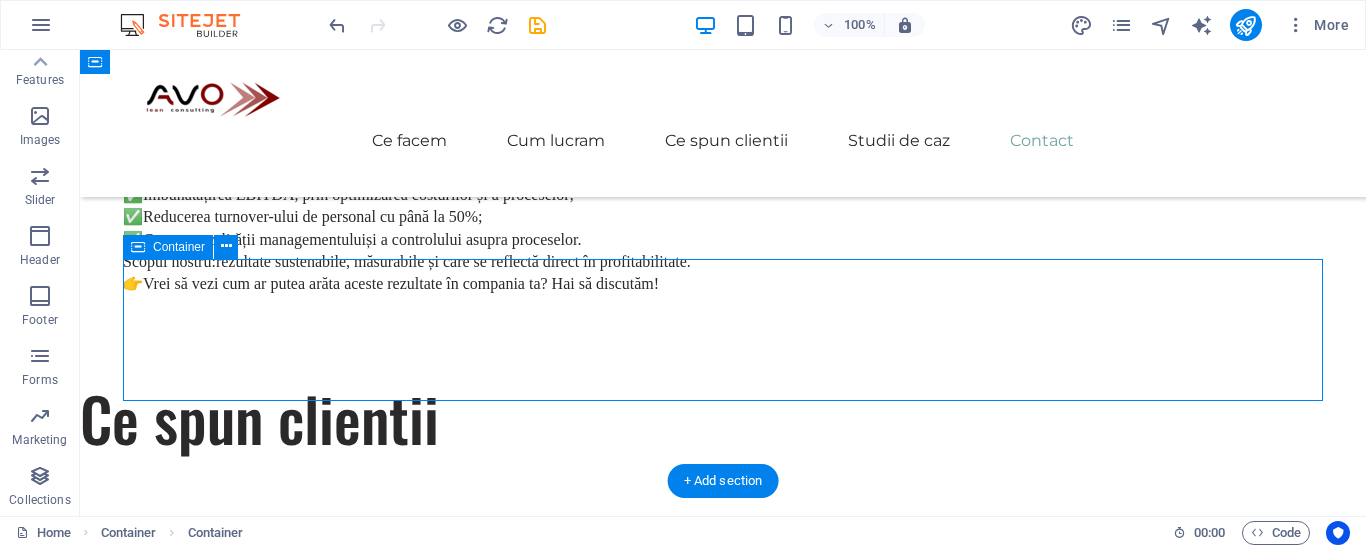 click on "Drop content here or  Add elements  Paste clipboard" at bounding box center [723, 4642] 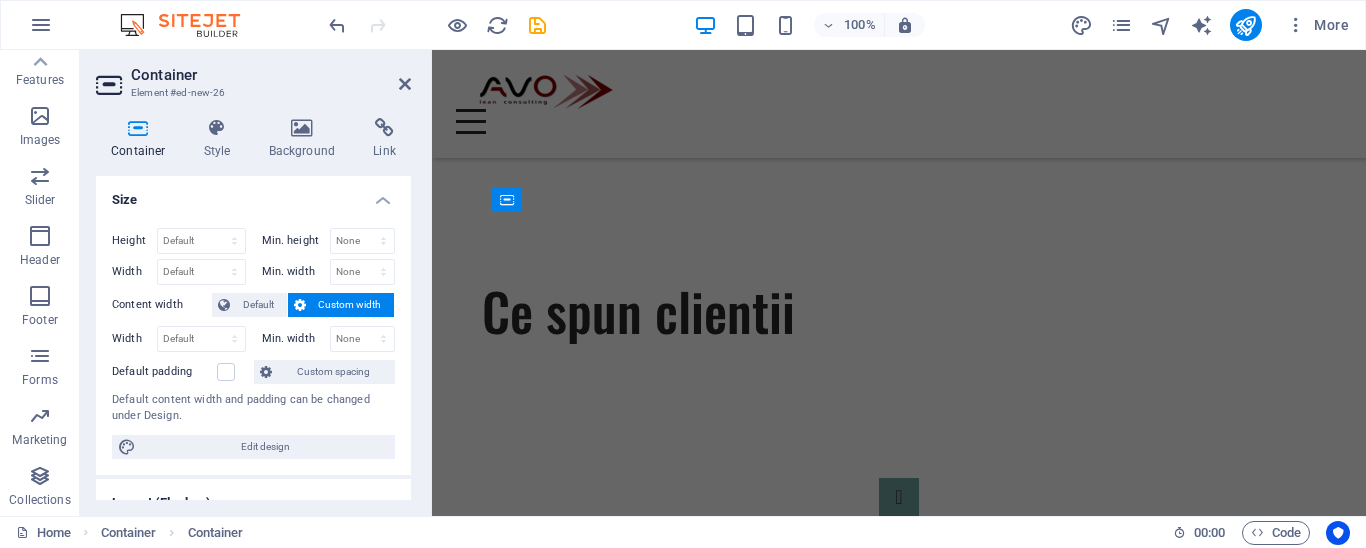scroll, scrollTop: 5064, scrollLeft: 0, axis: vertical 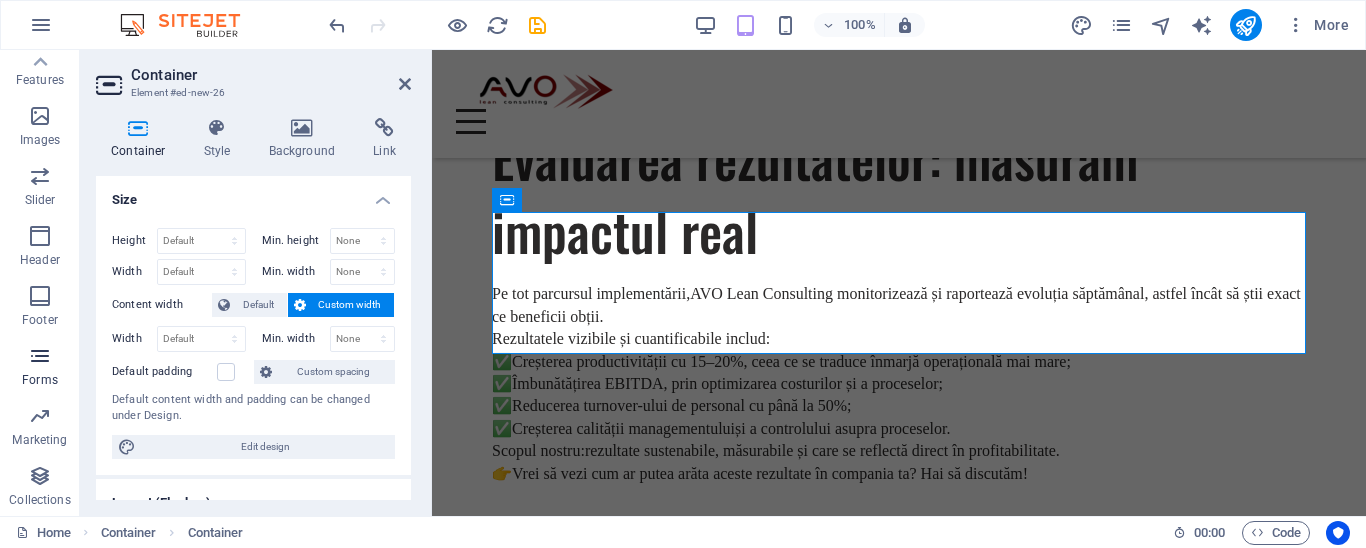 click at bounding box center [40, 356] 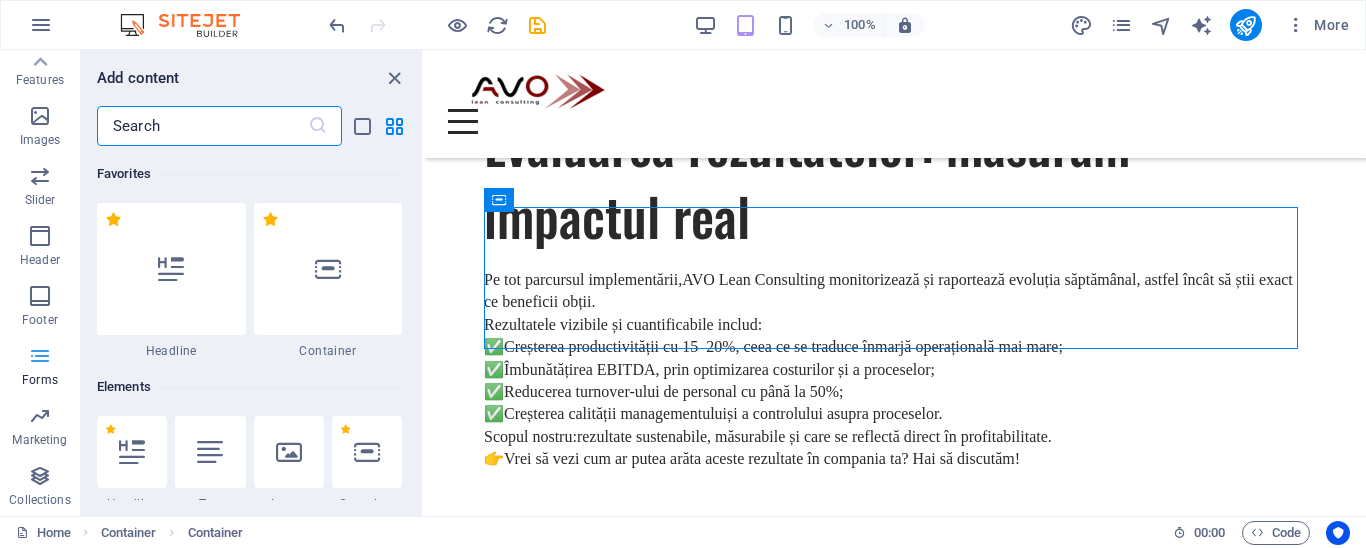 scroll, scrollTop: 5069, scrollLeft: 0, axis: vertical 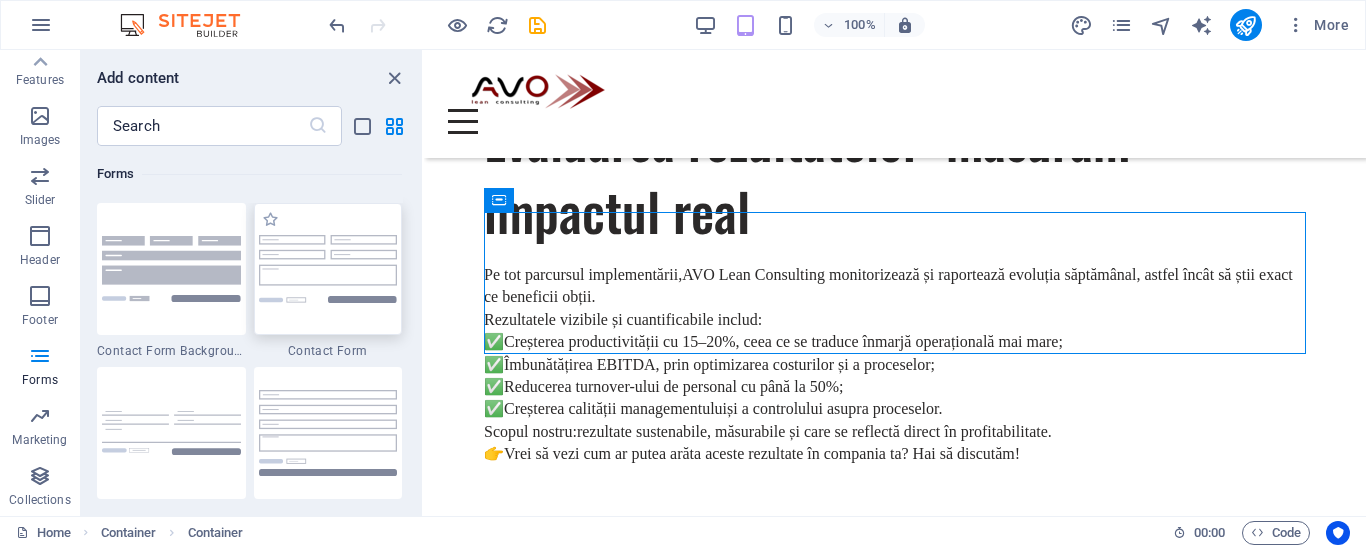 click at bounding box center (328, 268) 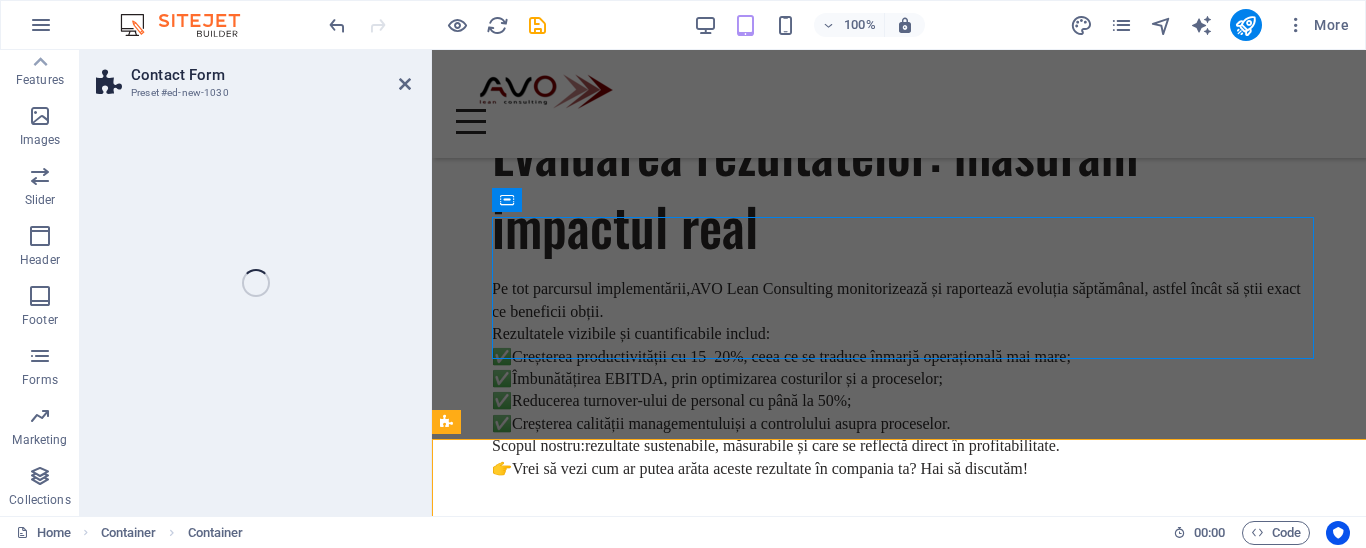 scroll, scrollTop: 5064, scrollLeft: 0, axis: vertical 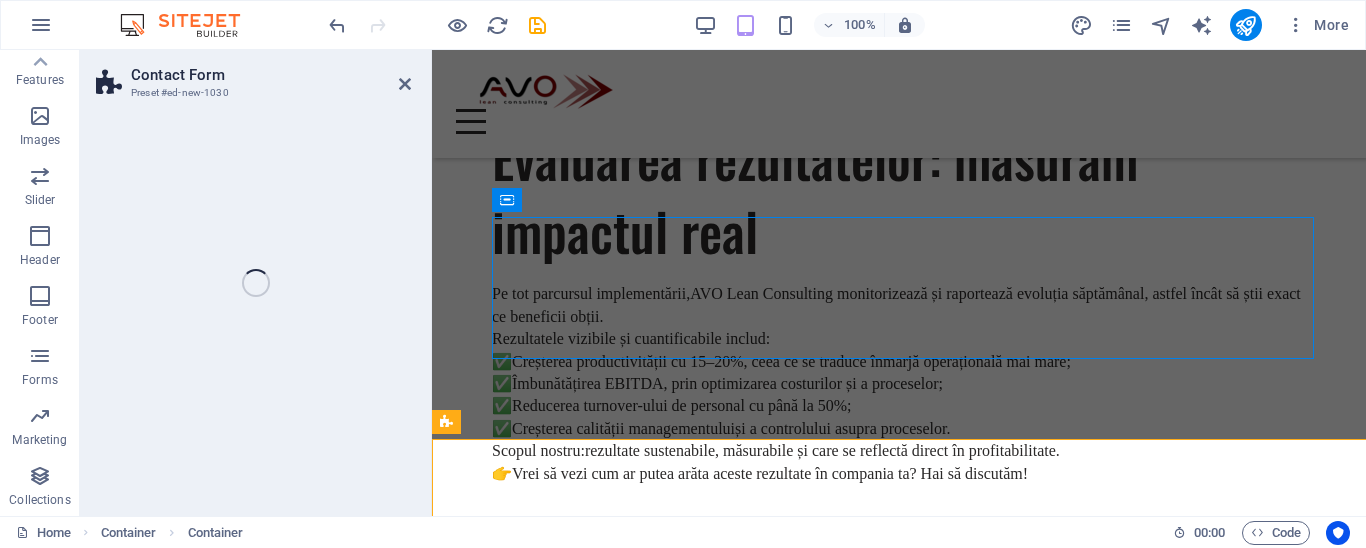 select on "rem" 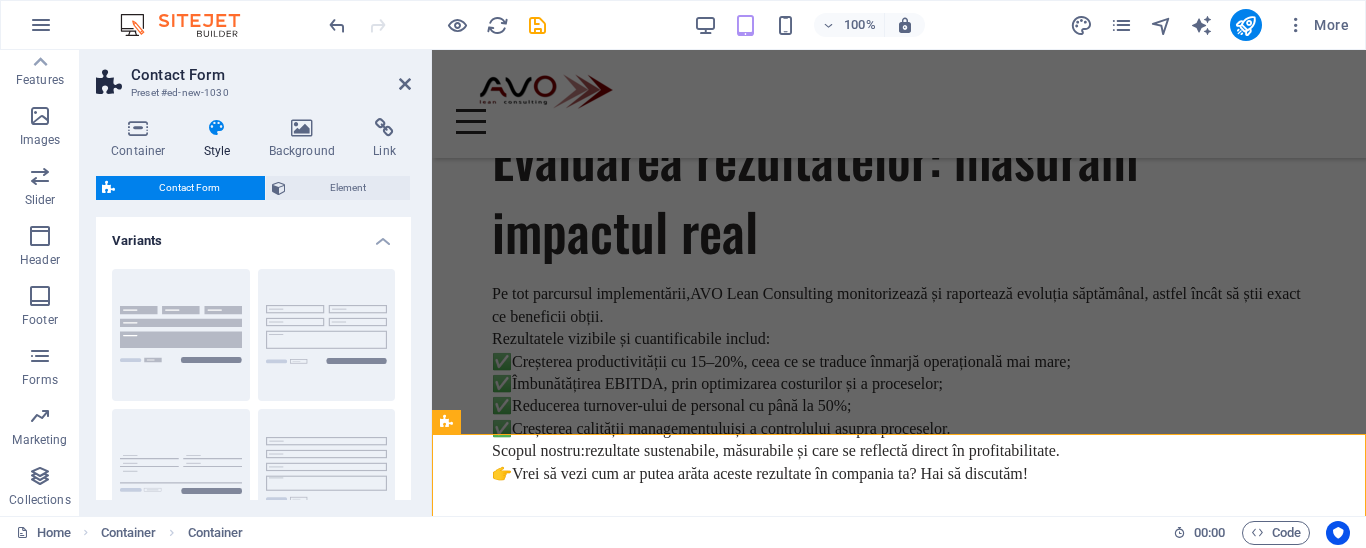 scroll, scrollTop: 434, scrollLeft: 0, axis: vertical 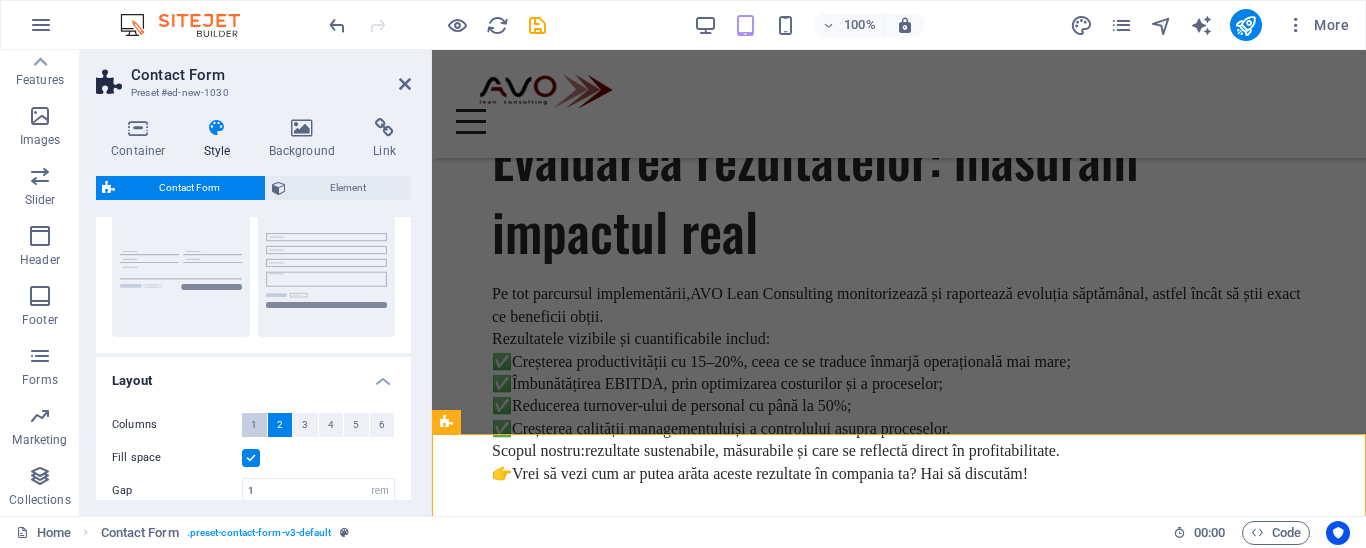 click on "1" at bounding box center (254, 425) 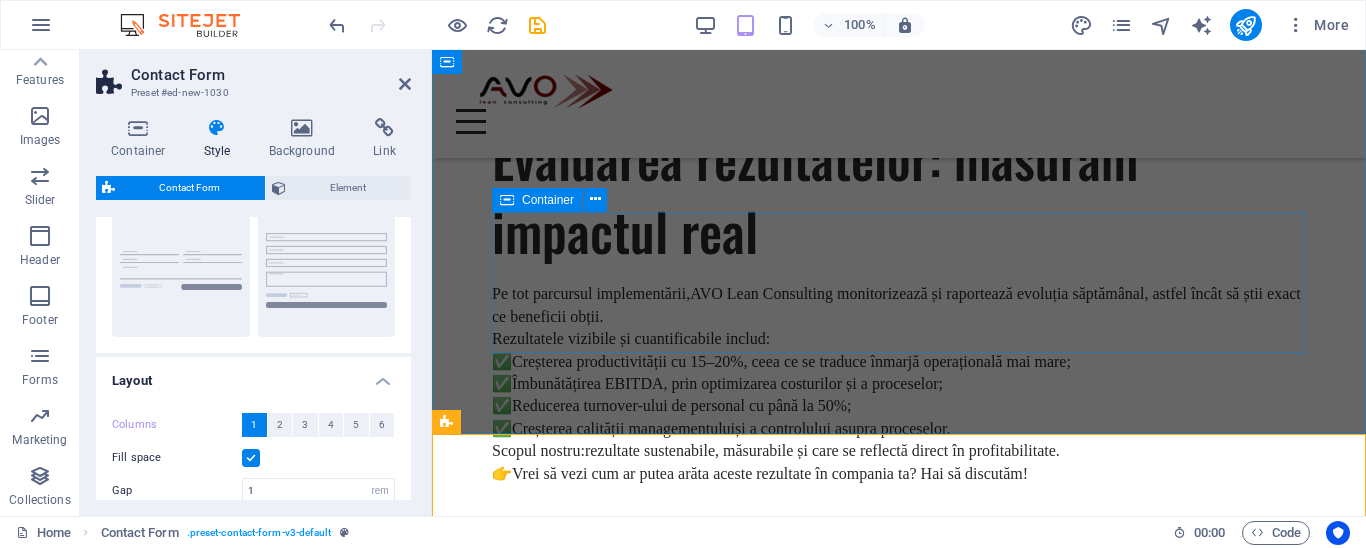 drag, startPoint x: 754, startPoint y: 309, endPoint x: 766, endPoint y: 261, distance: 49.47727 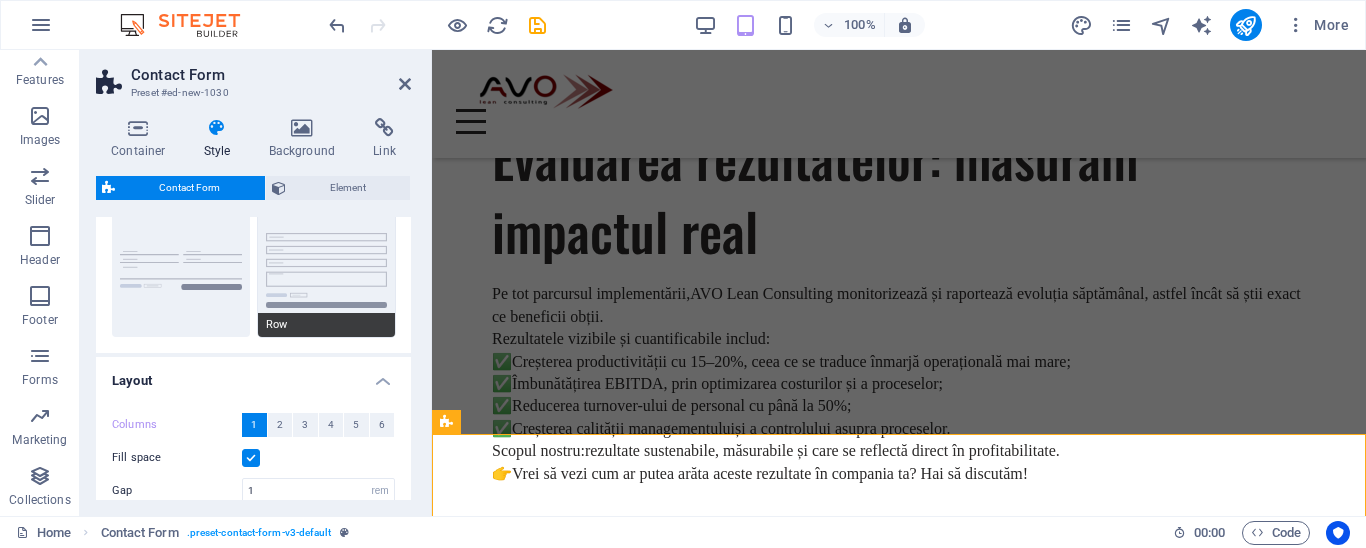 click on "Row" at bounding box center [327, 271] 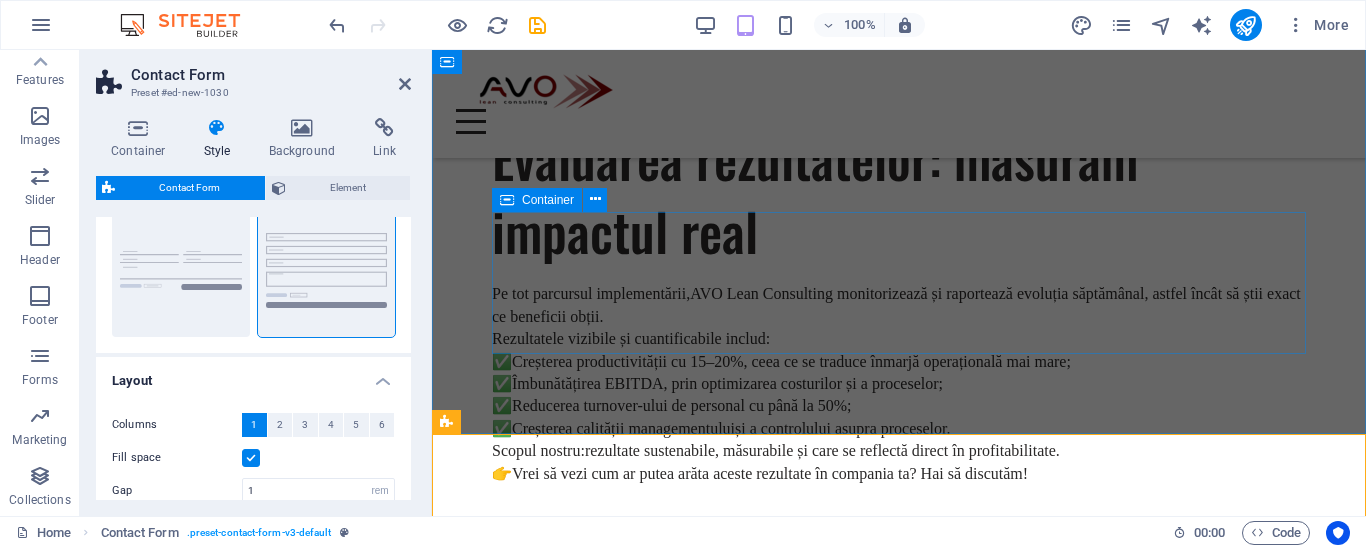 drag, startPoint x: 579, startPoint y: 305, endPoint x: 679, endPoint y: 309, distance: 100.07997 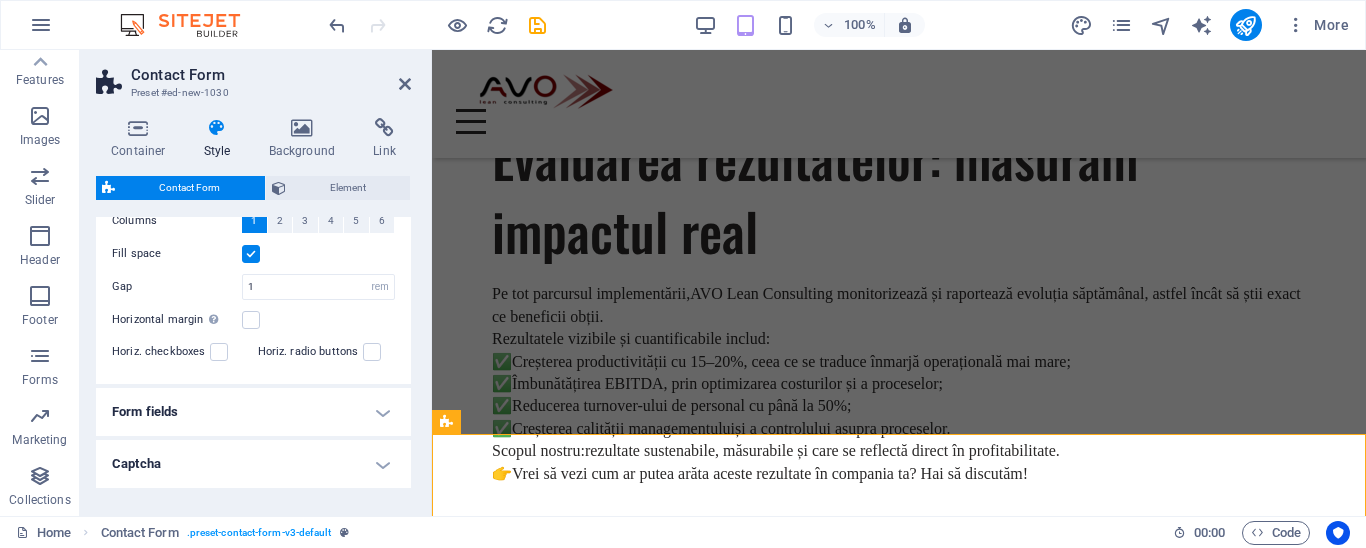scroll, scrollTop: 476, scrollLeft: 0, axis: vertical 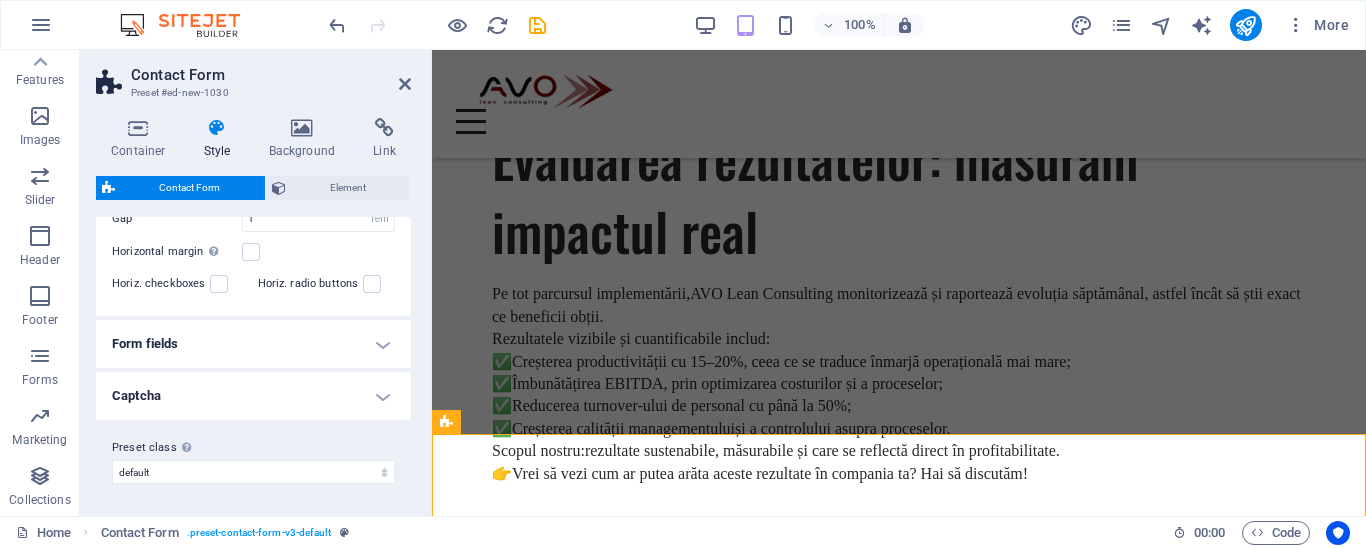 click on "Form fields" at bounding box center (253, 344) 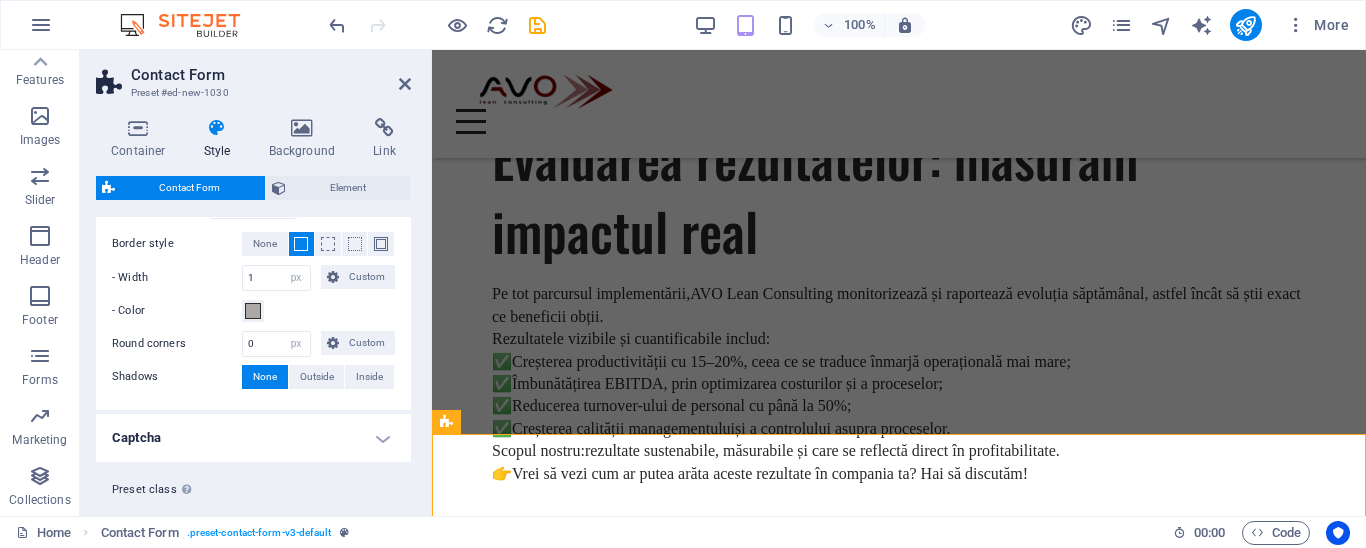scroll, scrollTop: 954, scrollLeft: 0, axis: vertical 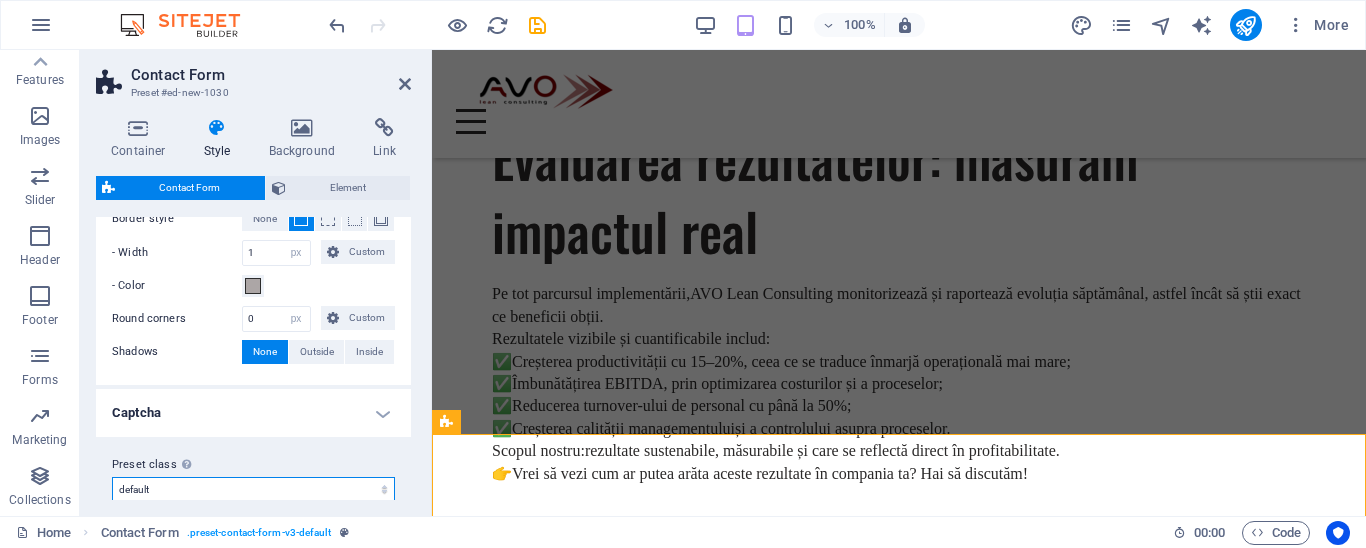 click on "consulting default Add preset class" at bounding box center (253, 489) 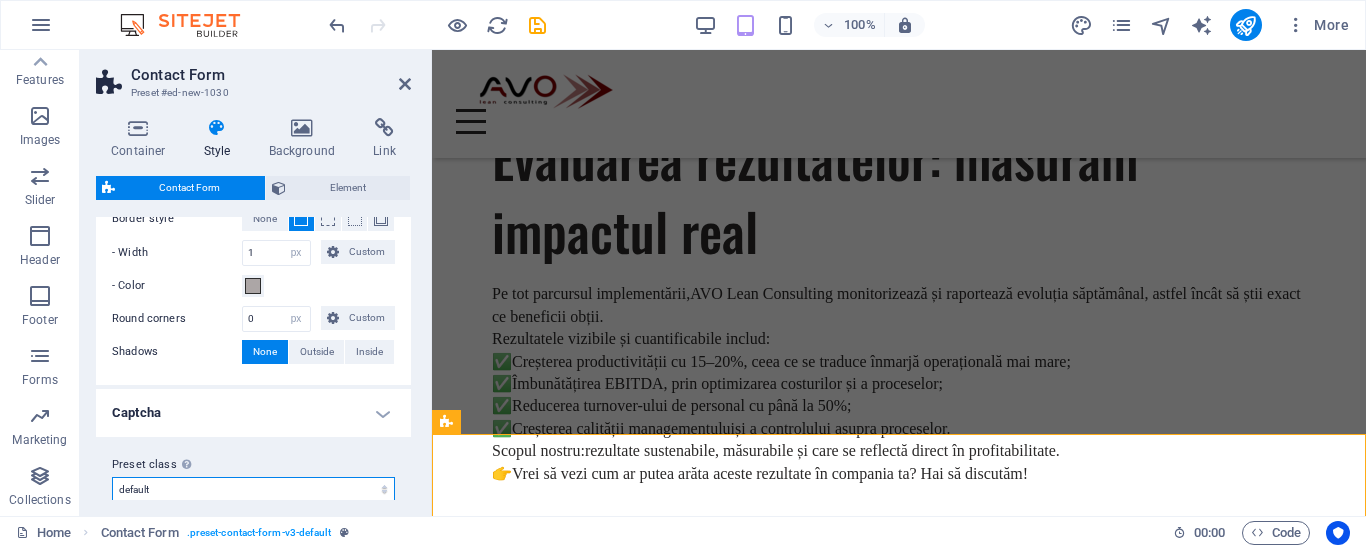 select on "preset-contact-form-v3-consulting" 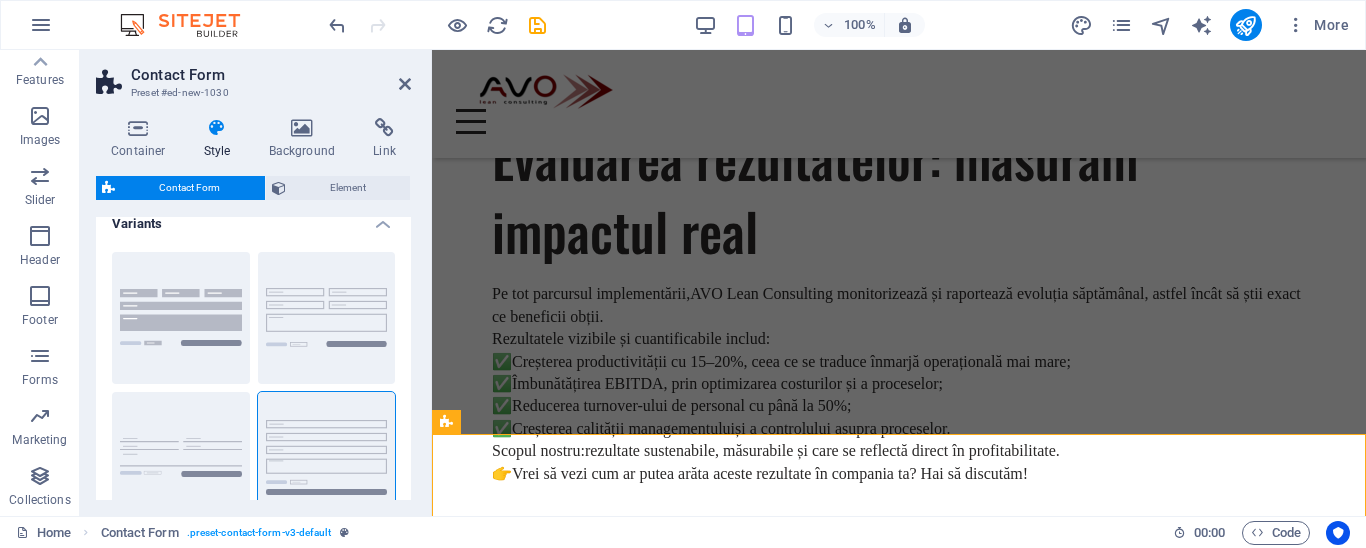 scroll, scrollTop: 0, scrollLeft: 0, axis: both 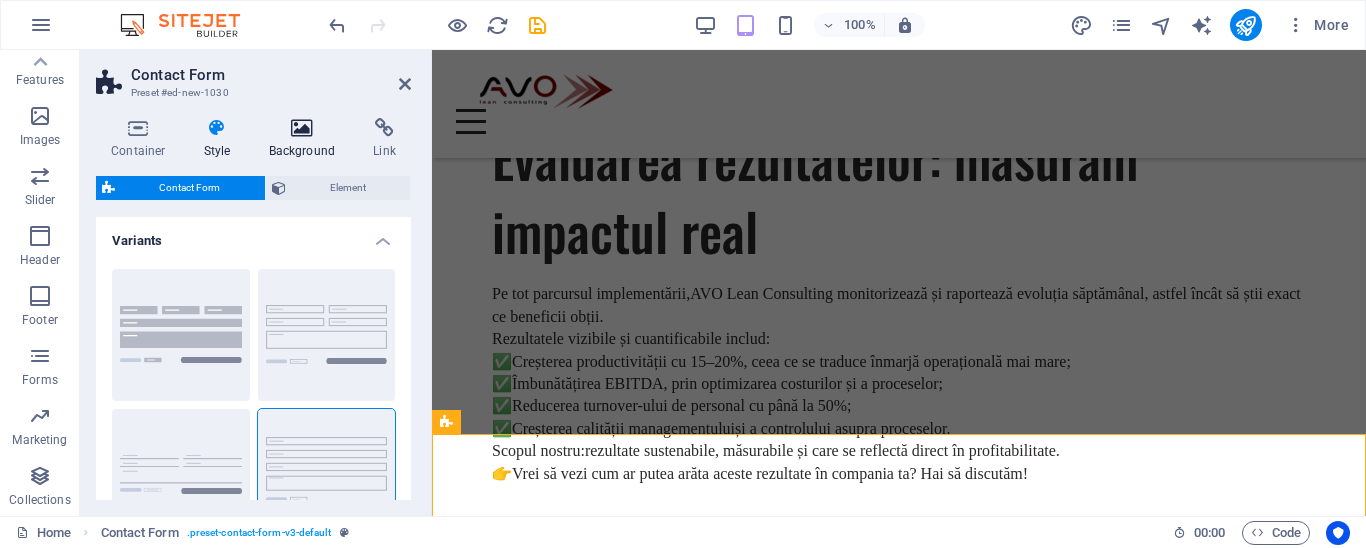 click on "Background" at bounding box center [306, 139] 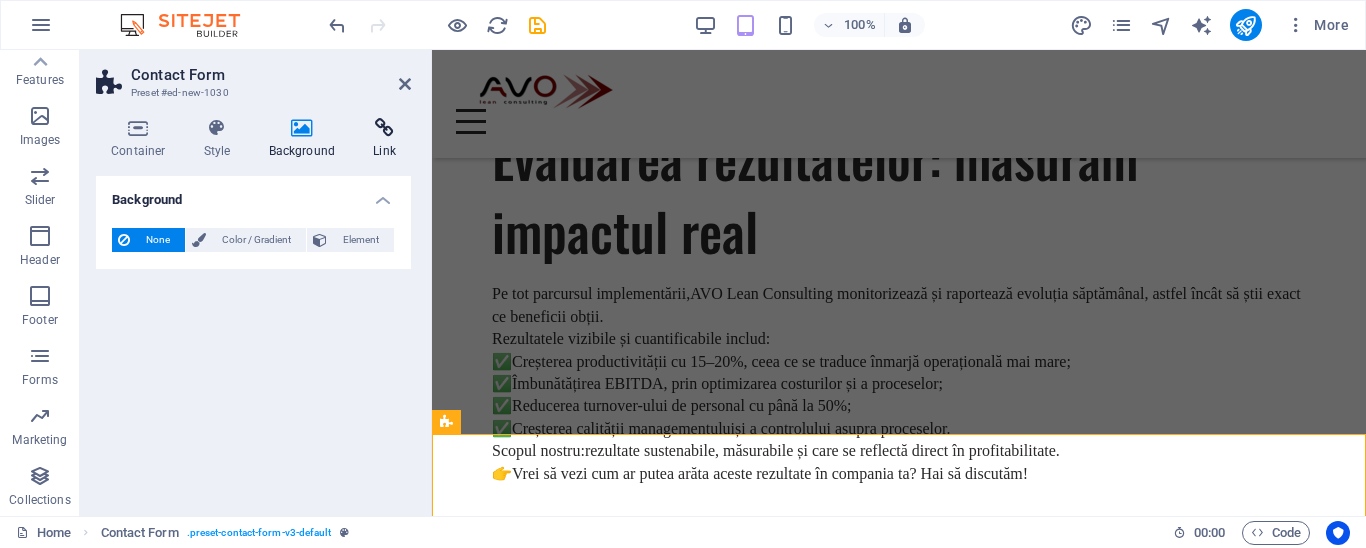 click on "Link" at bounding box center [384, 139] 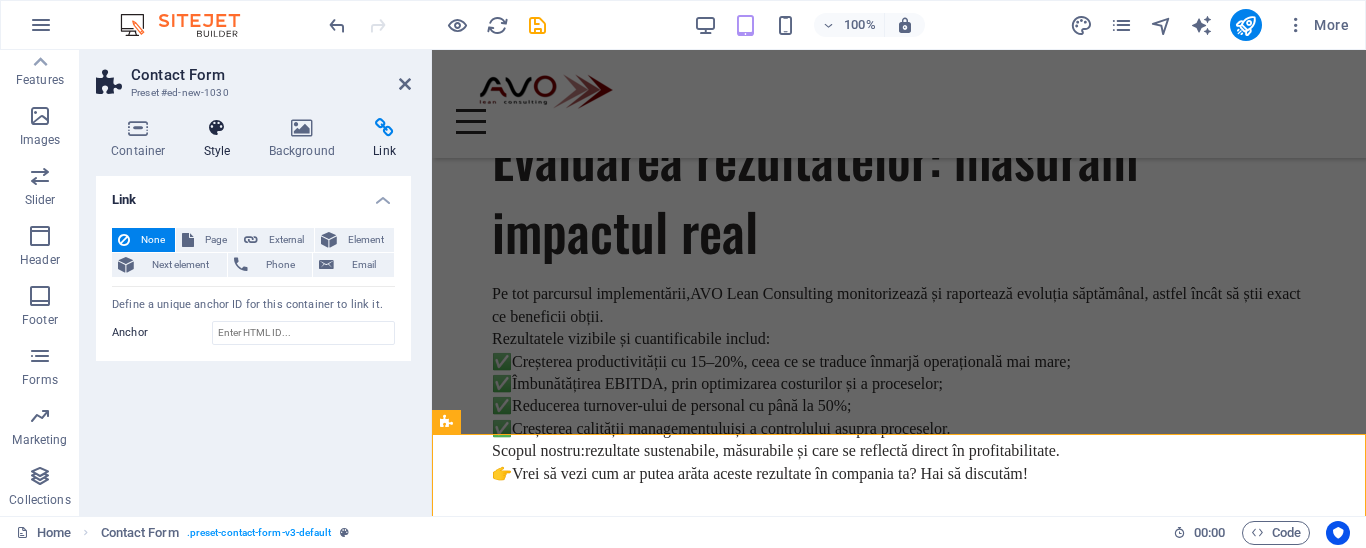 click at bounding box center [217, 128] 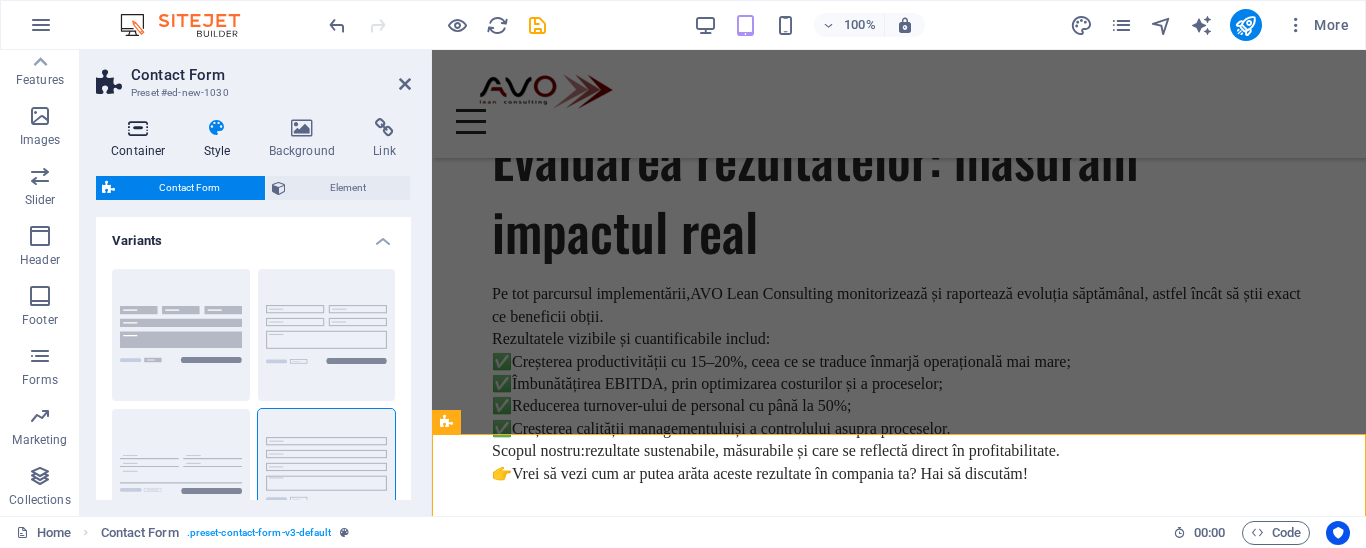 click on "Container" at bounding box center [142, 139] 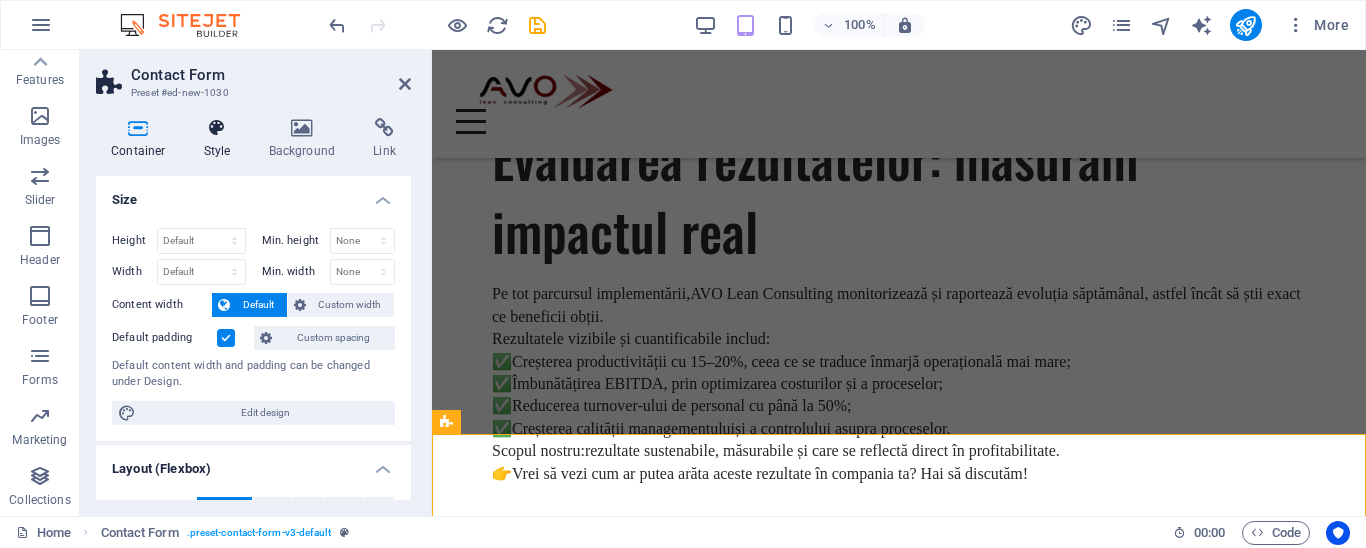 click on "Style" at bounding box center [221, 139] 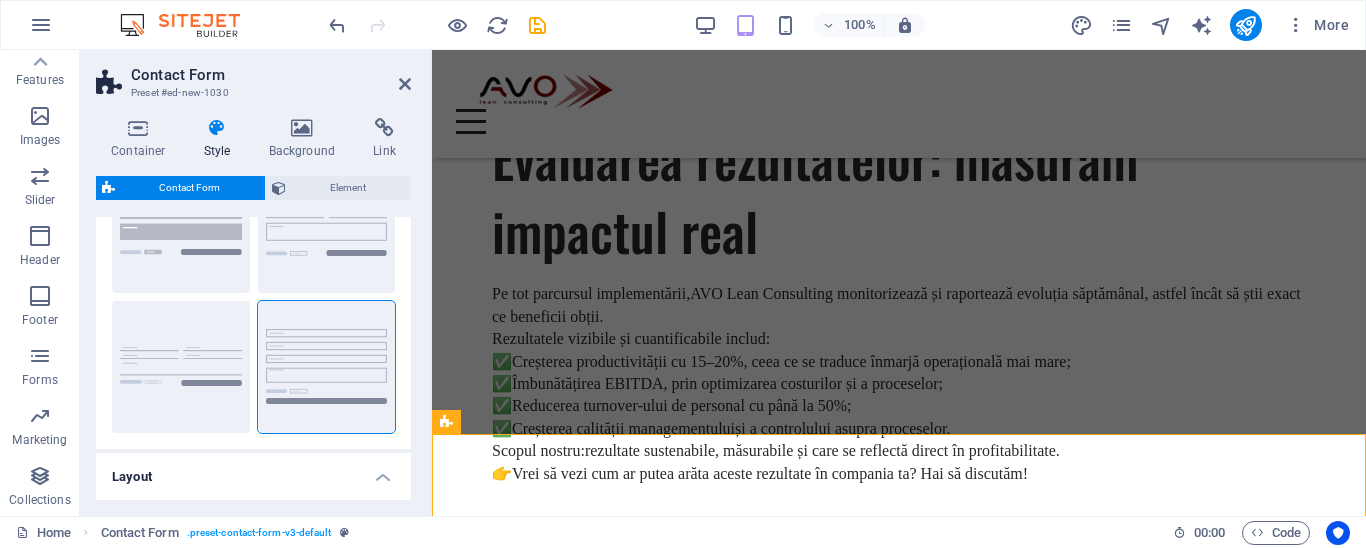 scroll, scrollTop: 102, scrollLeft: 0, axis: vertical 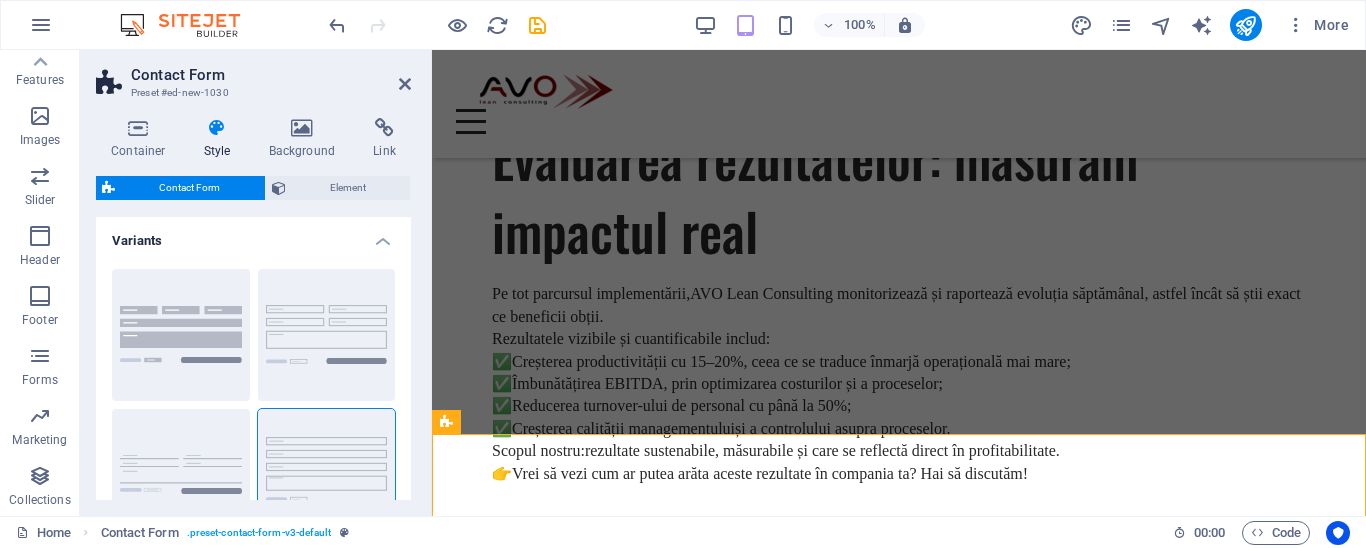 click on "Variants" at bounding box center (253, 235) 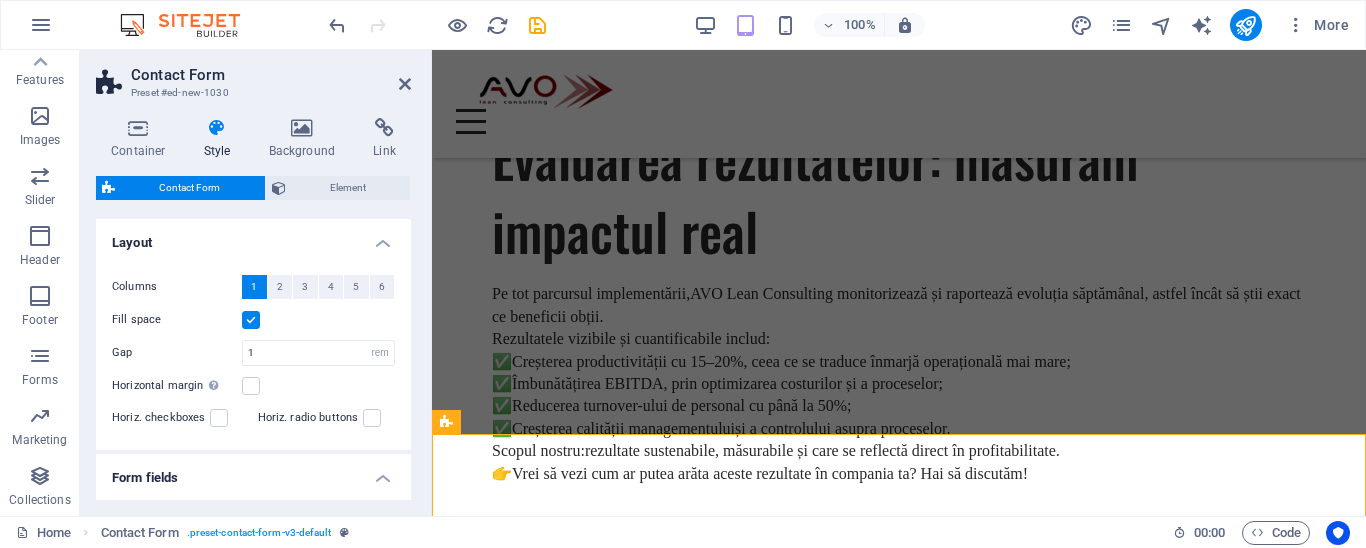 scroll, scrollTop: 0, scrollLeft: 0, axis: both 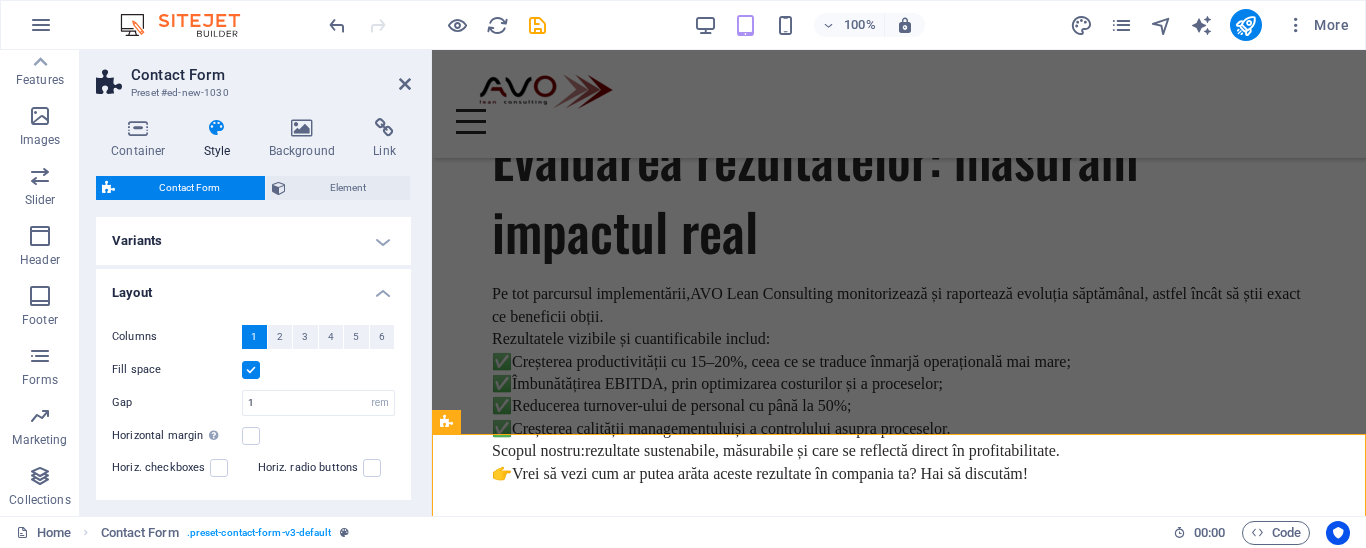 click on "Layout" at bounding box center (253, 287) 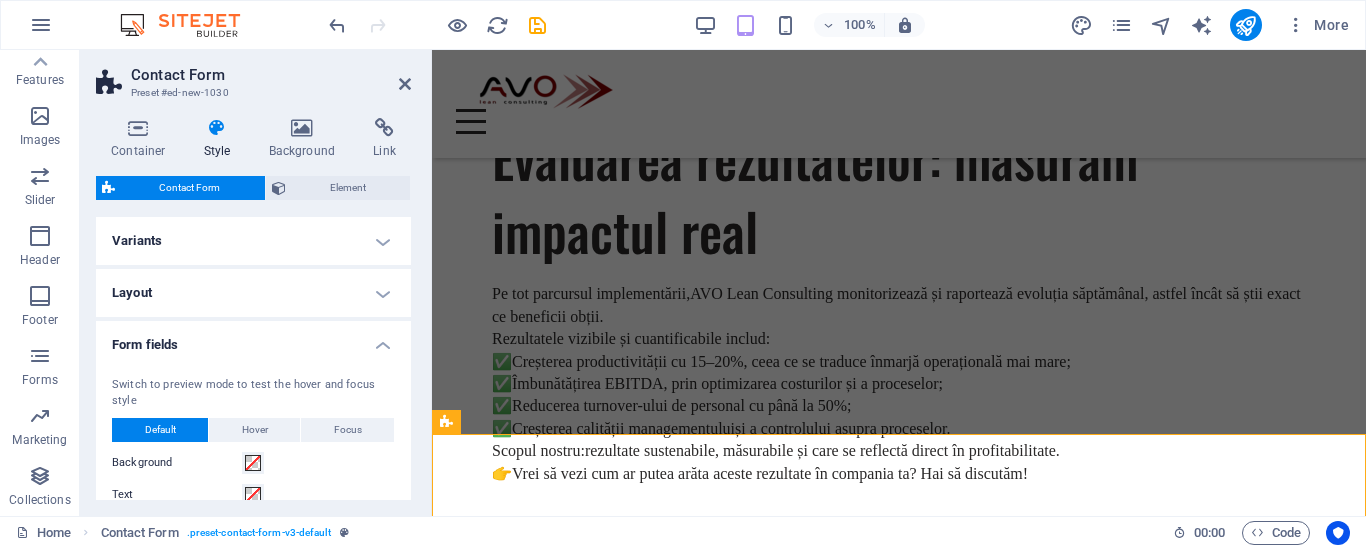 click on "Form fields" at bounding box center [253, 339] 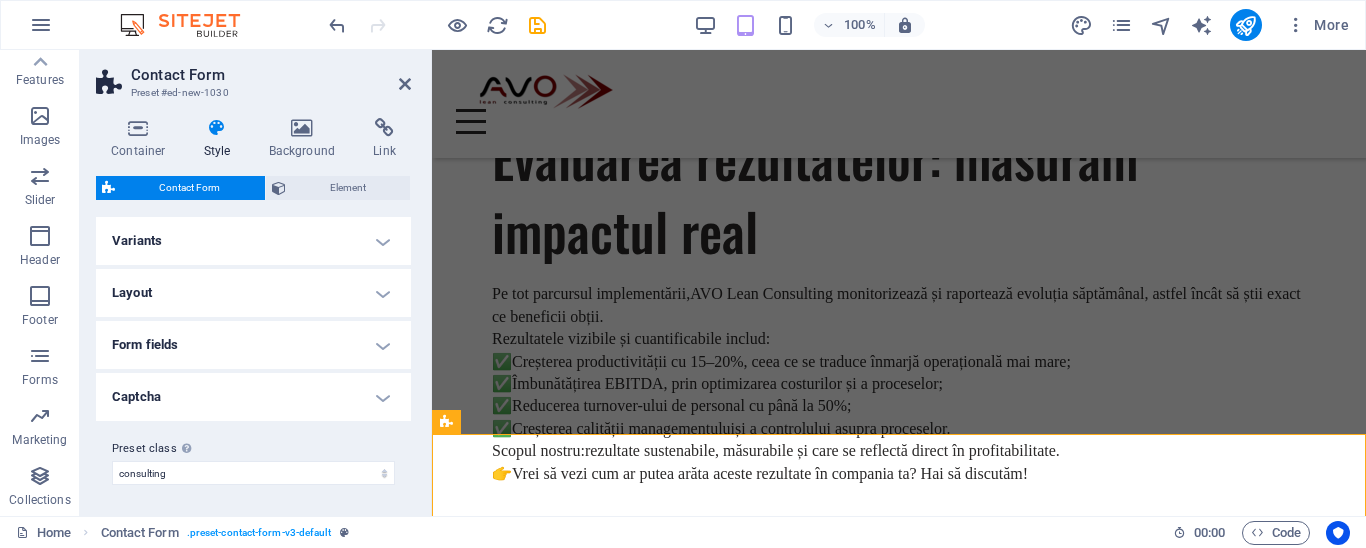 scroll, scrollTop: 1, scrollLeft: 0, axis: vertical 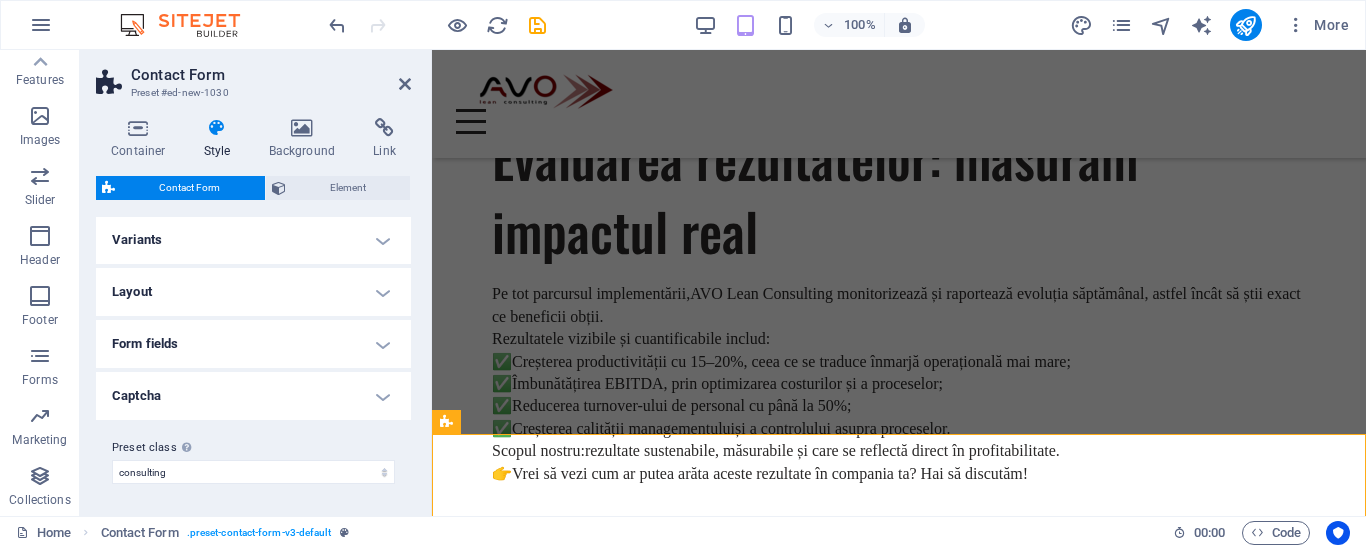 click on "Captcha" at bounding box center (253, 396) 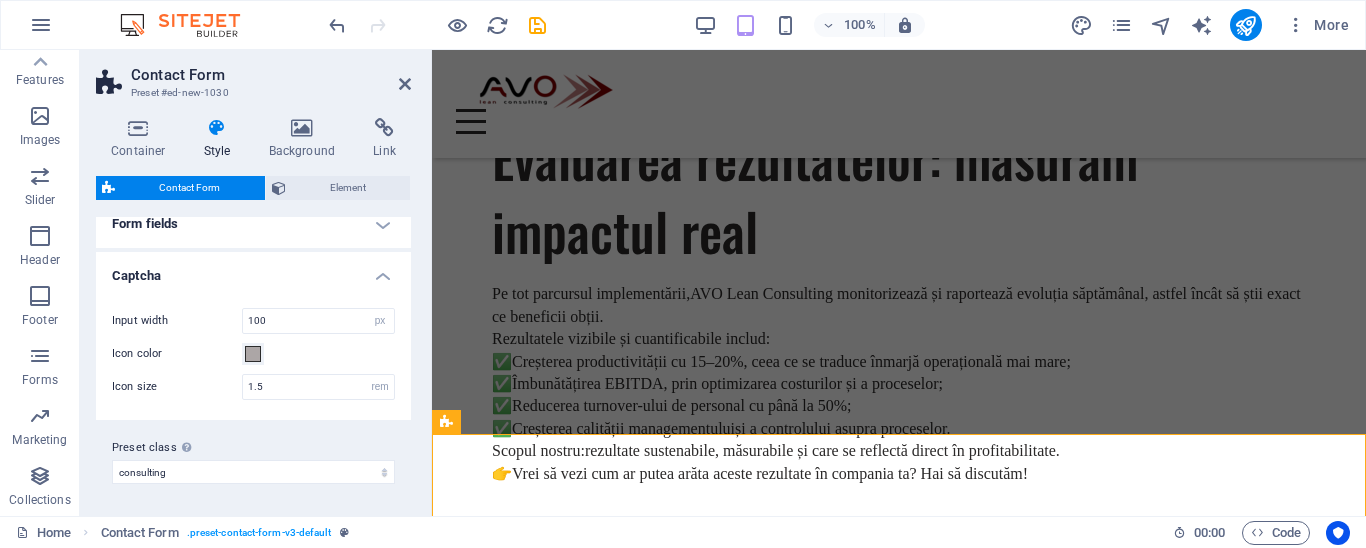 scroll, scrollTop: 19, scrollLeft: 0, axis: vertical 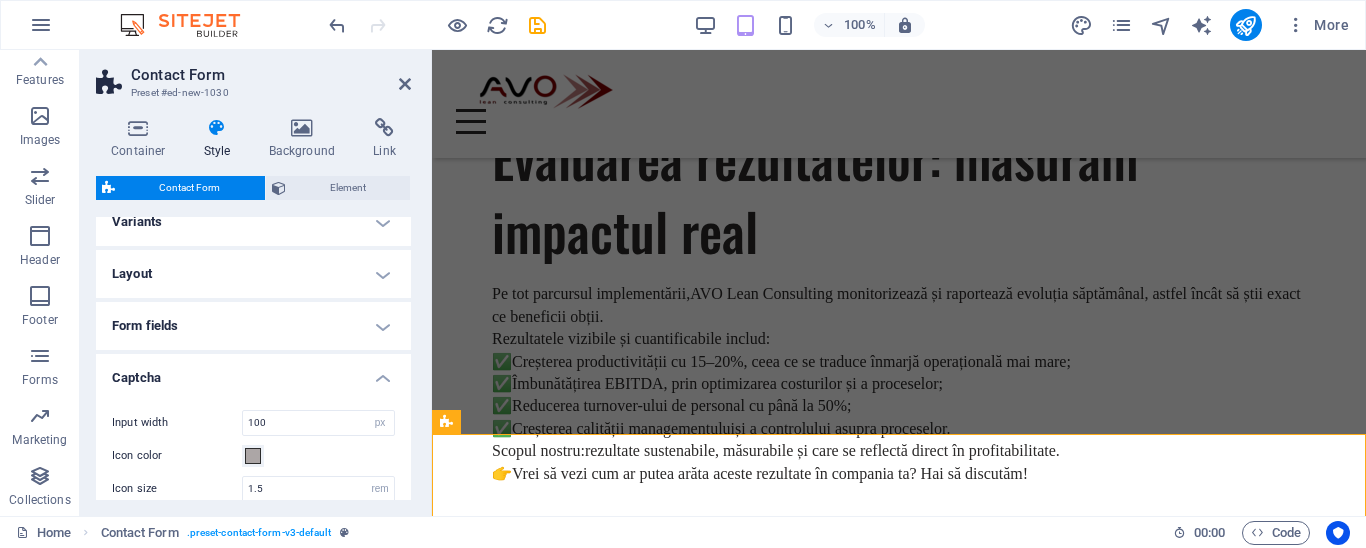 click on "Captcha" at bounding box center (253, 372) 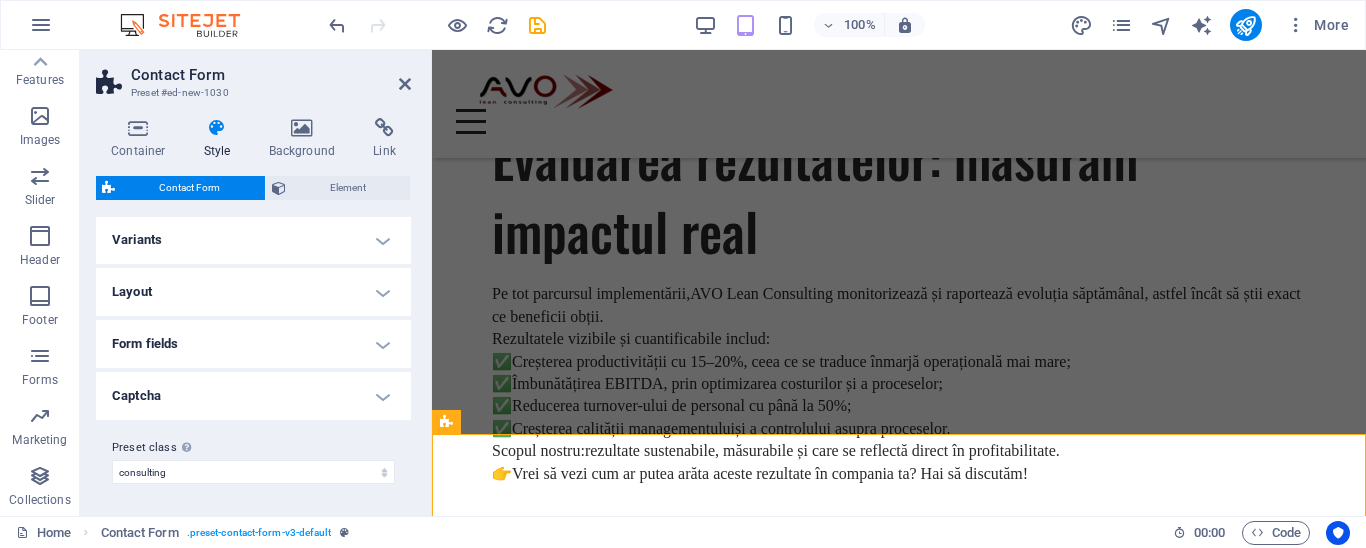 scroll, scrollTop: 1, scrollLeft: 0, axis: vertical 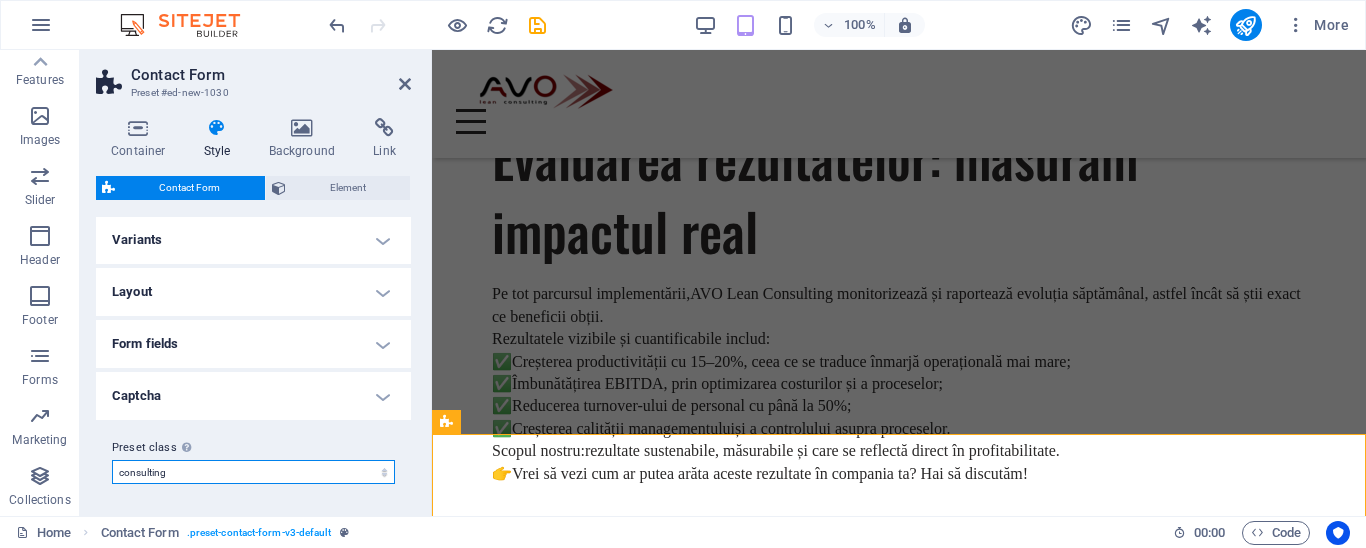 click on "consulting default Add preset class" at bounding box center (253, 472) 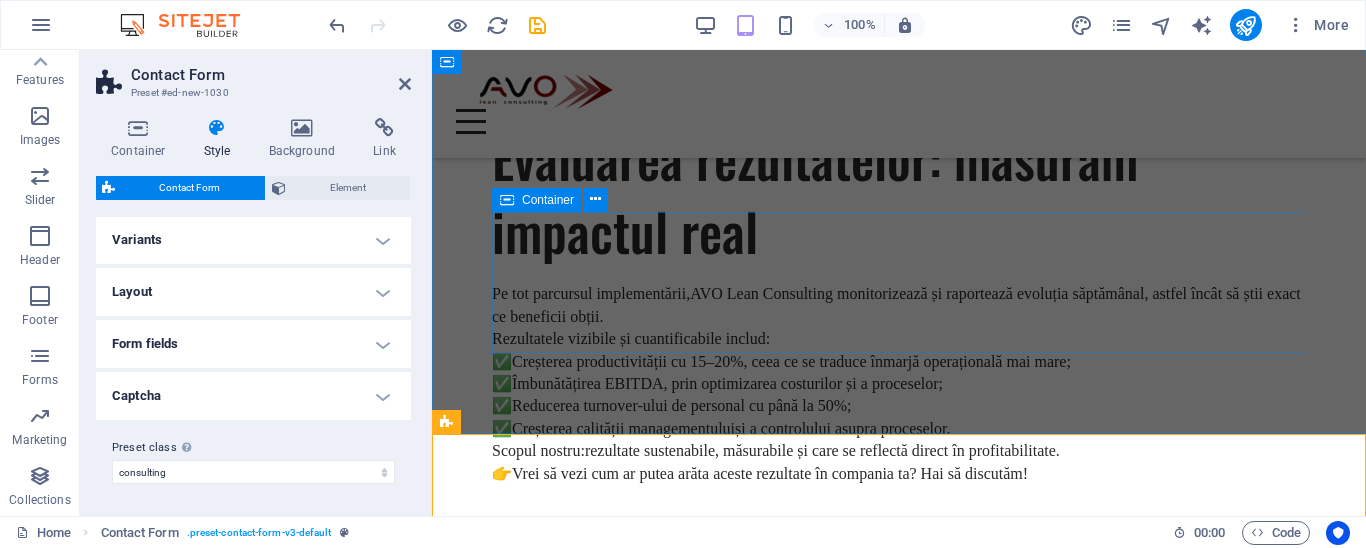 drag, startPoint x: 606, startPoint y: 235, endPoint x: 658, endPoint y: 243, distance: 52.611786 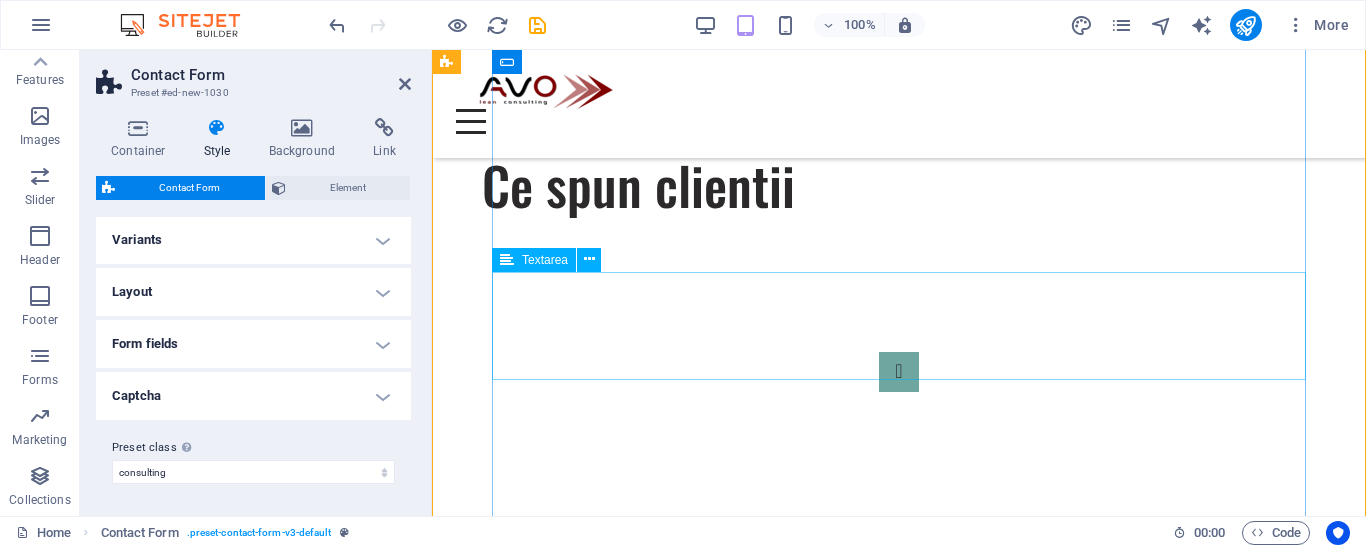 scroll, scrollTop: 5478, scrollLeft: 0, axis: vertical 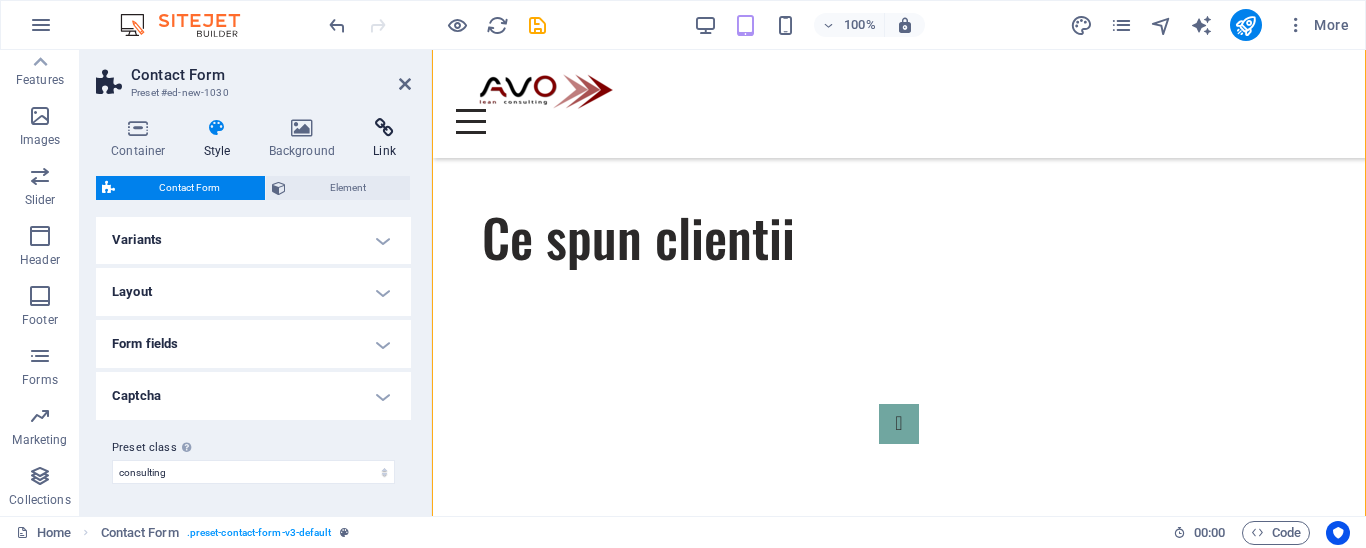 click at bounding box center [384, 128] 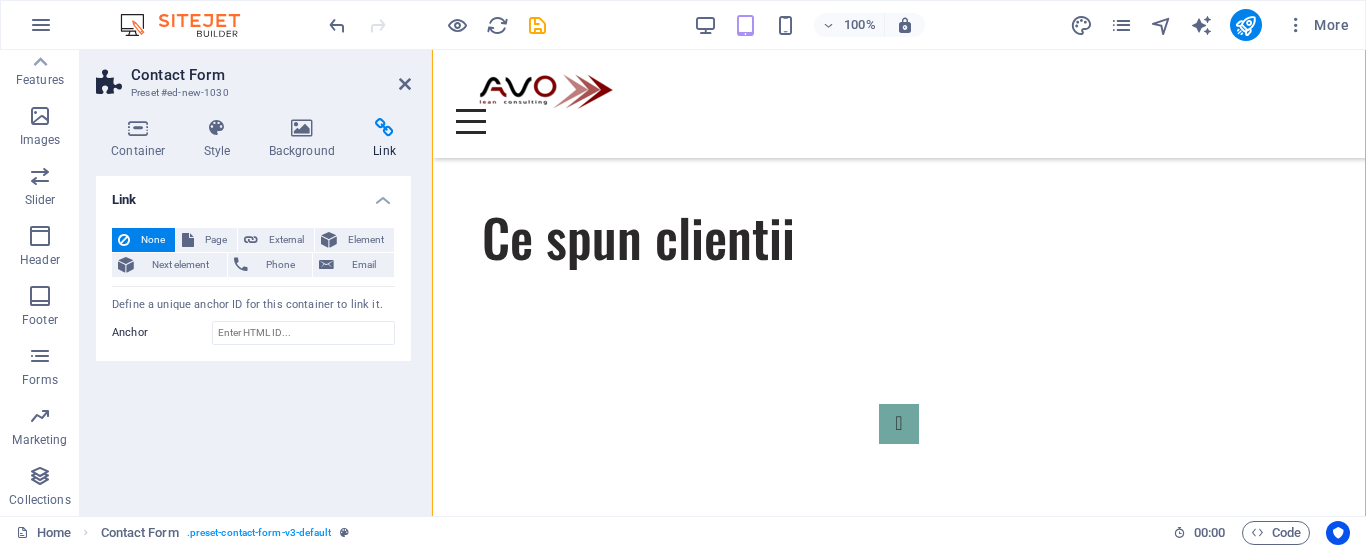 click at bounding box center [384, 128] 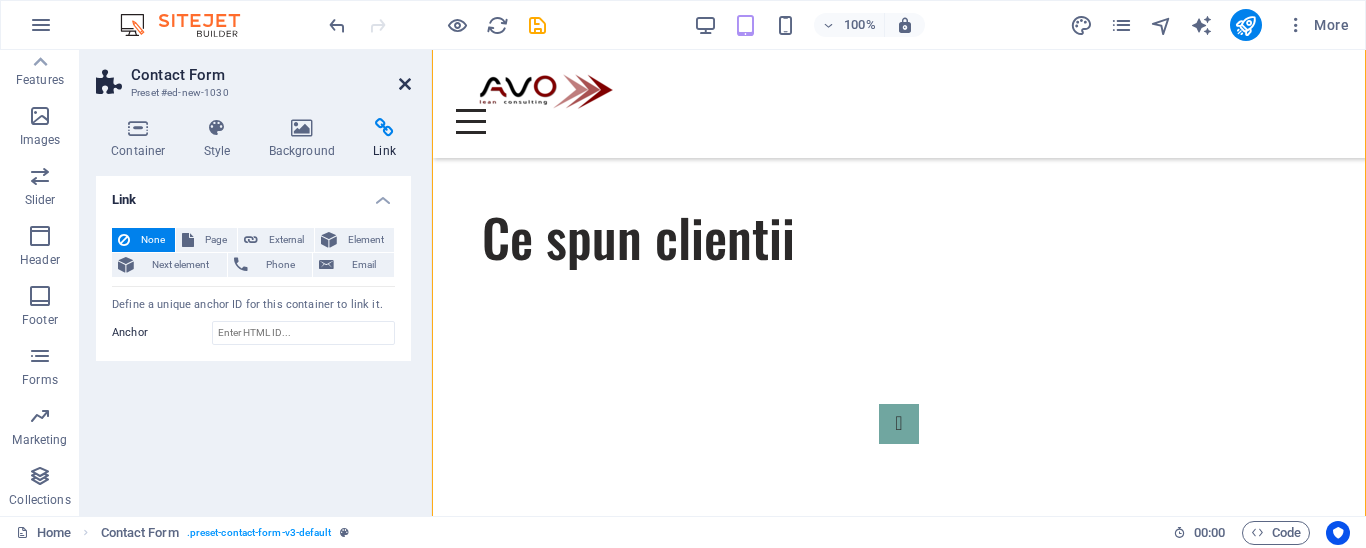 drag, startPoint x: 403, startPoint y: 88, endPoint x: 522, endPoint y: 348, distance: 285.9388 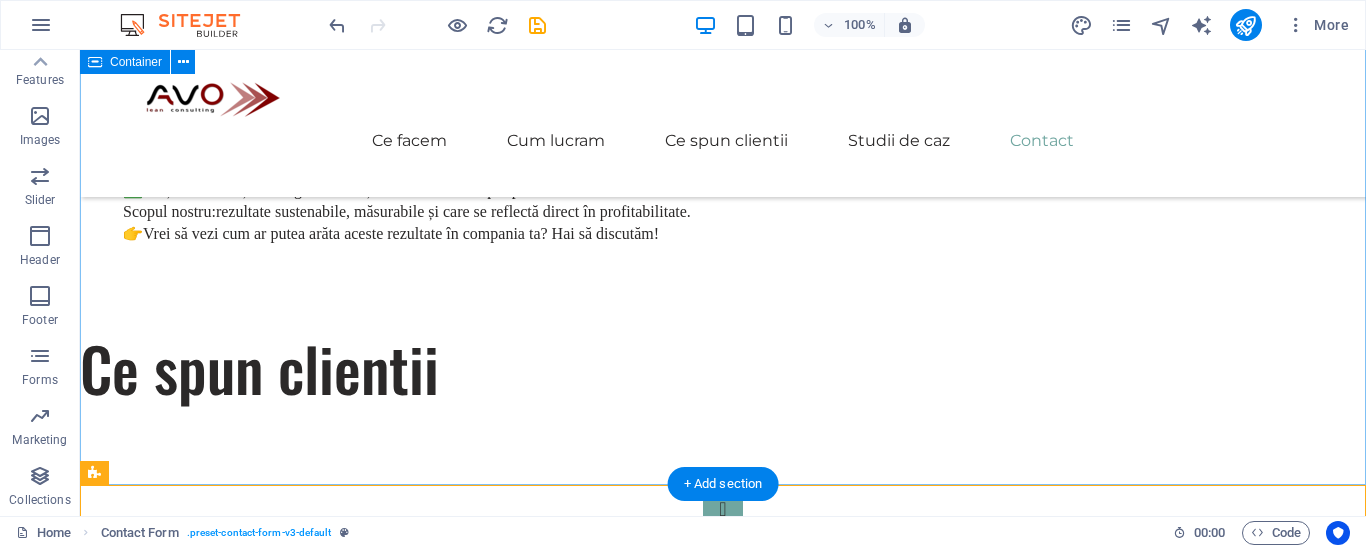 scroll, scrollTop: 5316, scrollLeft: 0, axis: vertical 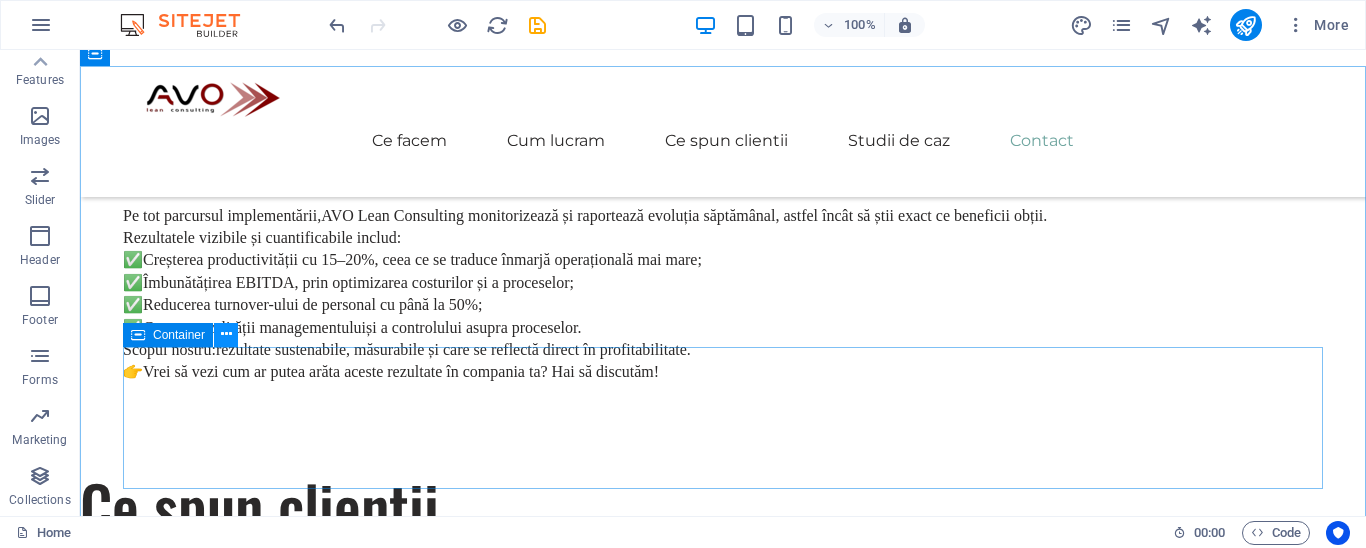 click at bounding box center [226, 335] 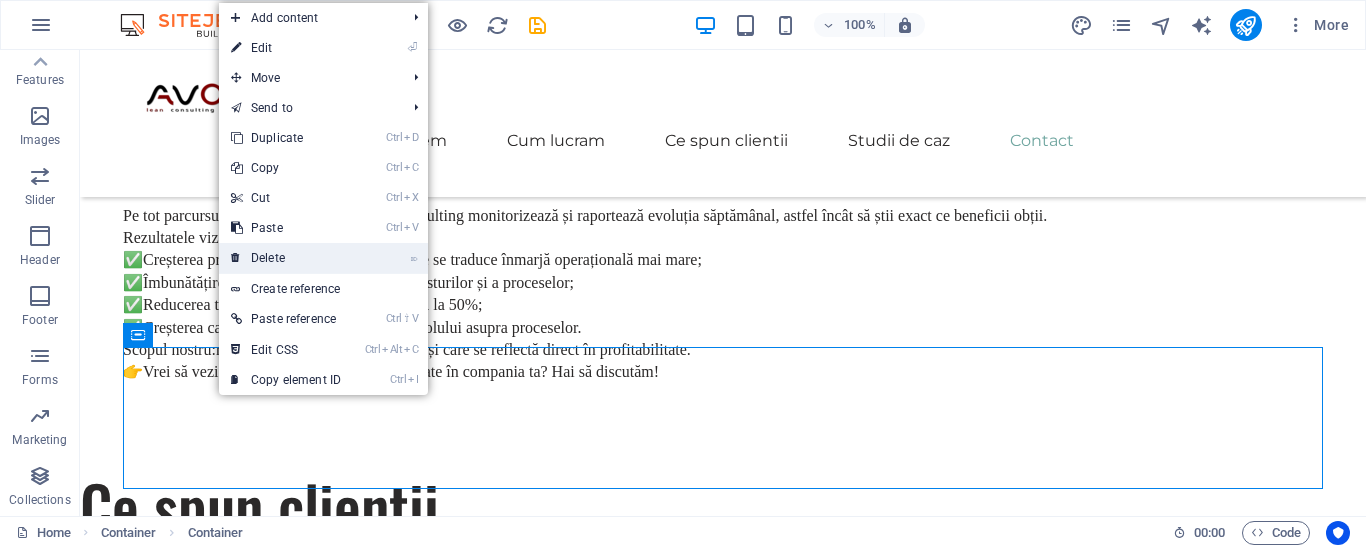 click on "⌦  Delete" at bounding box center [286, 258] 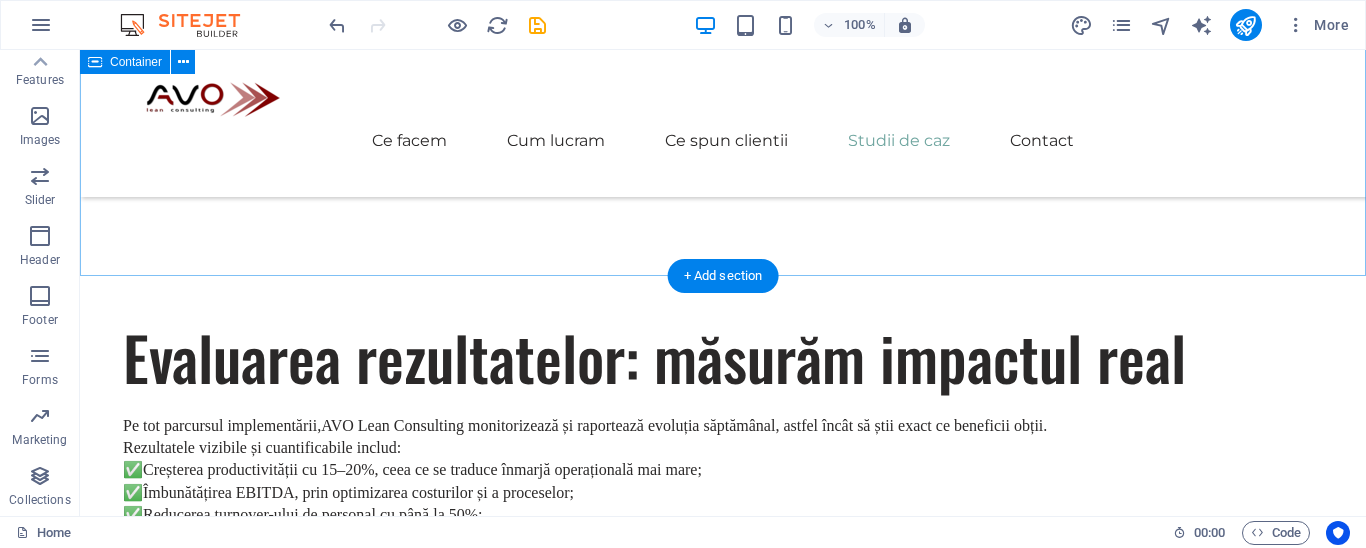 scroll, scrollTop: 5040, scrollLeft: 0, axis: vertical 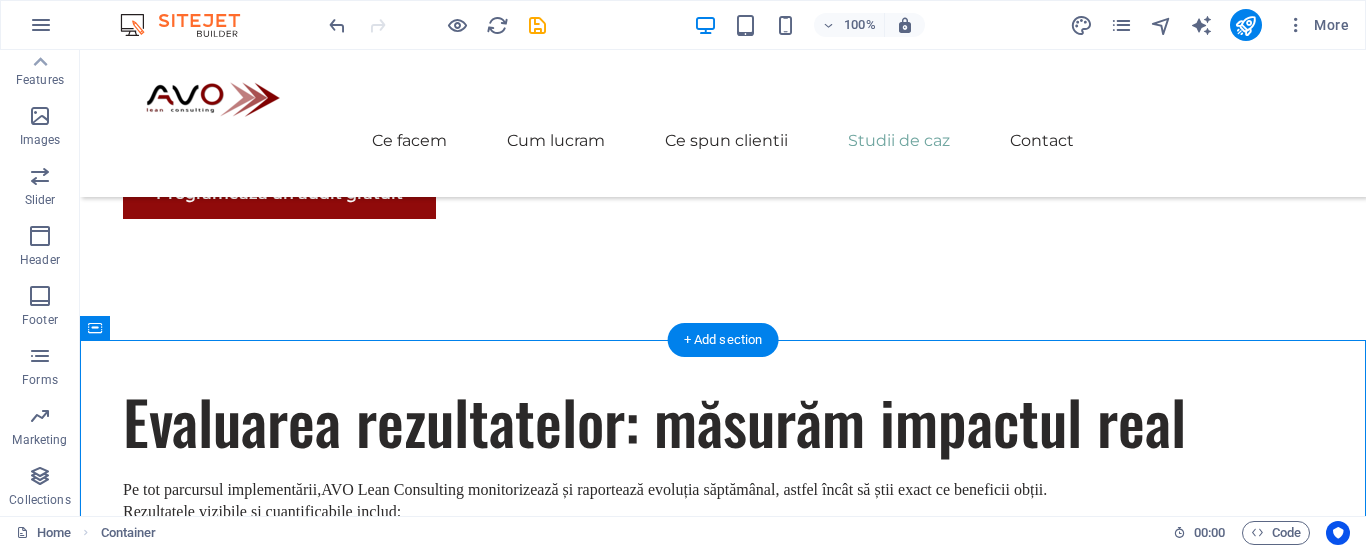 drag, startPoint x: 231, startPoint y: 461, endPoint x: 151, endPoint y: 373, distance: 118.92855 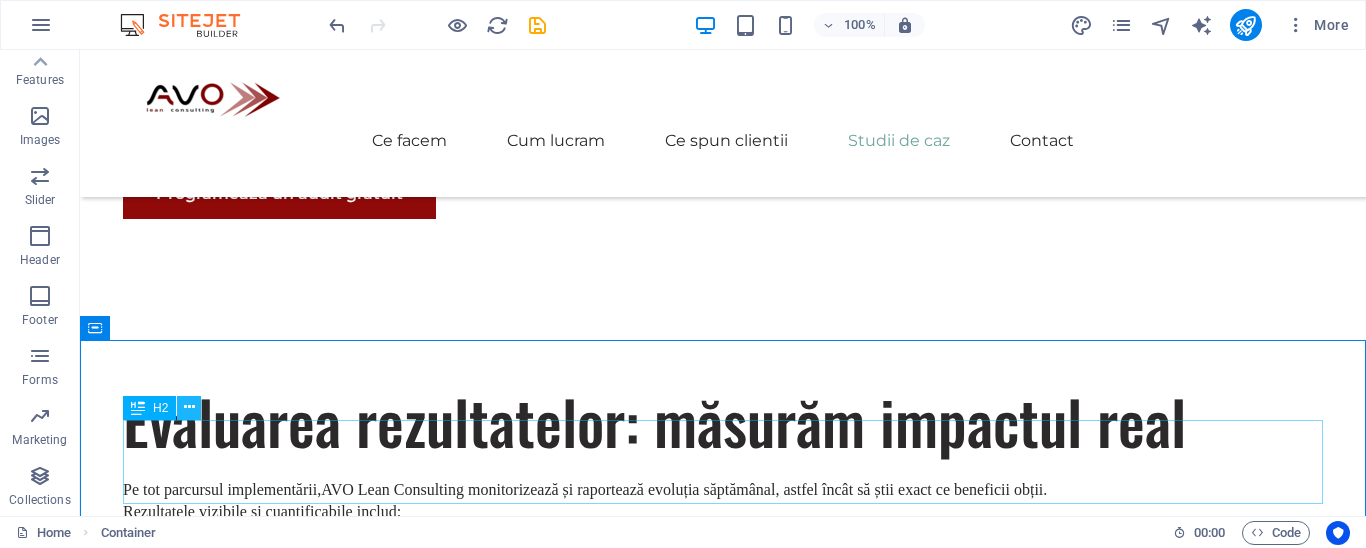 click at bounding box center (189, 408) 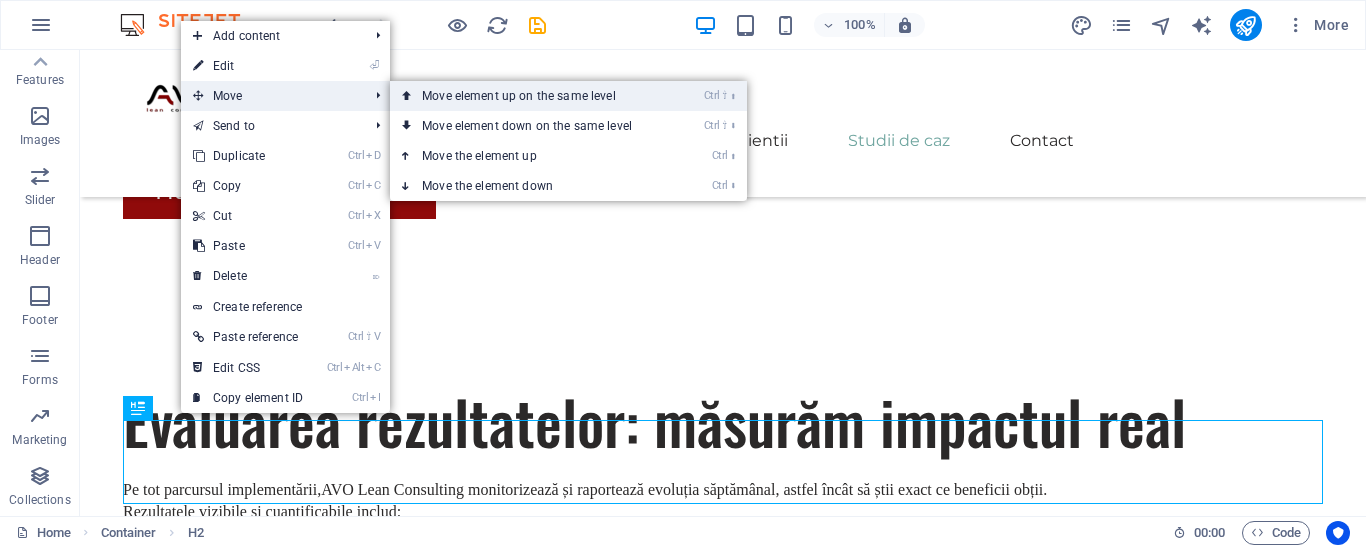 click on "Ctrl ⇧ ⬆  Move element up on the same level" at bounding box center (531, 96) 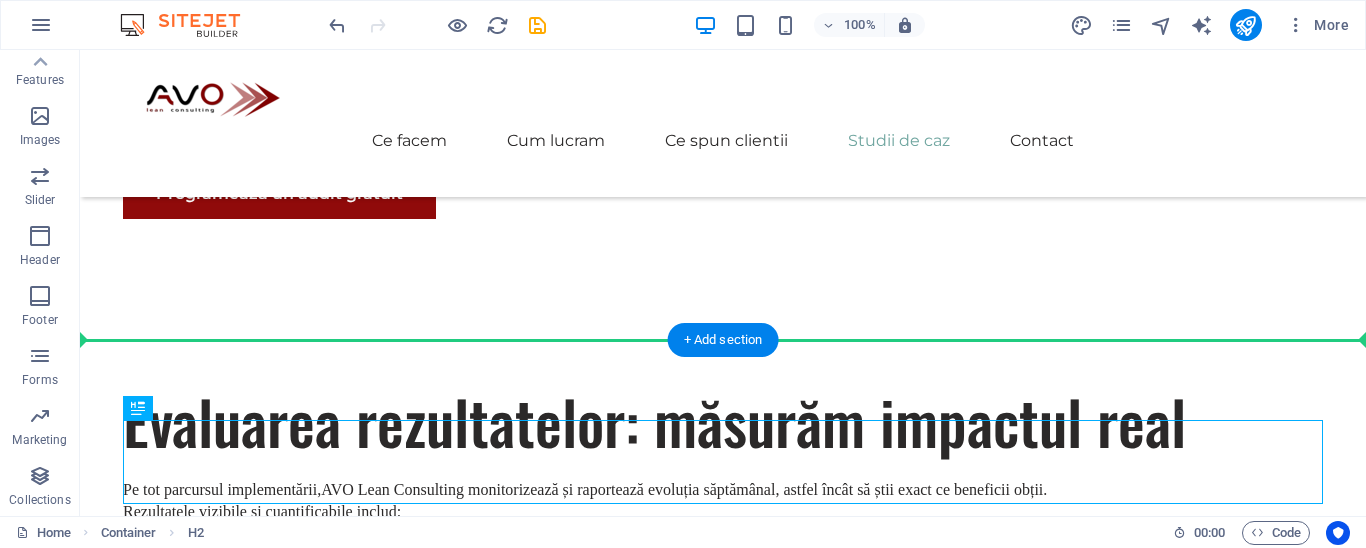 drag, startPoint x: 234, startPoint y: 458, endPoint x: 152, endPoint y: 382, distance: 111.8034 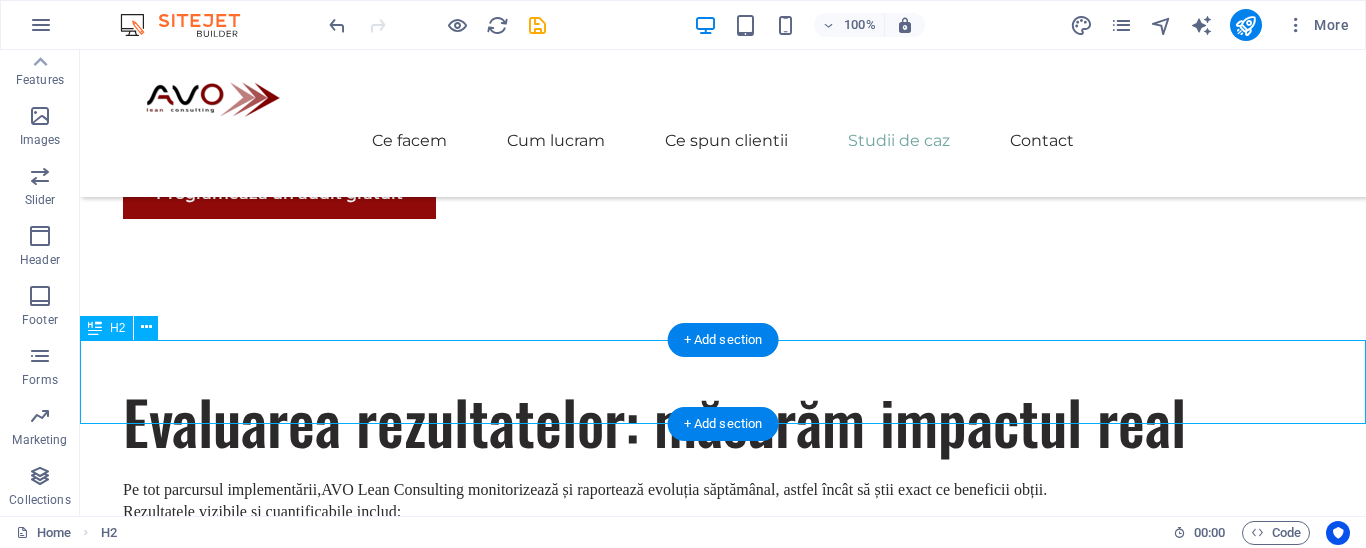 scroll, scrollTop: 5180, scrollLeft: 0, axis: vertical 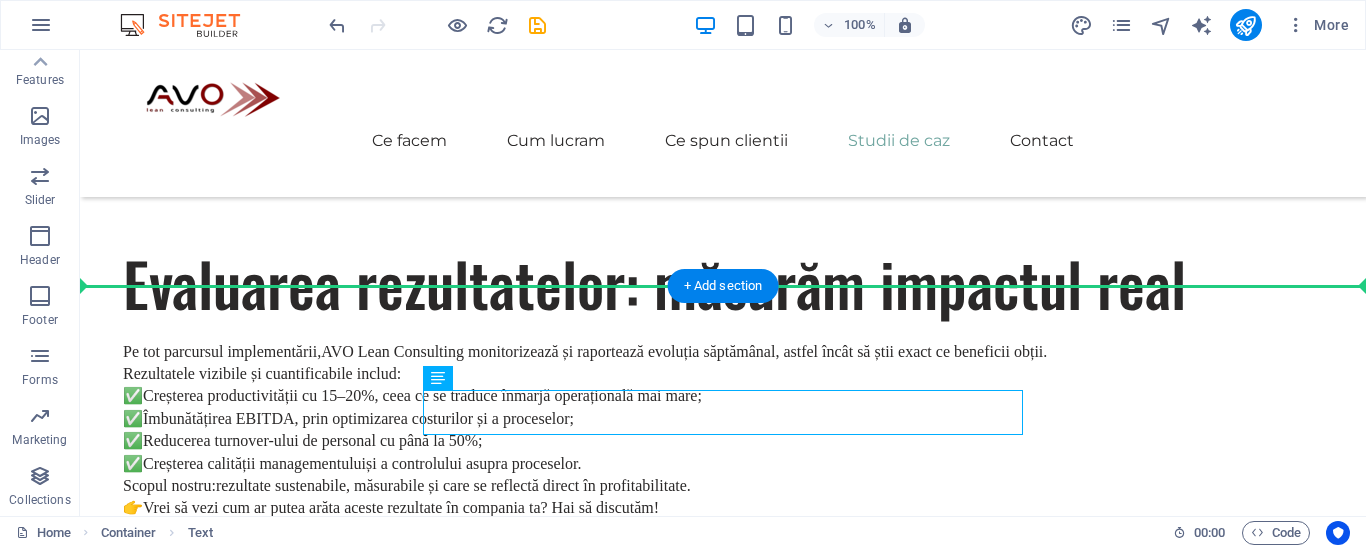 drag, startPoint x: 524, startPoint y: 425, endPoint x: 451, endPoint y: 300, distance: 144.75496 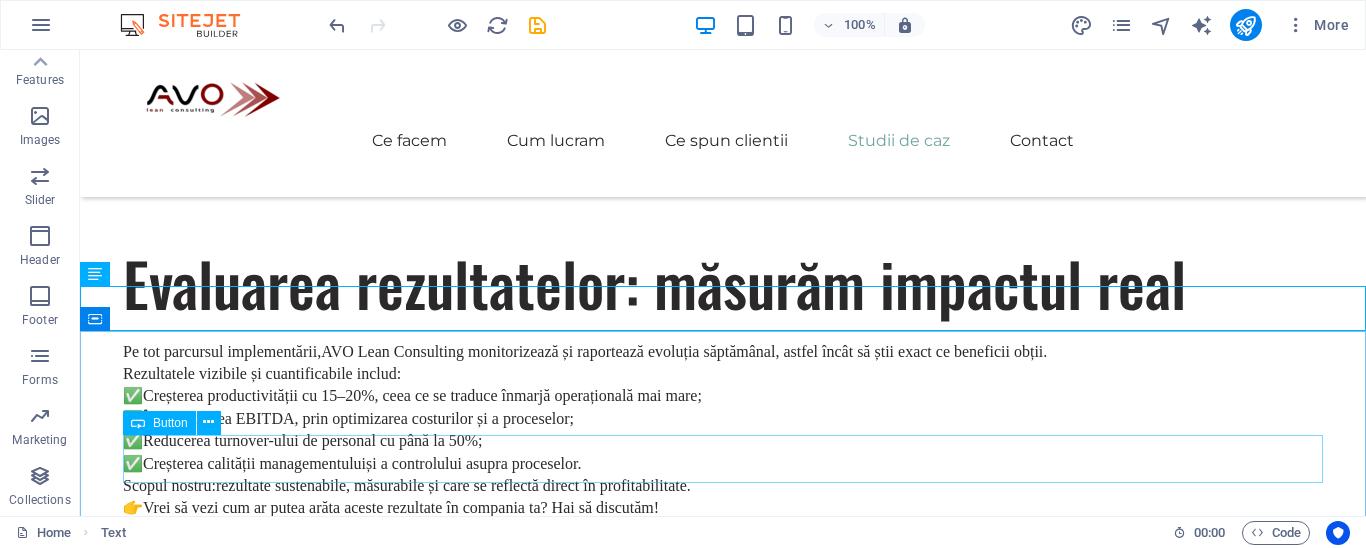 scroll, scrollTop: 5186, scrollLeft: 0, axis: vertical 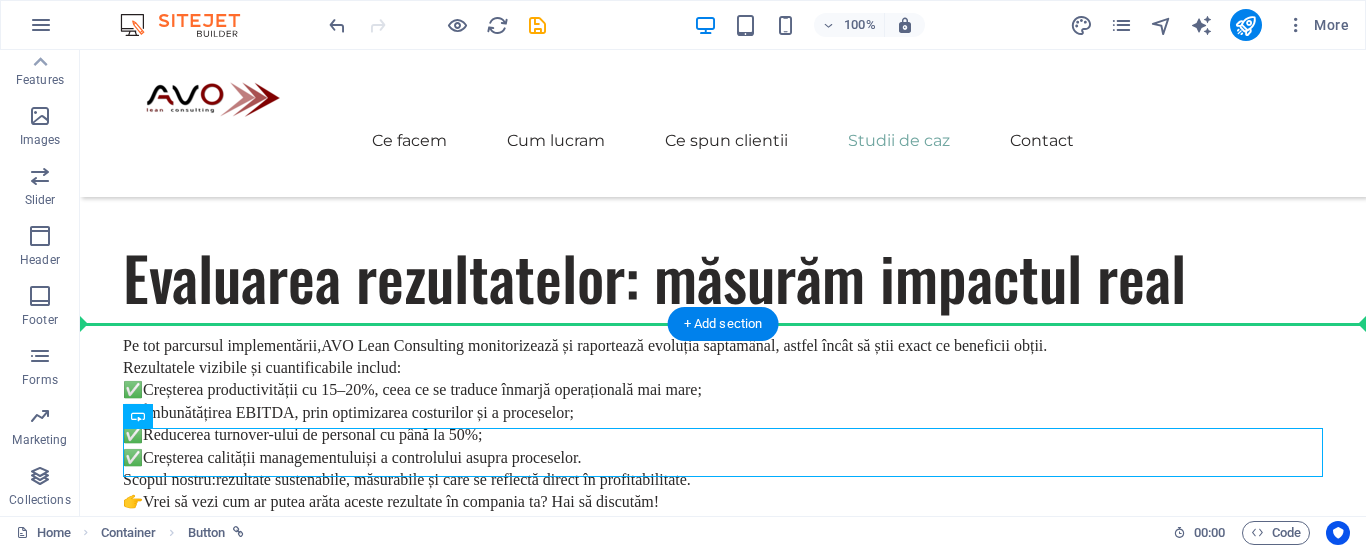 drag, startPoint x: 225, startPoint y: 477, endPoint x: 175, endPoint y: 382, distance: 107.35455 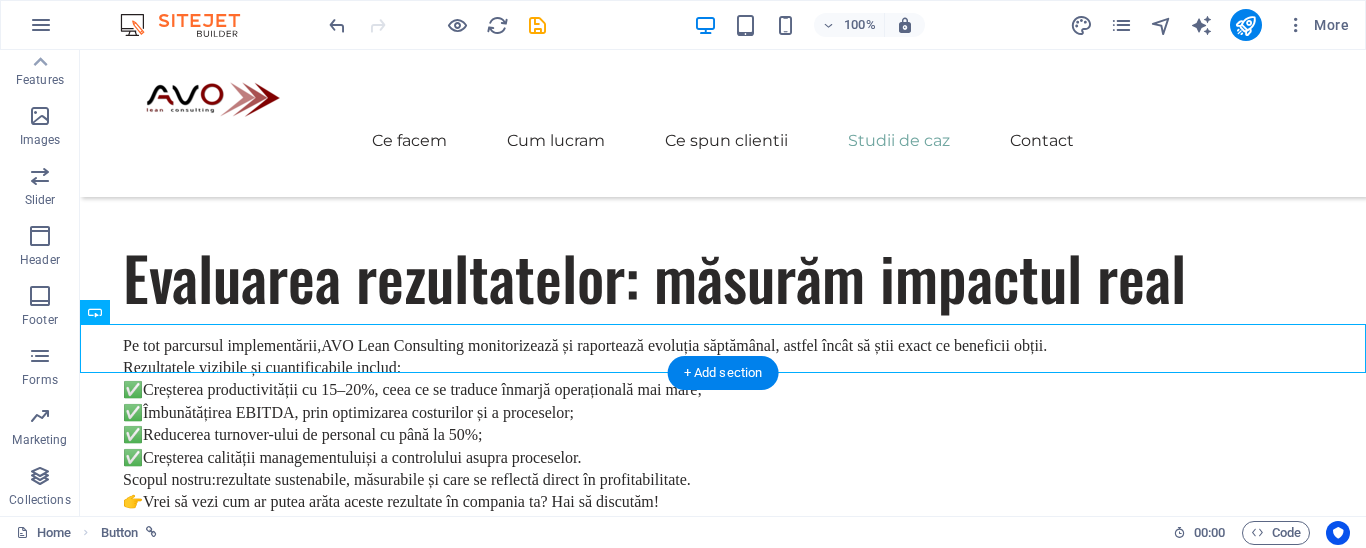 click at bounding box center [723, 4777] 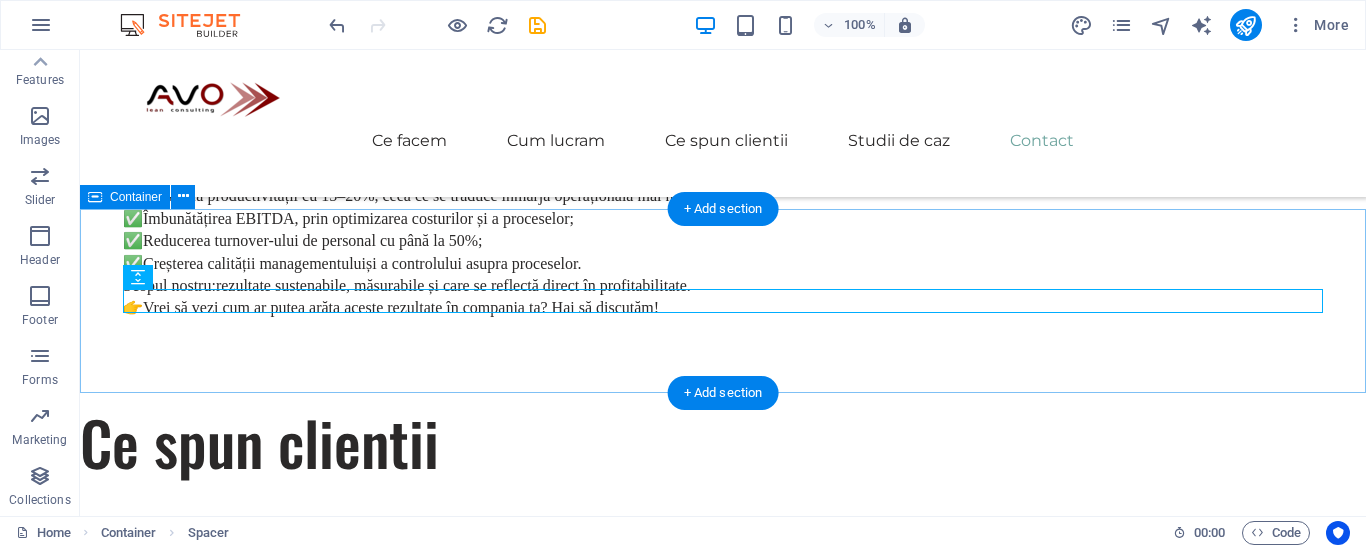 scroll, scrollTop: 5324, scrollLeft: 0, axis: vertical 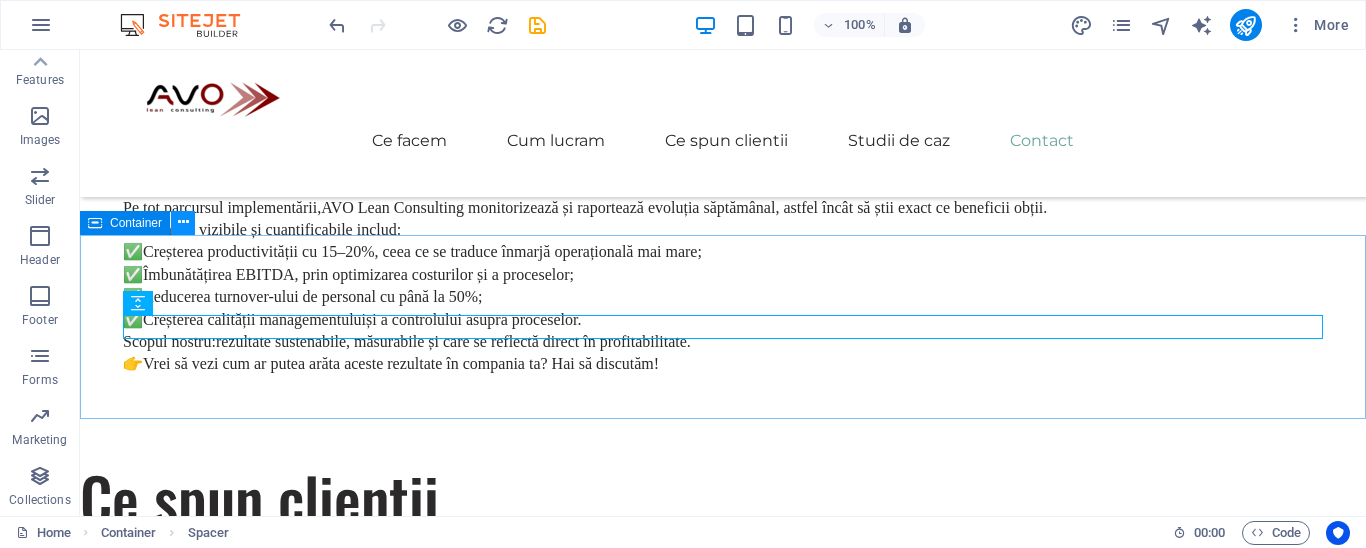 click at bounding box center (183, 222) 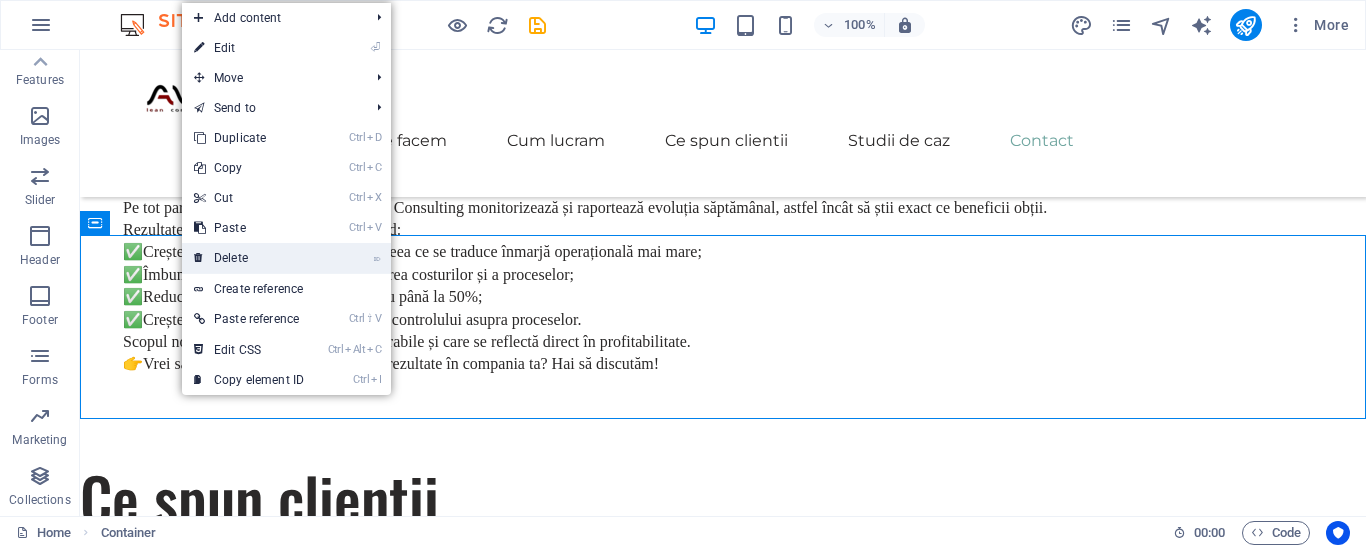 click on "⌦  Delete" at bounding box center (249, 258) 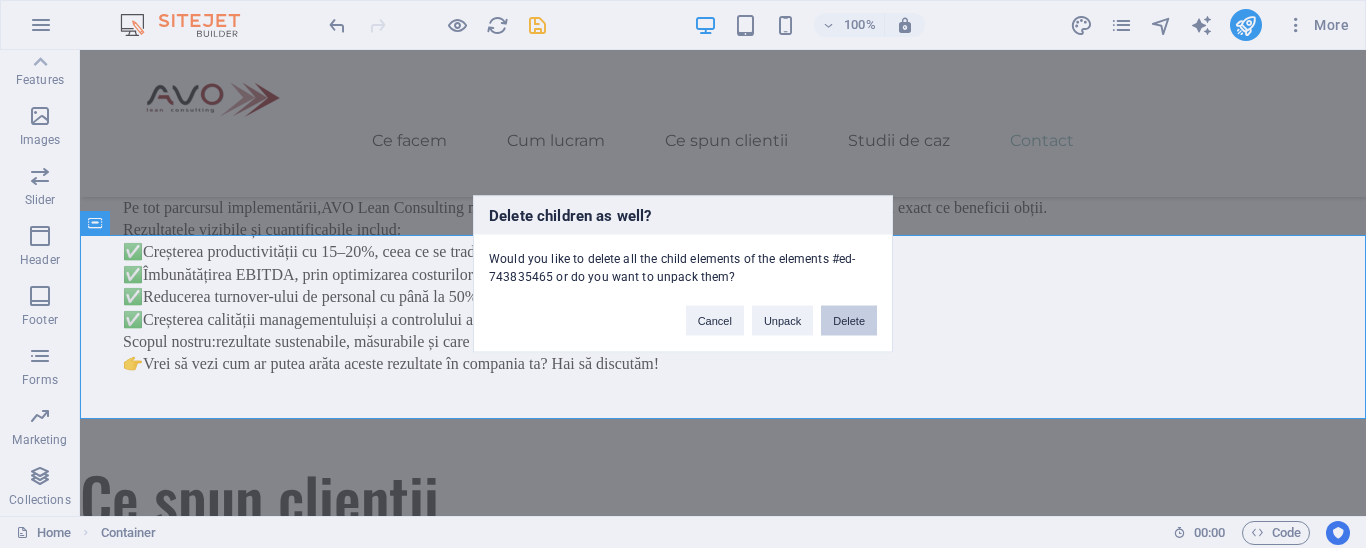 drag, startPoint x: 849, startPoint y: 313, endPoint x: 776, endPoint y: 264, distance: 87.92042 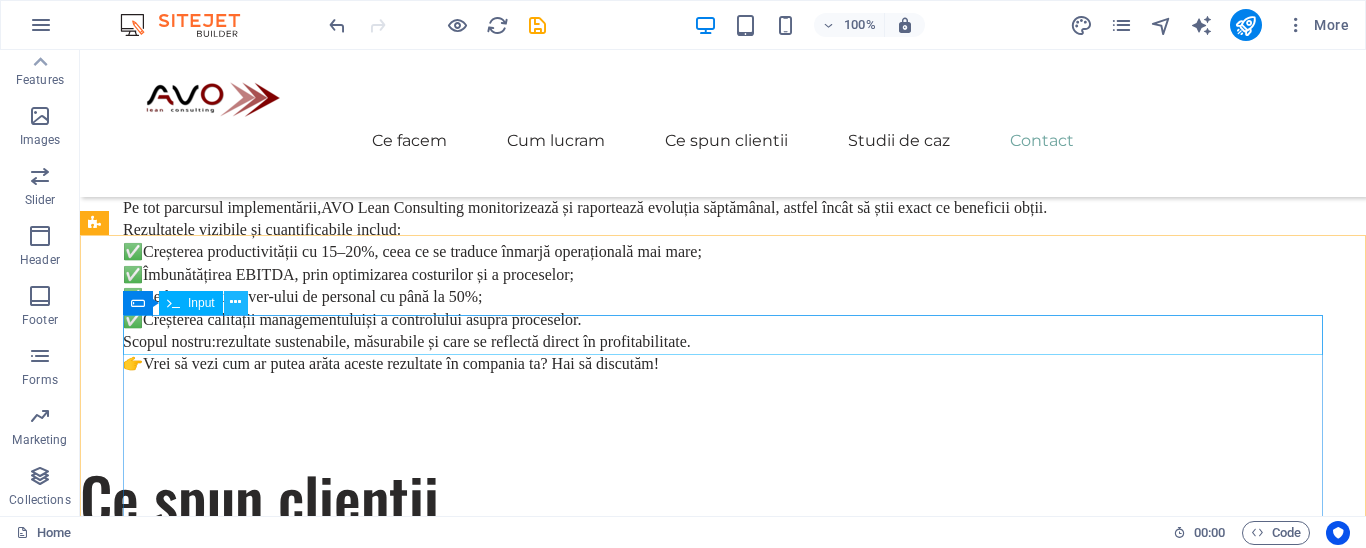 click at bounding box center [235, 302] 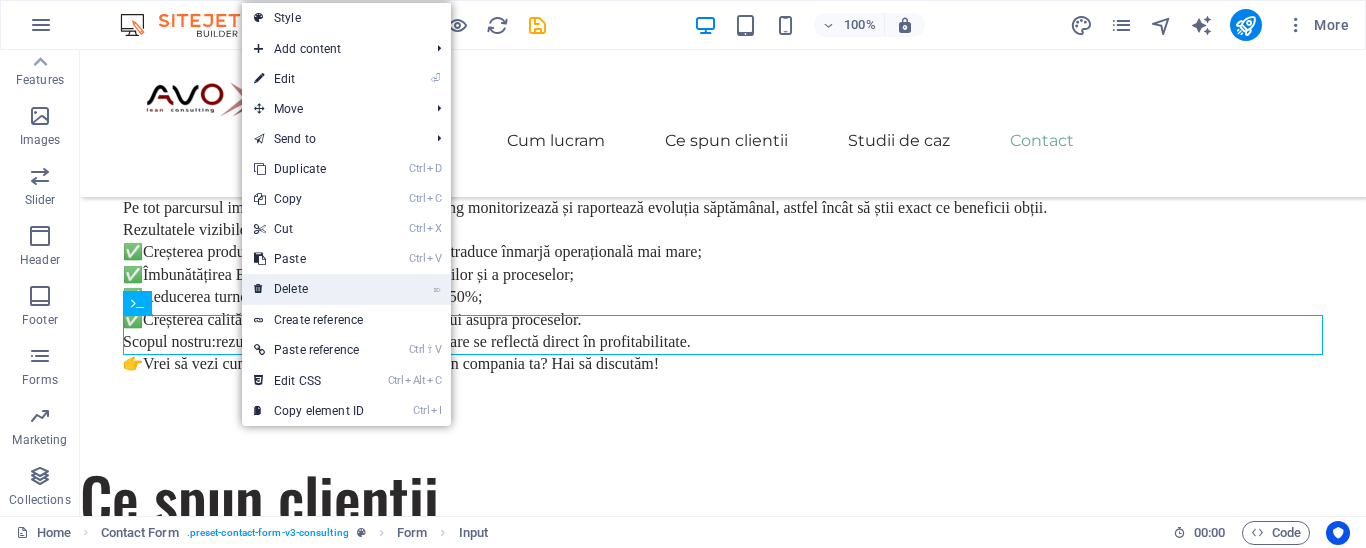 click on "⌦  Delete" at bounding box center [309, 289] 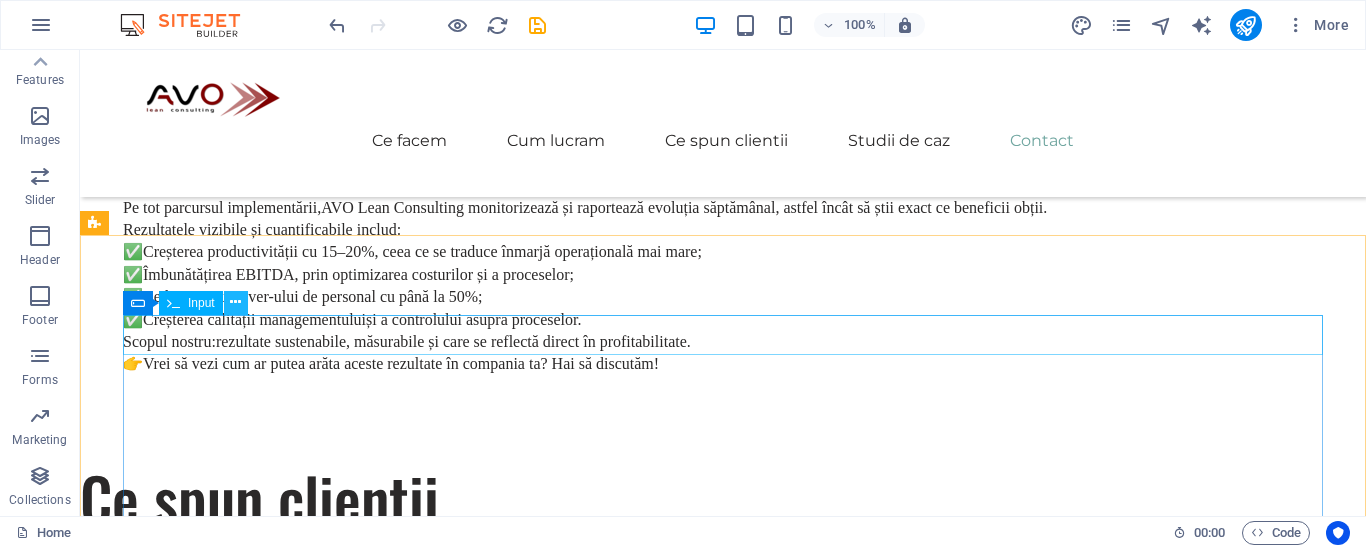 click at bounding box center [235, 302] 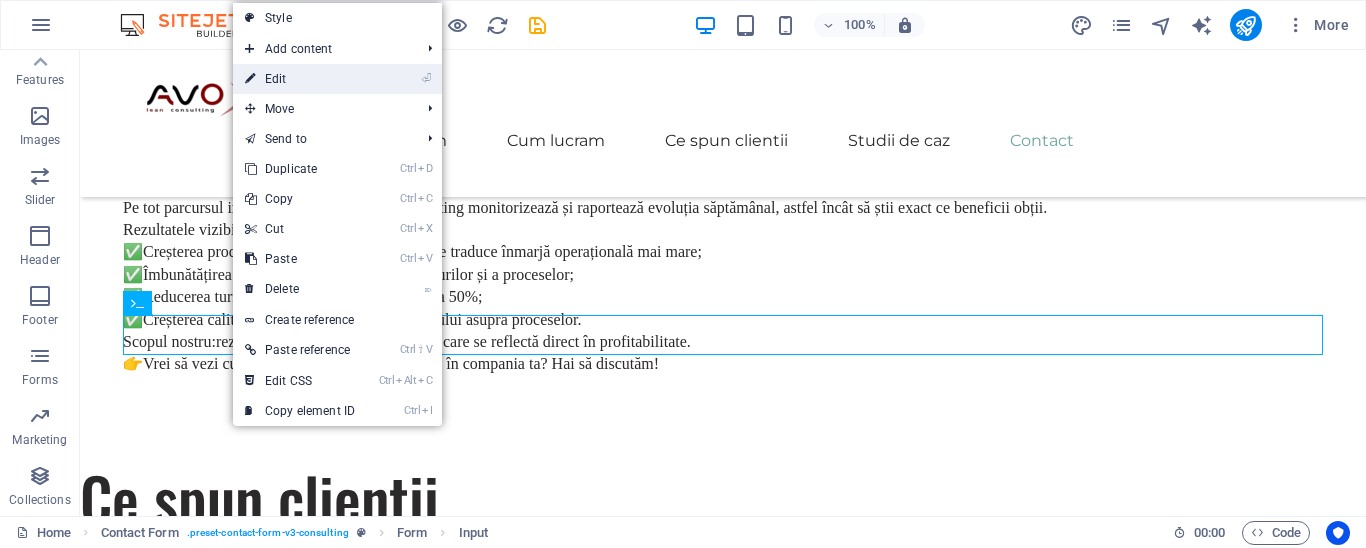 click on "⏎  Edit" at bounding box center (300, 79) 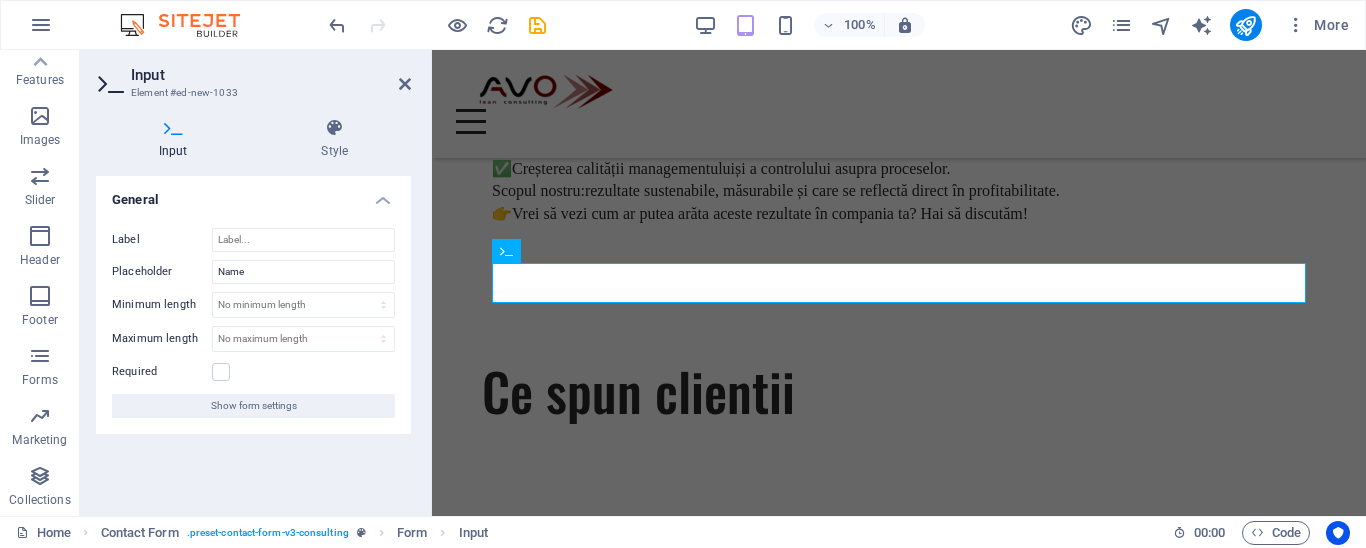 scroll, scrollTop: 4989, scrollLeft: 0, axis: vertical 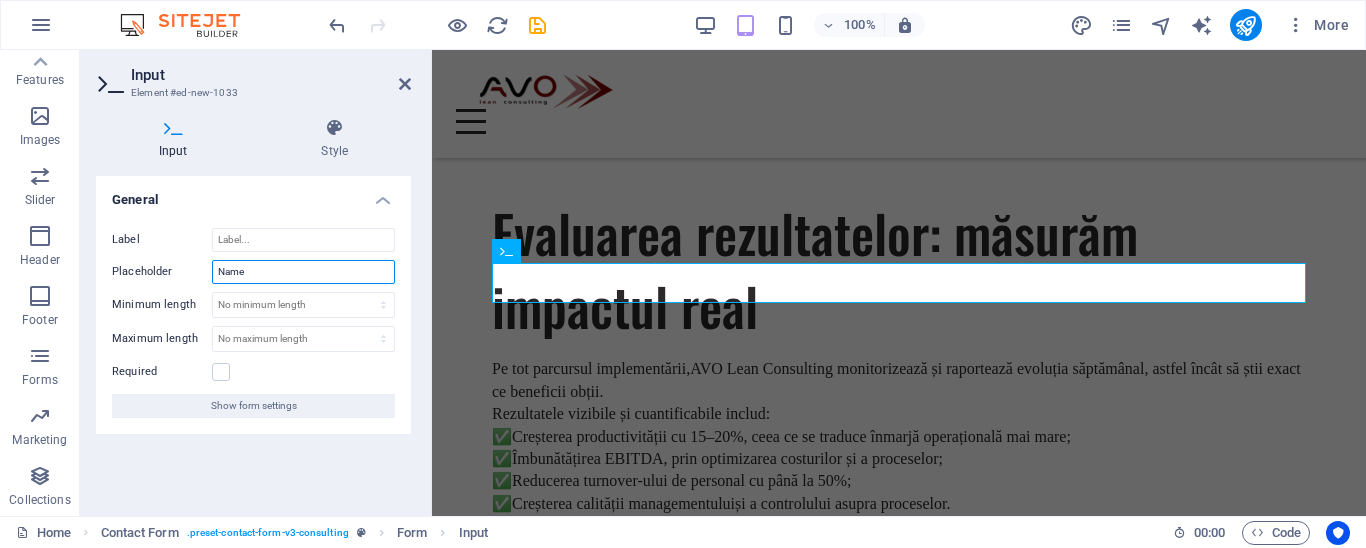 click on "Name" at bounding box center [303, 272] 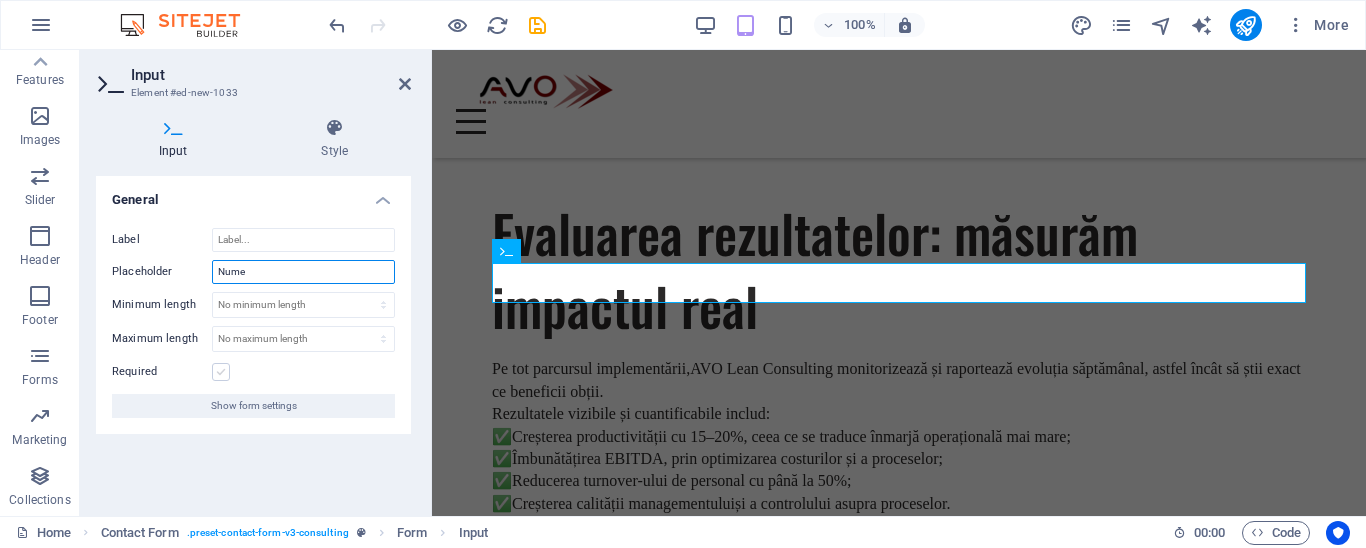 type on "Nume" 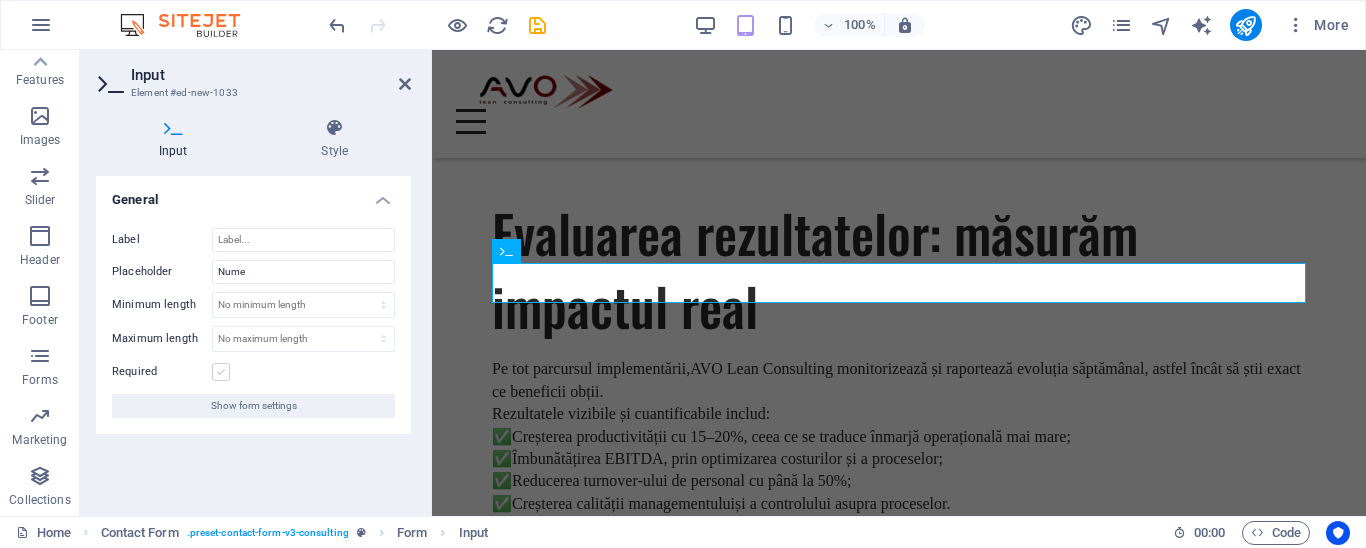 click at bounding box center (221, 372) 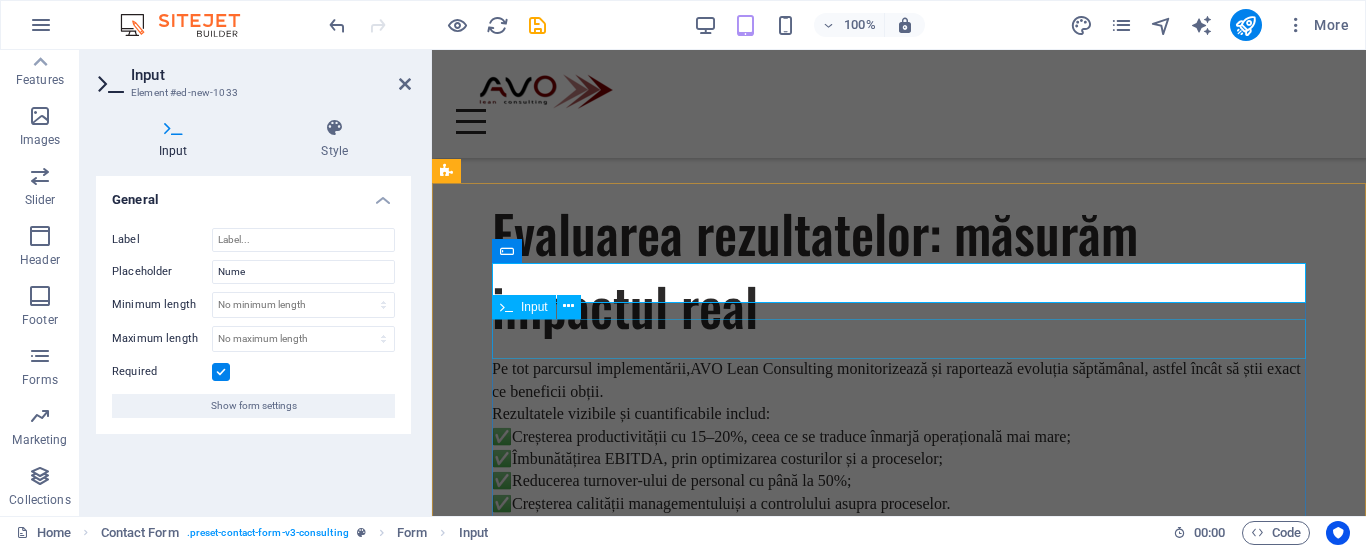 click at bounding box center (899, 4762) 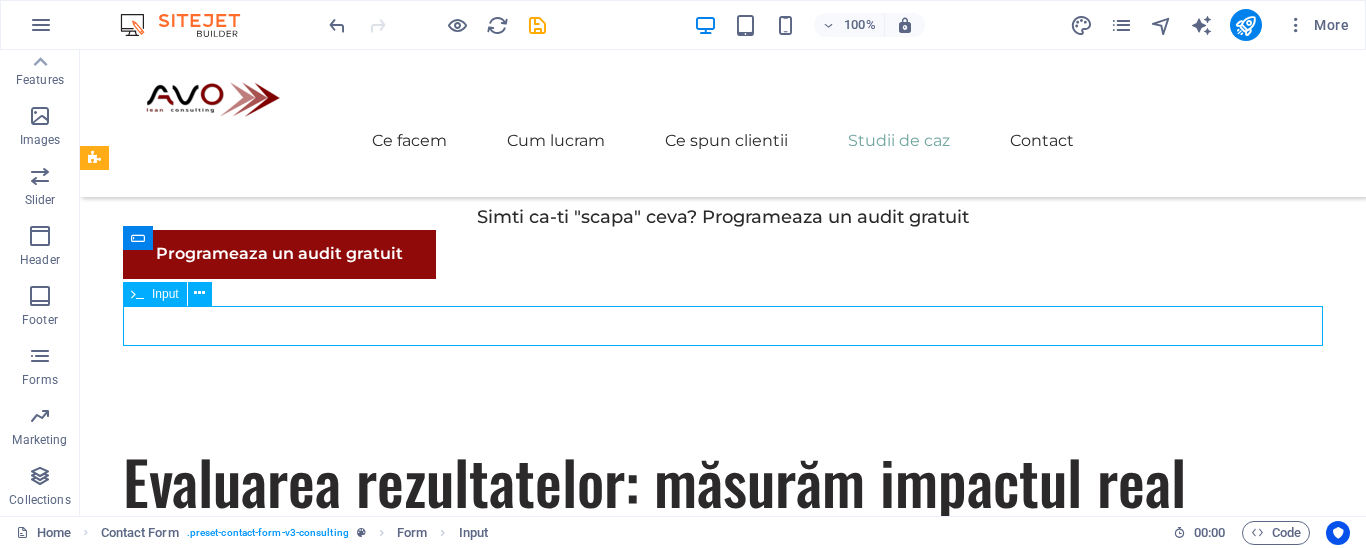 scroll, scrollTop: 5364, scrollLeft: 0, axis: vertical 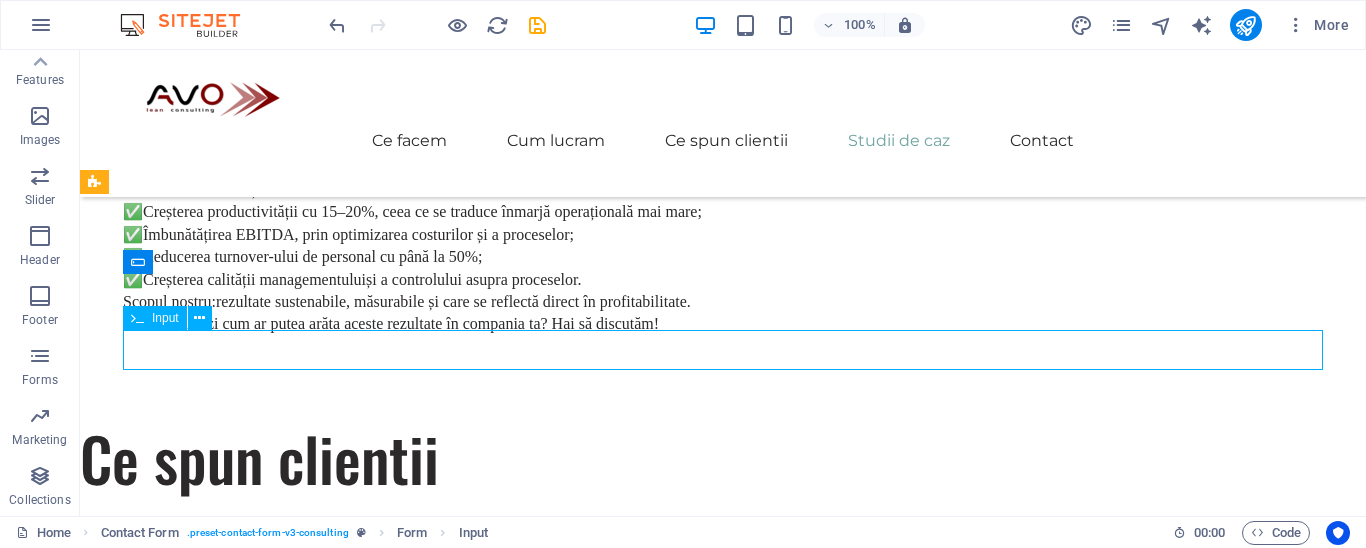 click at bounding box center (723, 4663) 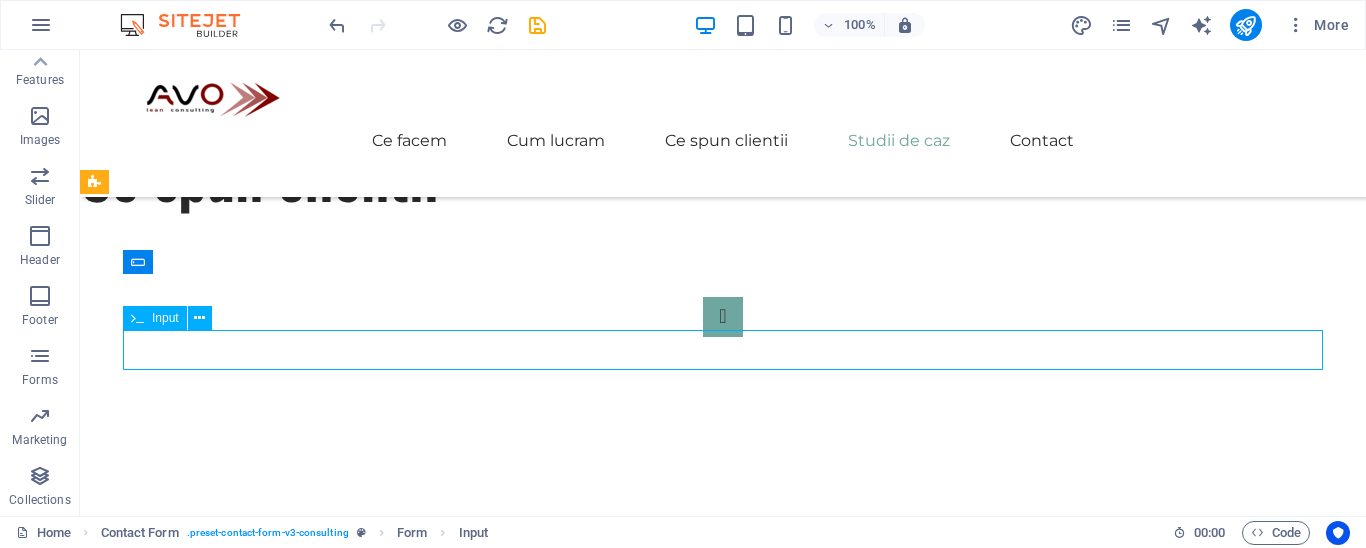 scroll, scrollTop: 4989, scrollLeft: 0, axis: vertical 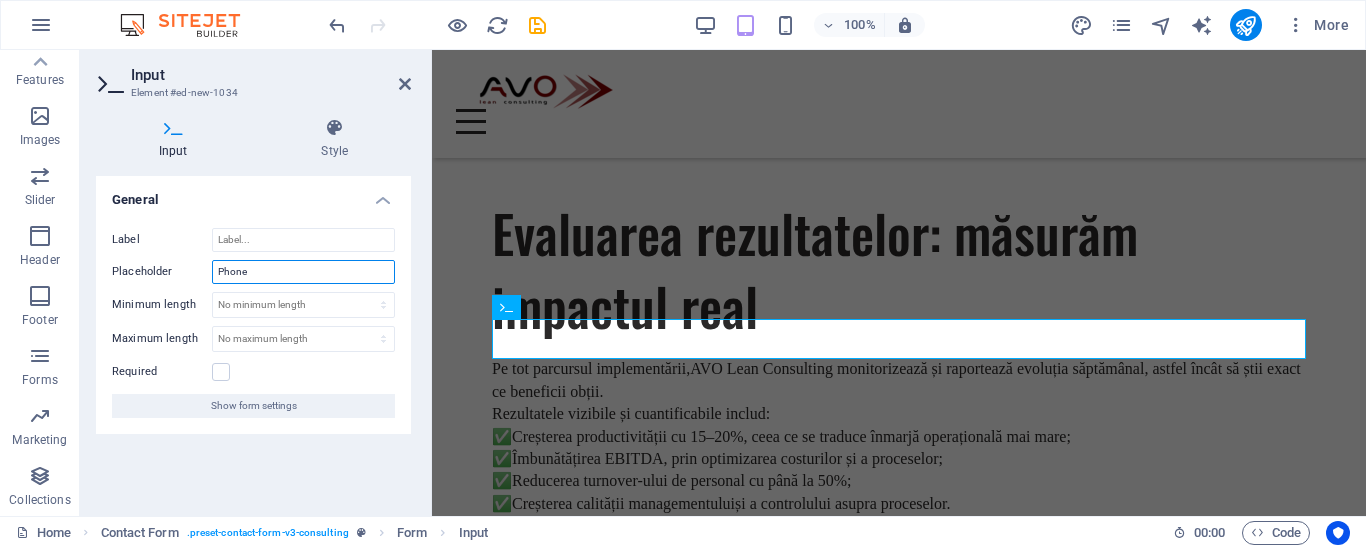 drag, startPoint x: 257, startPoint y: 274, endPoint x: 178, endPoint y: 268, distance: 79.22752 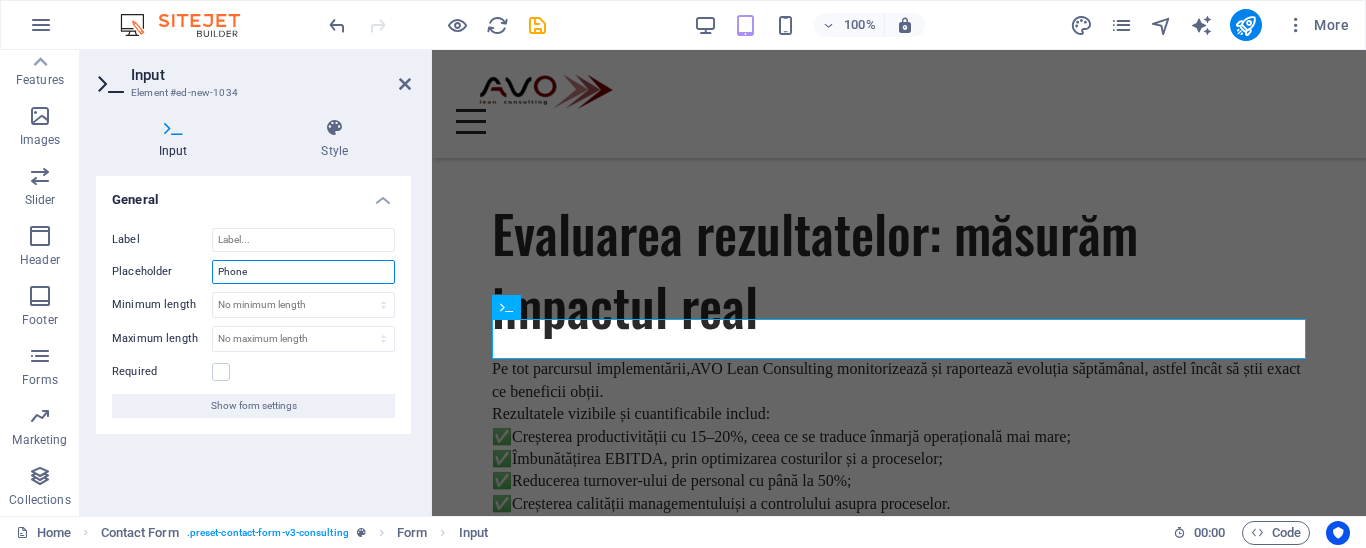 click on "Phone" at bounding box center (303, 272) 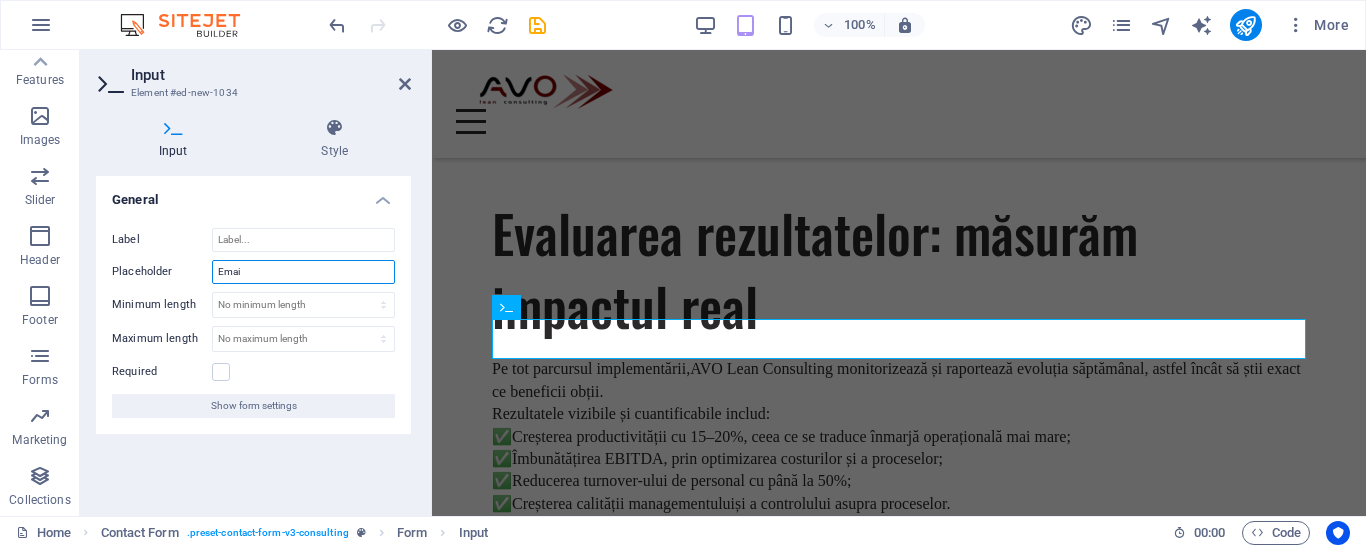 type on "Email" 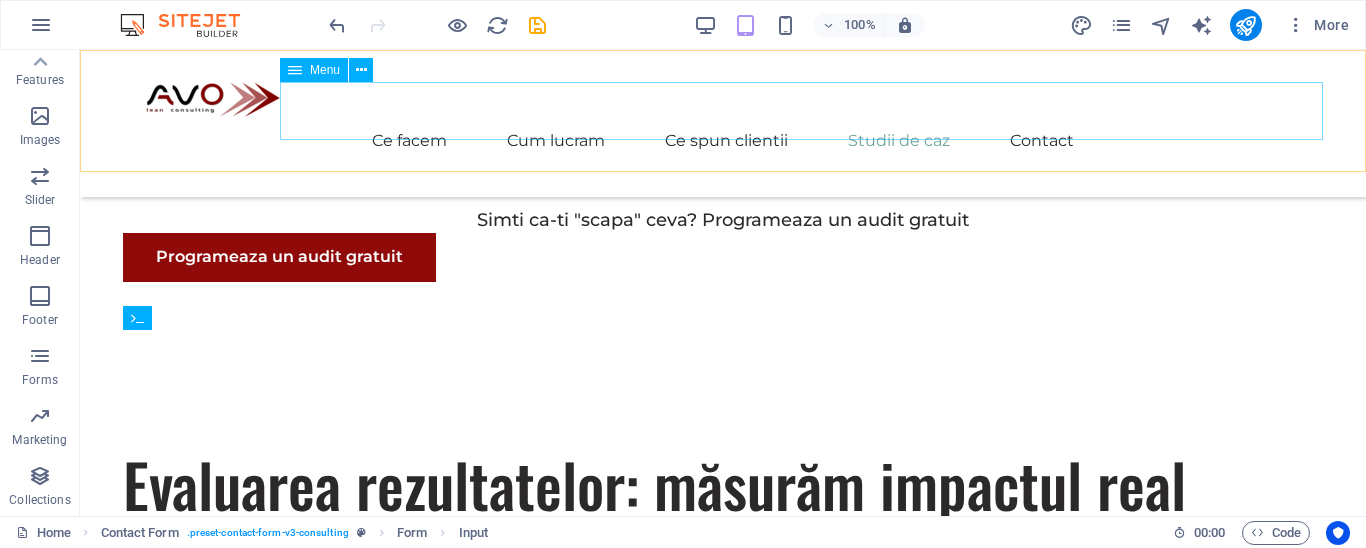 scroll, scrollTop: 5364, scrollLeft: 0, axis: vertical 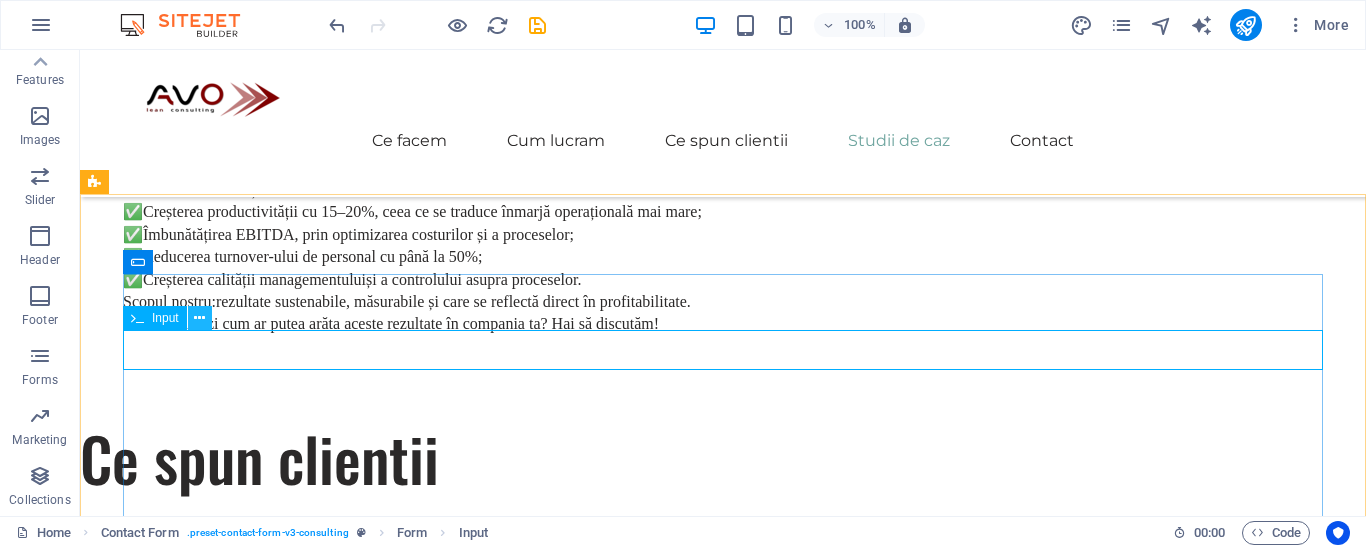 click at bounding box center [199, 318] 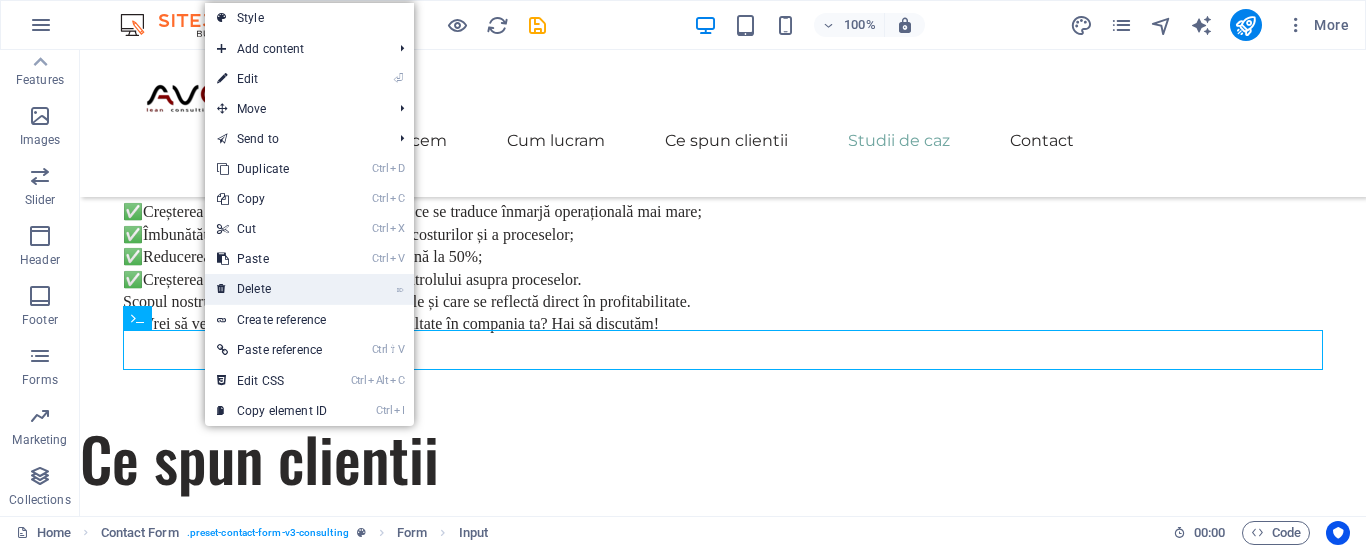click on "⌦  Delete" at bounding box center [272, 289] 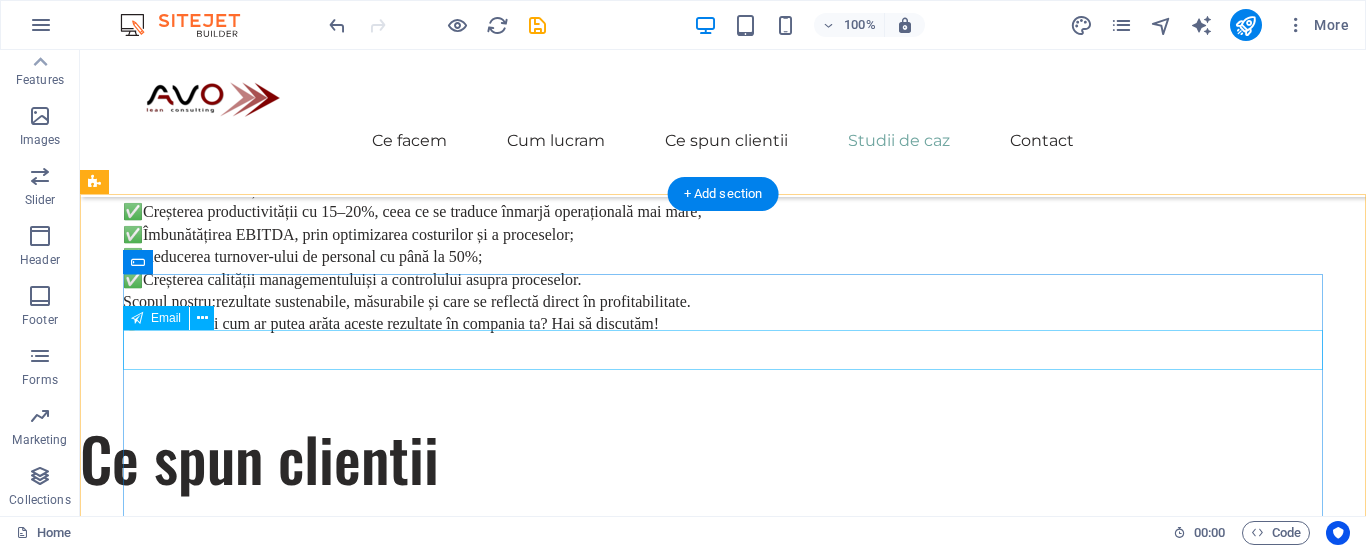 click at bounding box center (723, 4663) 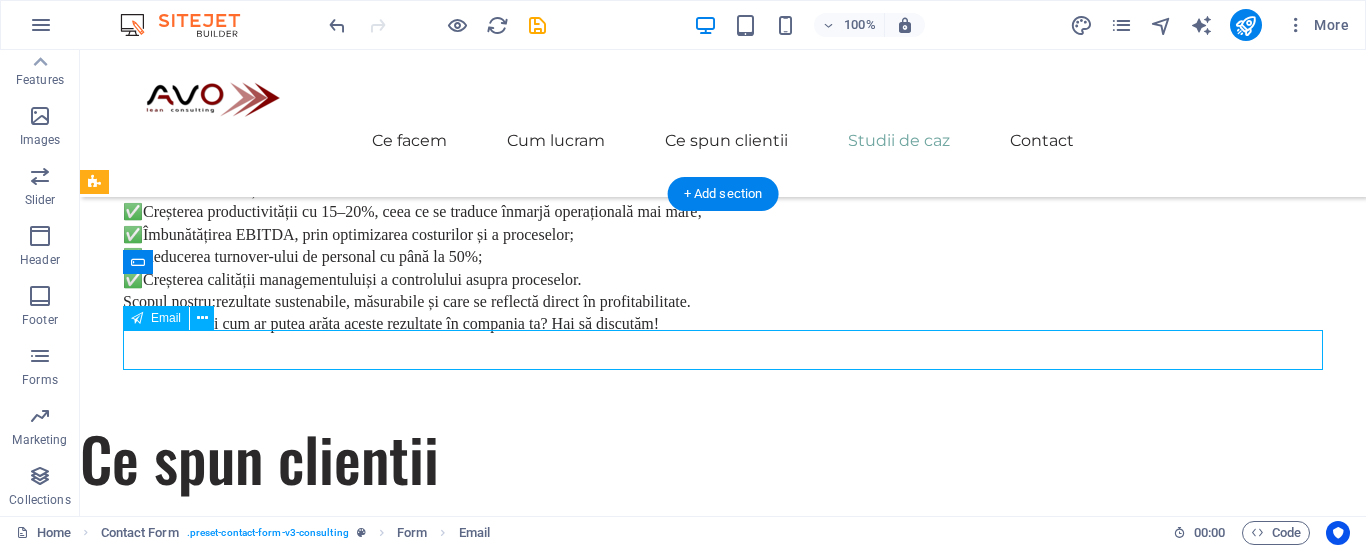 click at bounding box center (723, 4663) 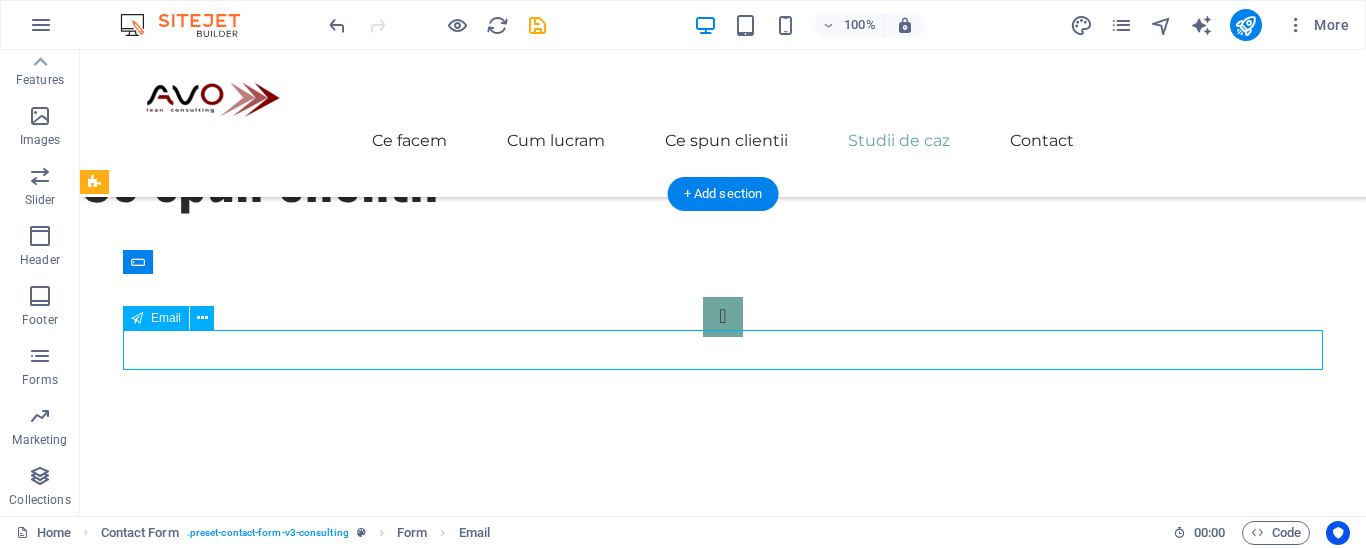 scroll, scrollTop: 4989, scrollLeft: 0, axis: vertical 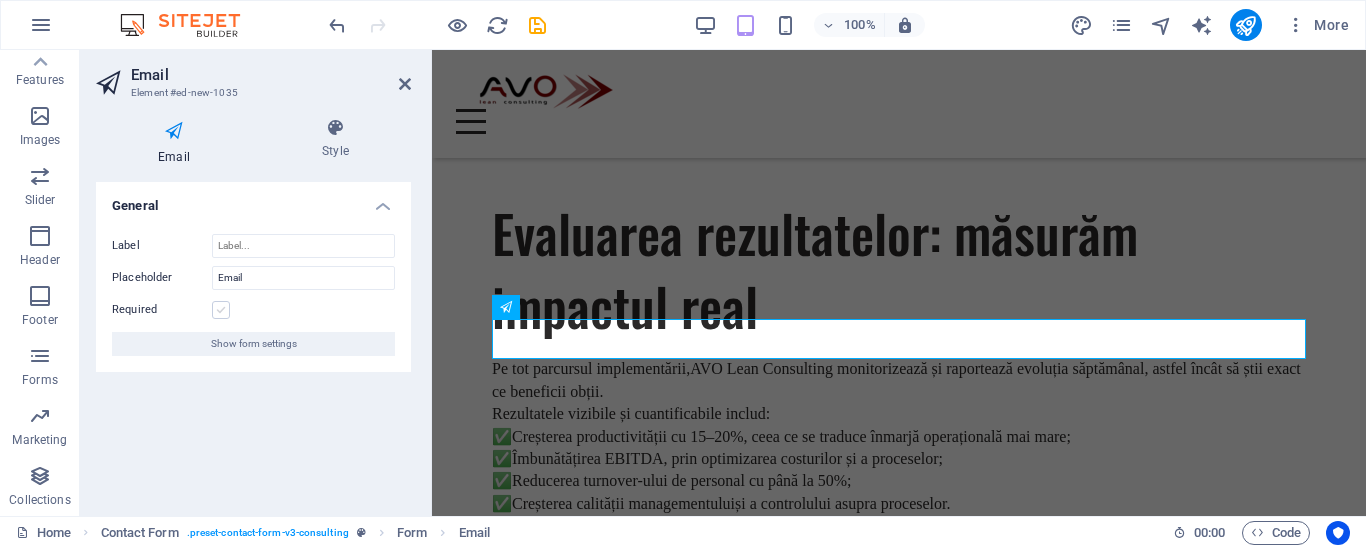 click at bounding box center [221, 310] 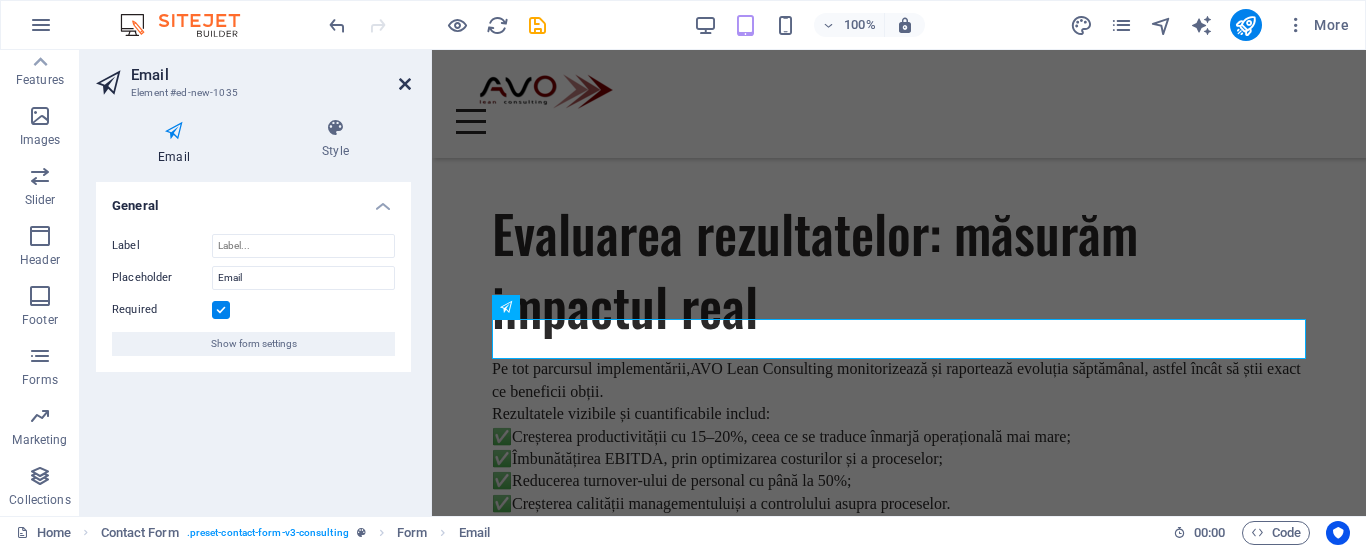 click at bounding box center (405, 84) 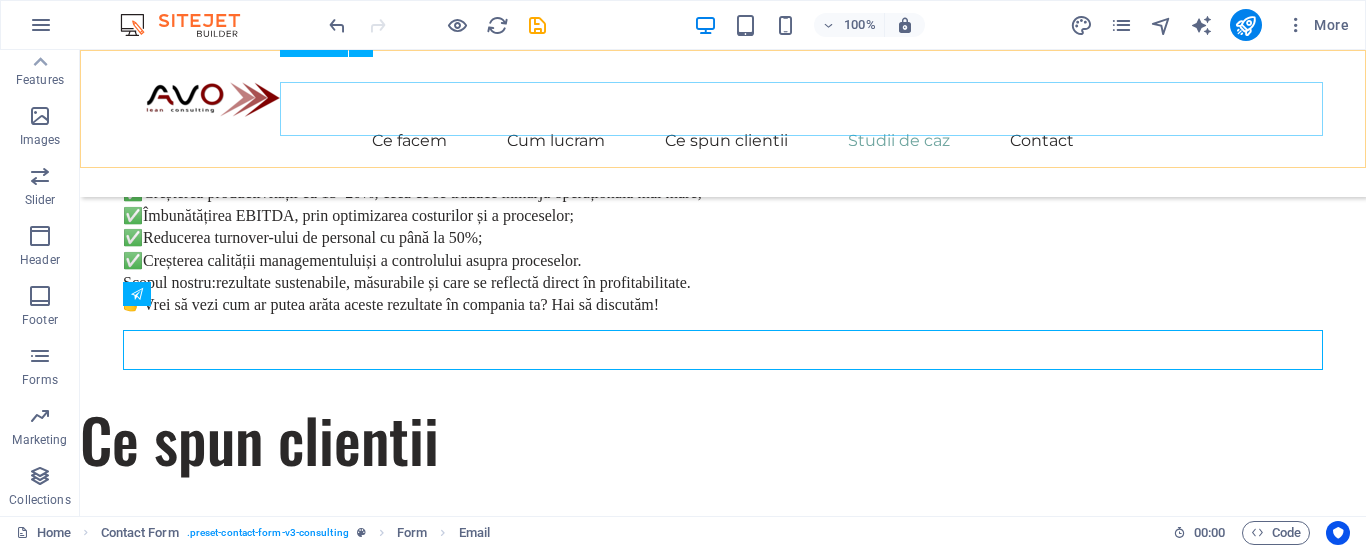scroll, scrollTop: 5364, scrollLeft: 0, axis: vertical 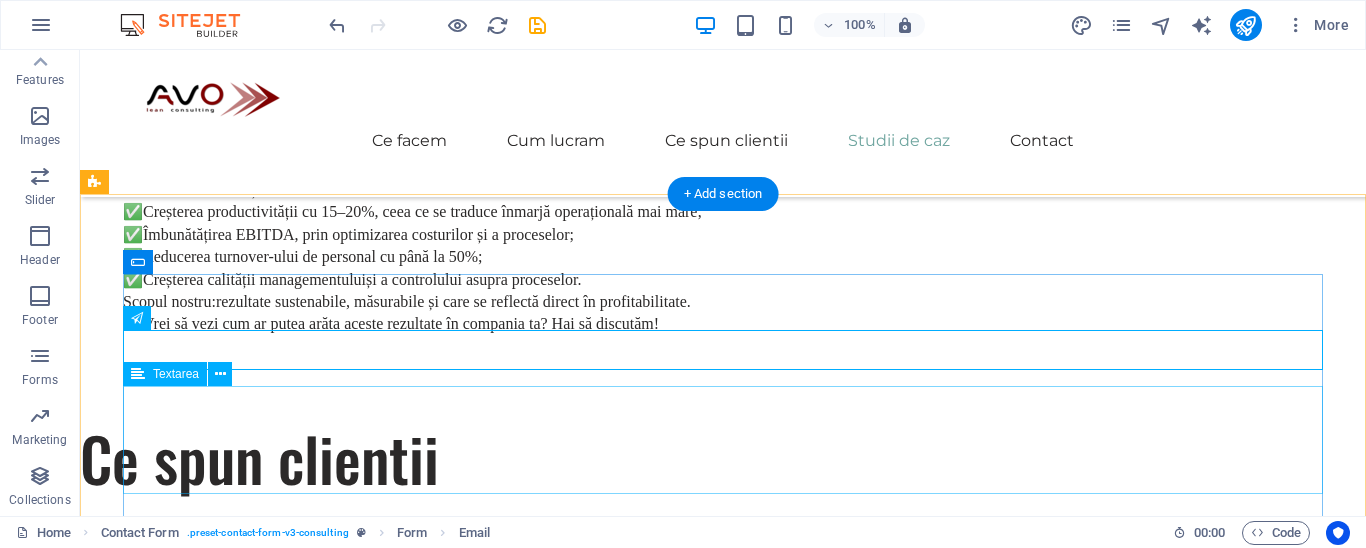 click at bounding box center (723, 4757) 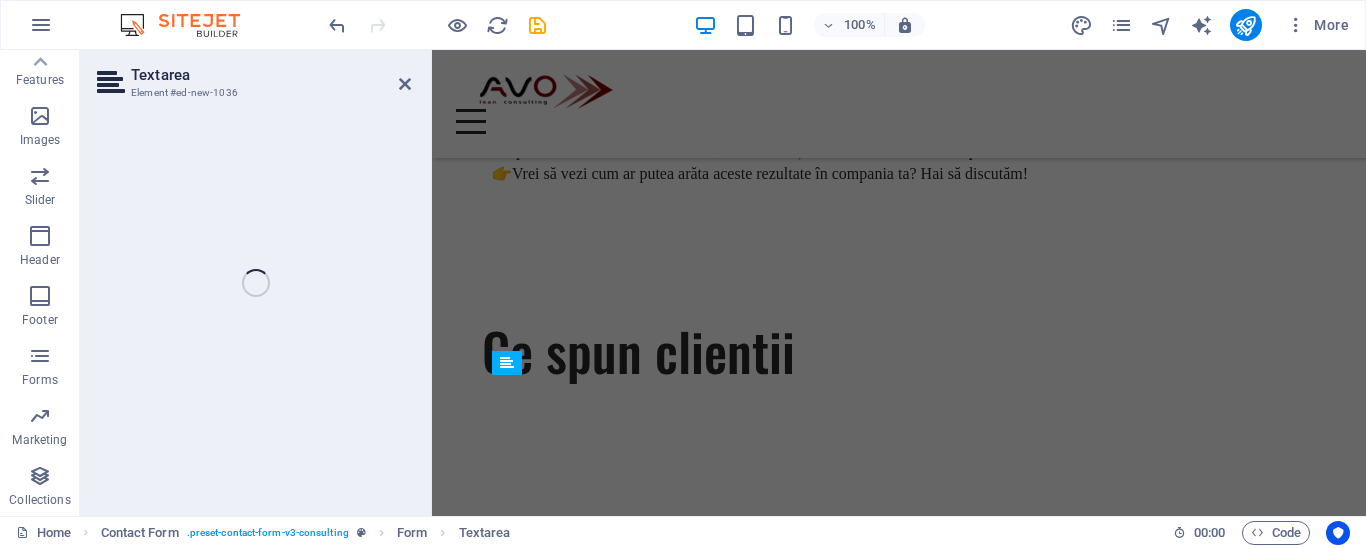 scroll, scrollTop: 4989, scrollLeft: 0, axis: vertical 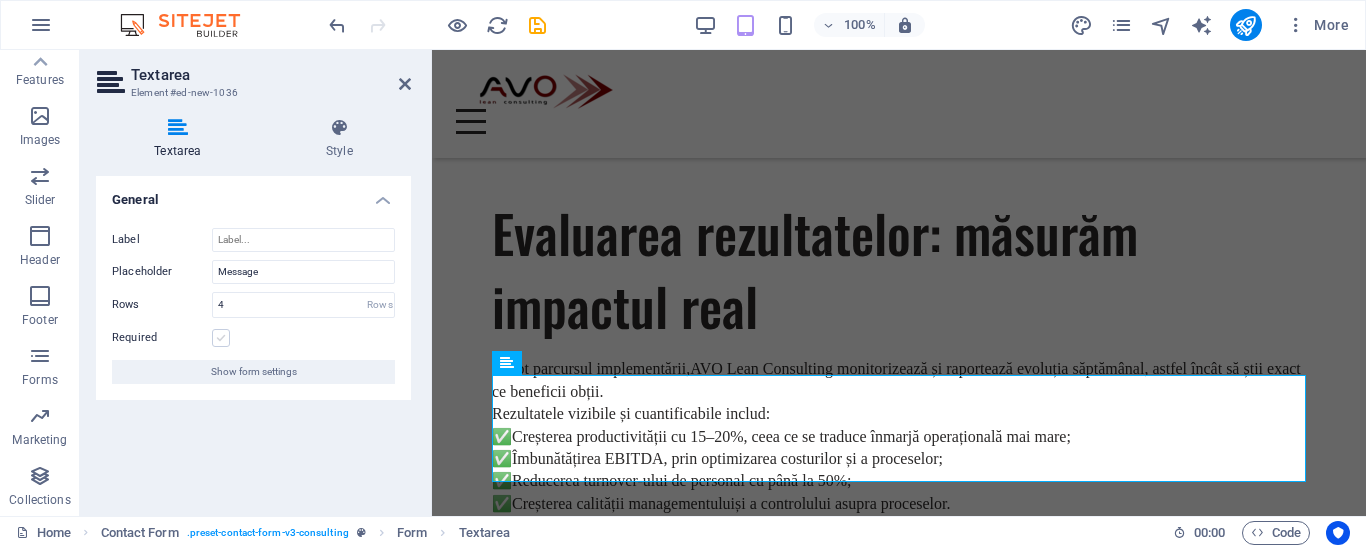 click at bounding box center (221, 338) 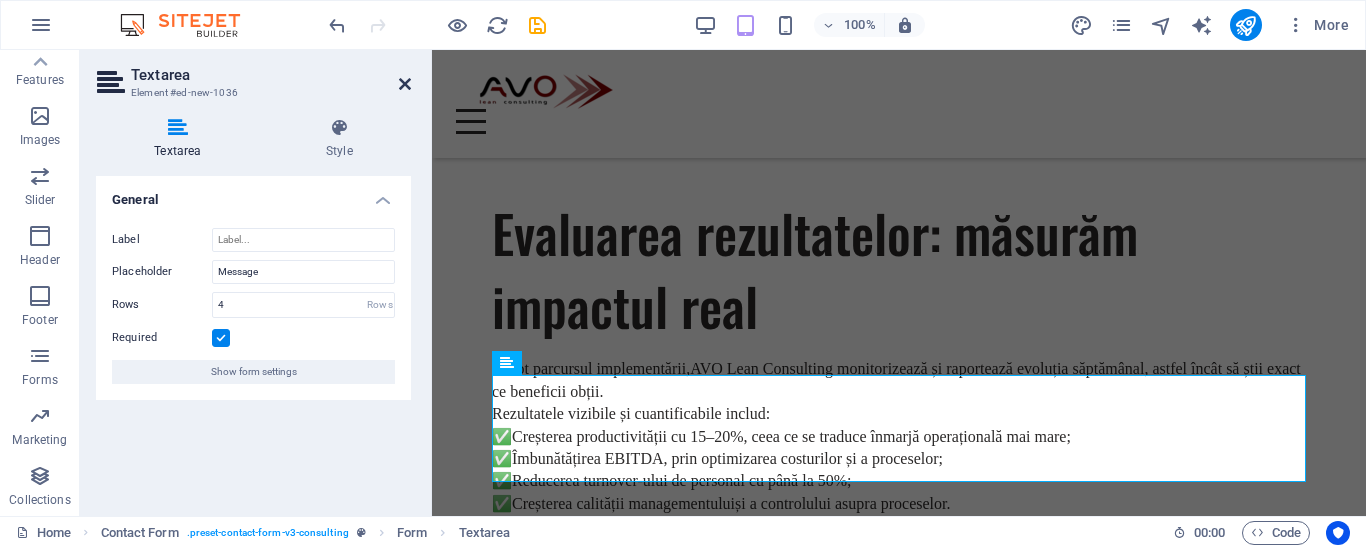 click at bounding box center [405, 84] 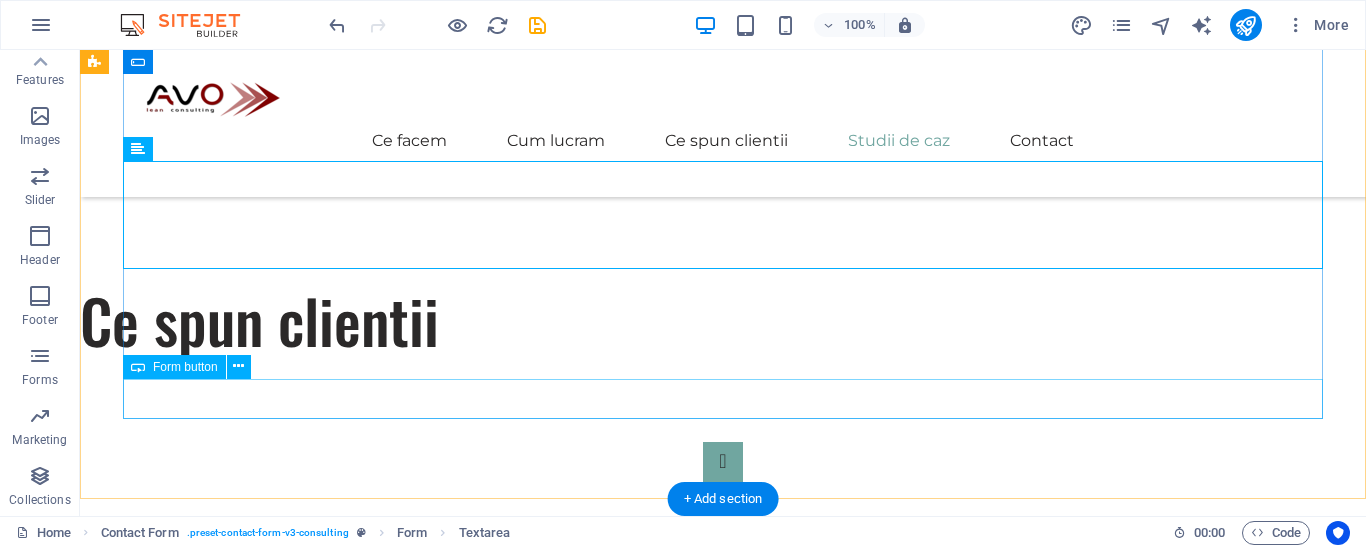 scroll, scrollTop: 5640, scrollLeft: 0, axis: vertical 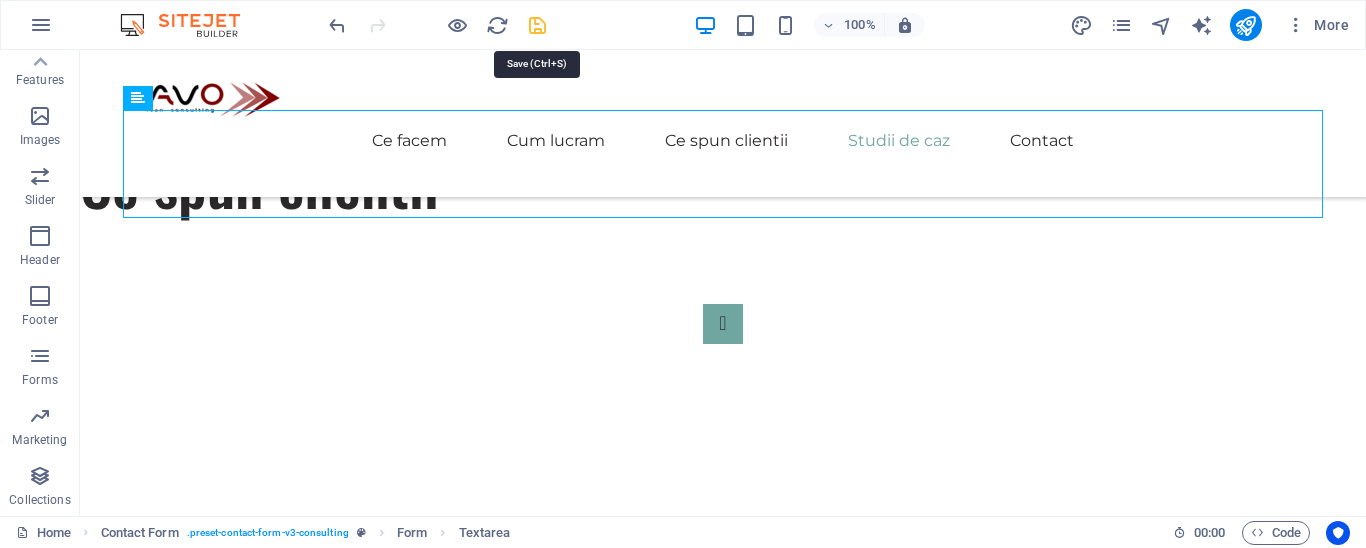 click at bounding box center [537, 25] 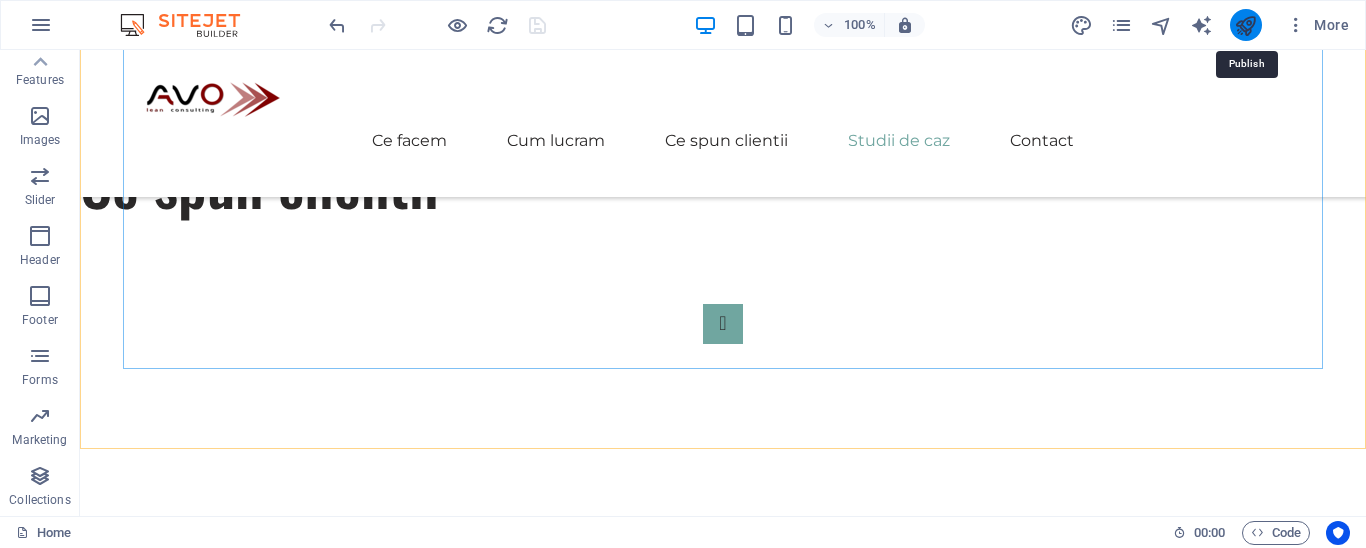 click at bounding box center (1245, 25) 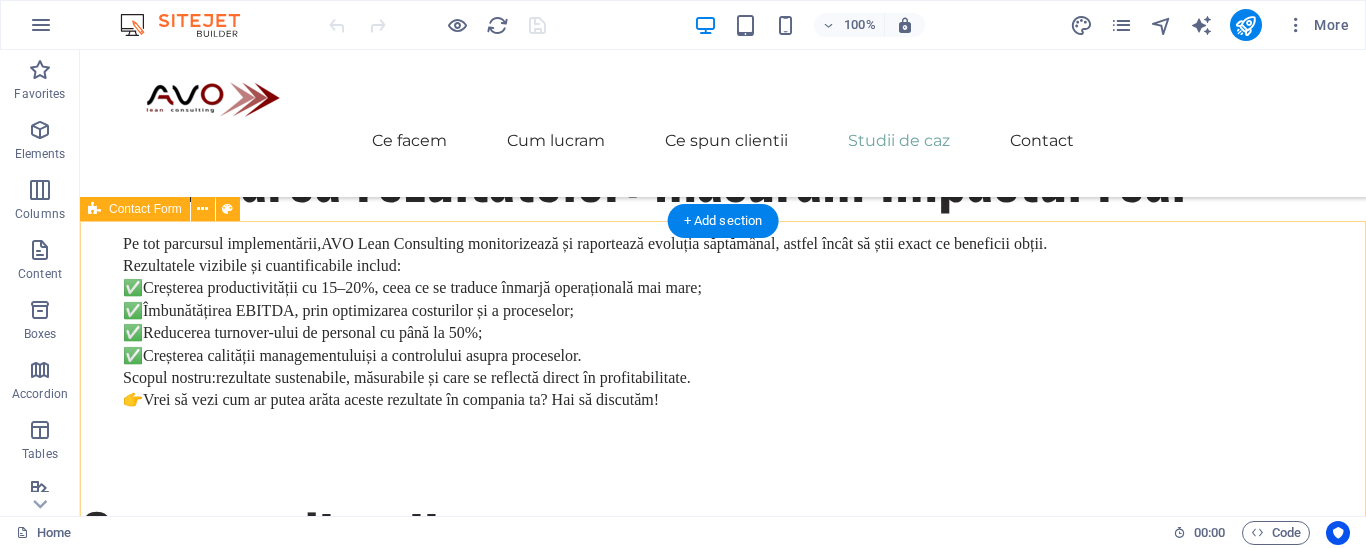 scroll, scrollTop: 5244, scrollLeft: 0, axis: vertical 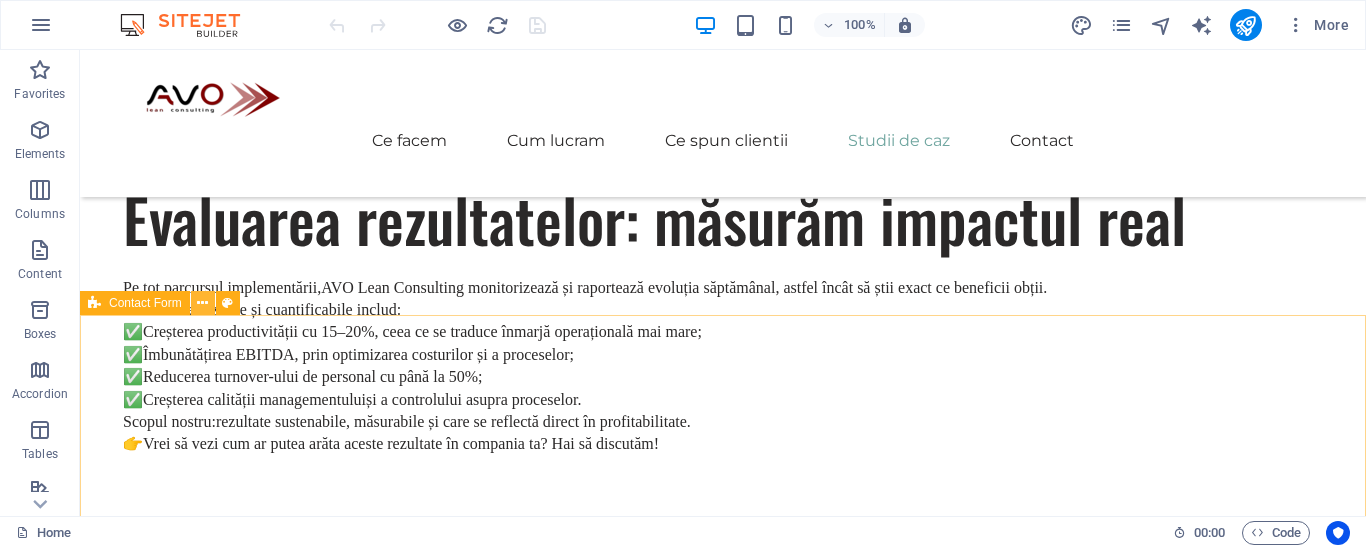 click at bounding box center [203, 303] 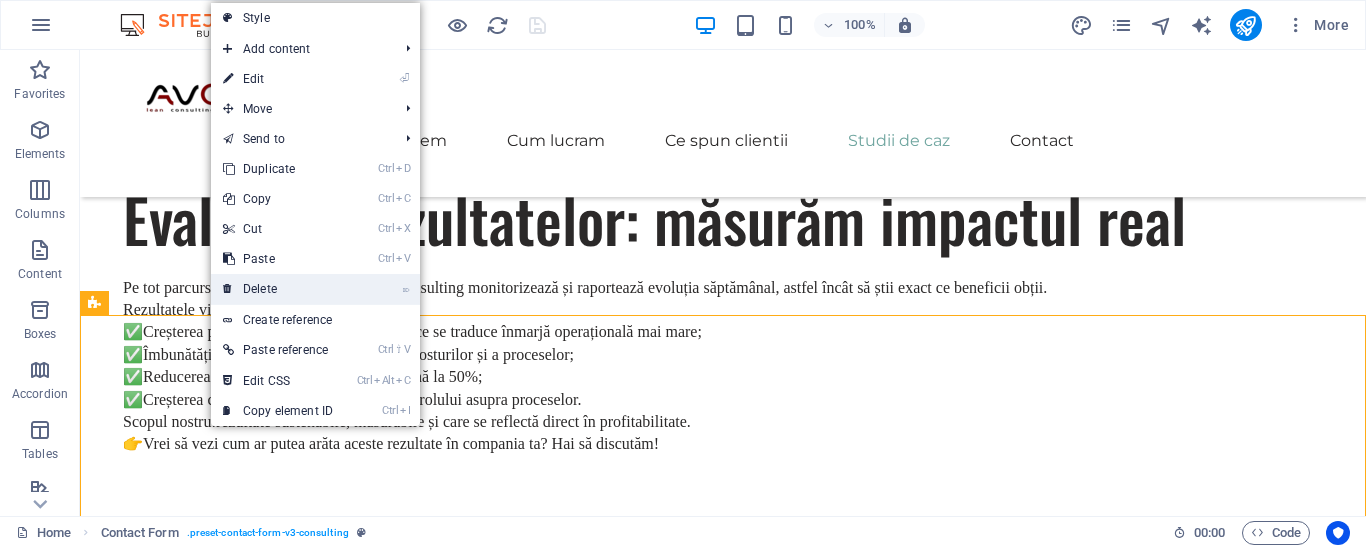 click on "⌦  Delete" at bounding box center [278, 289] 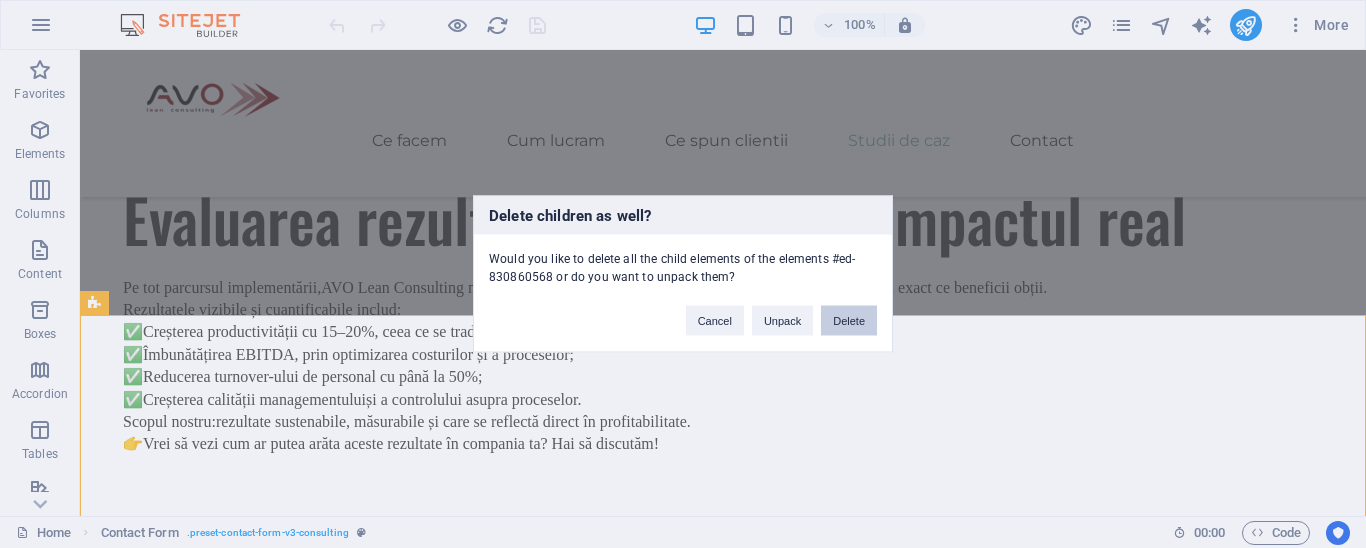 click on "Delete" at bounding box center (849, 321) 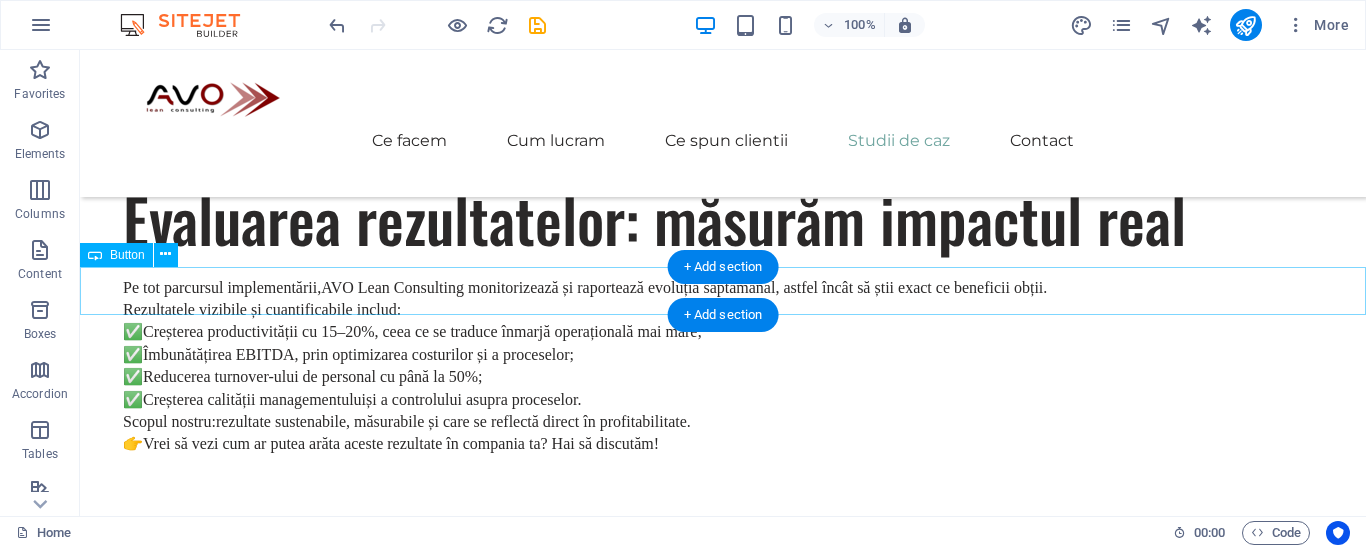 click on "Trimite un email" at bounding box center [723, 4602] 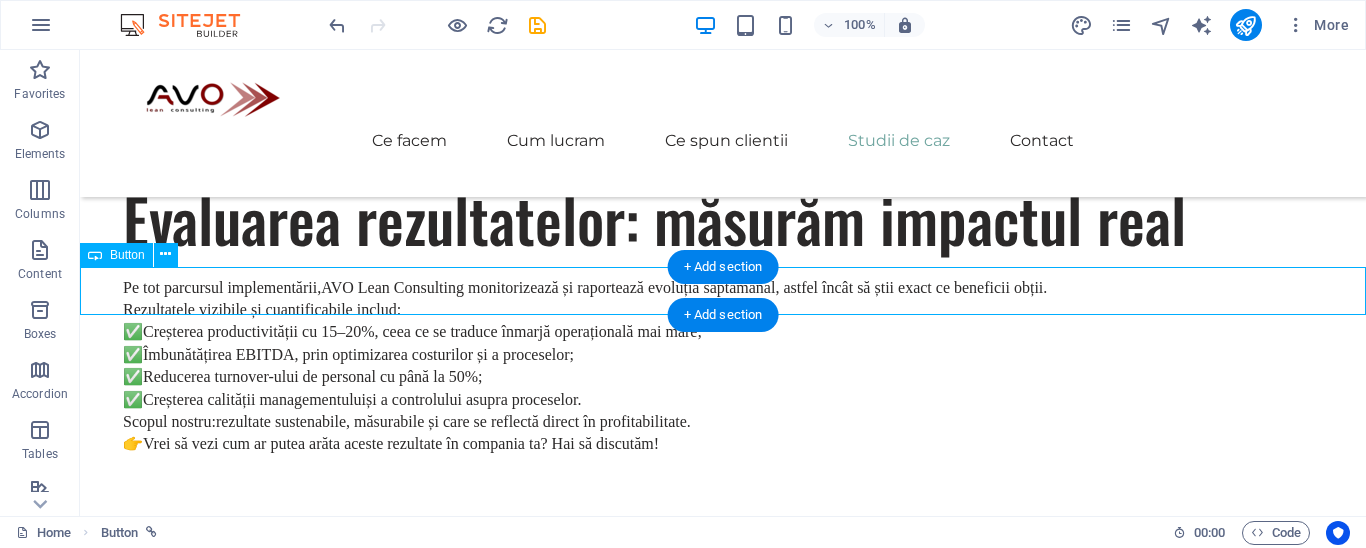 click on "Trimite un email" at bounding box center [723, 4602] 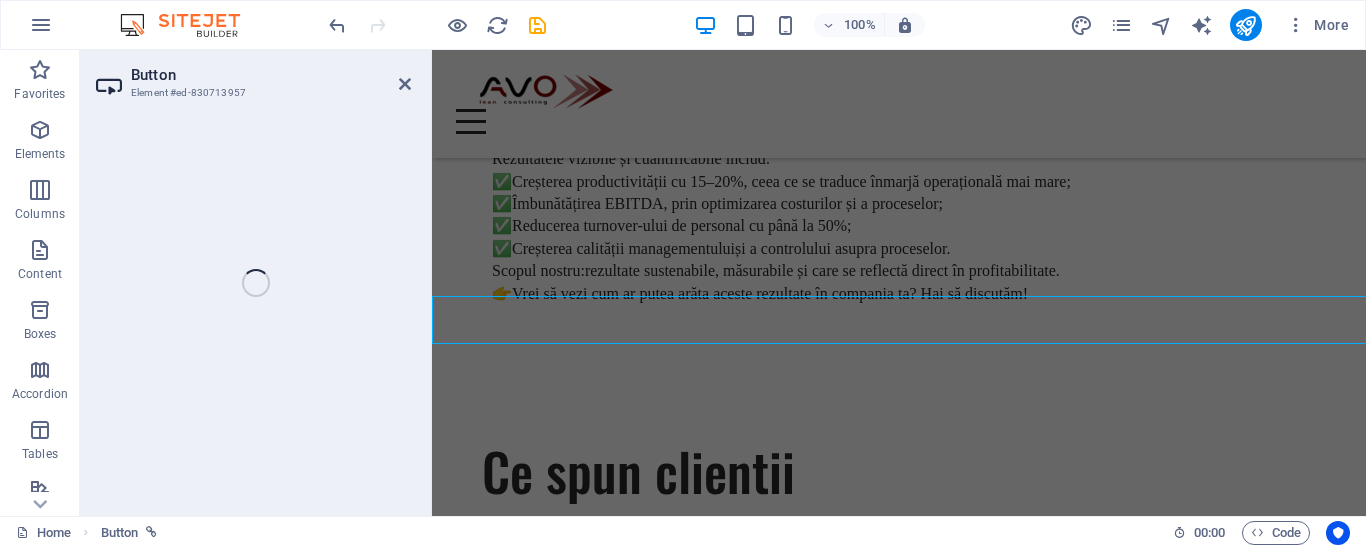 scroll, scrollTop: 4864, scrollLeft: 0, axis: vertical 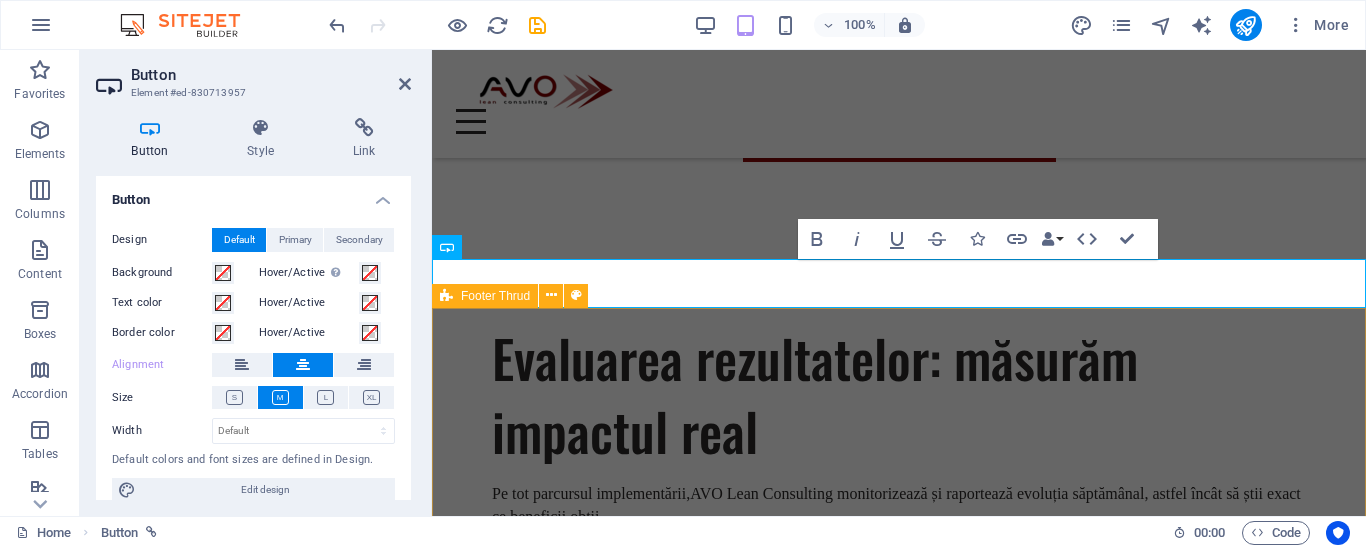 type 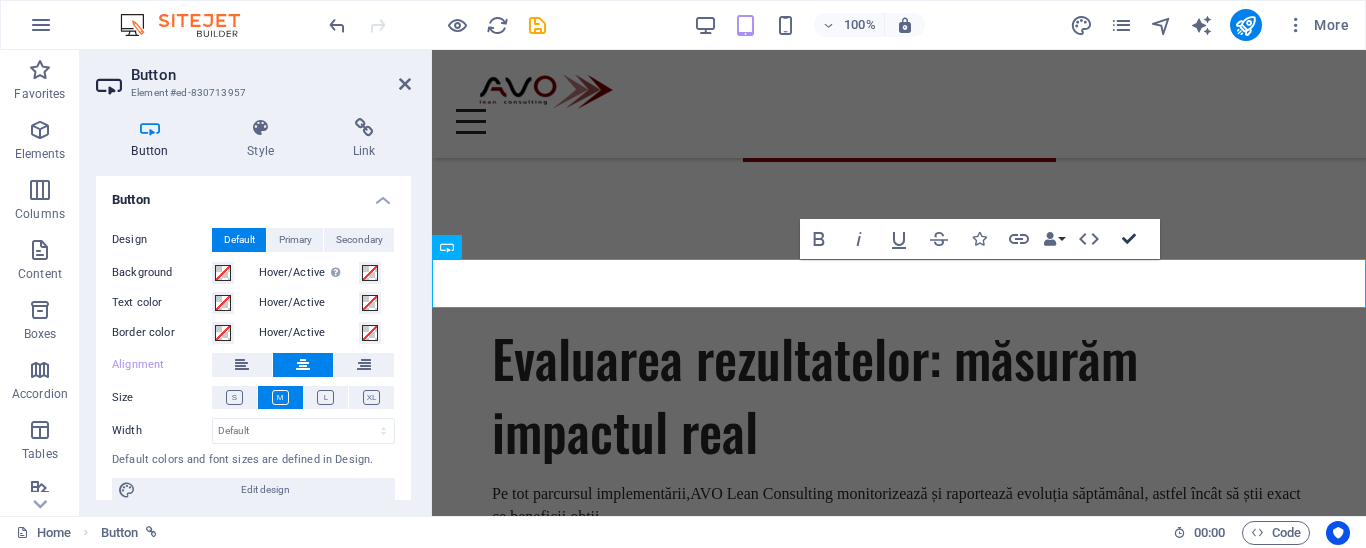 scroll, scrollTop: 5251, scrollLeft: 0, axis: vertical 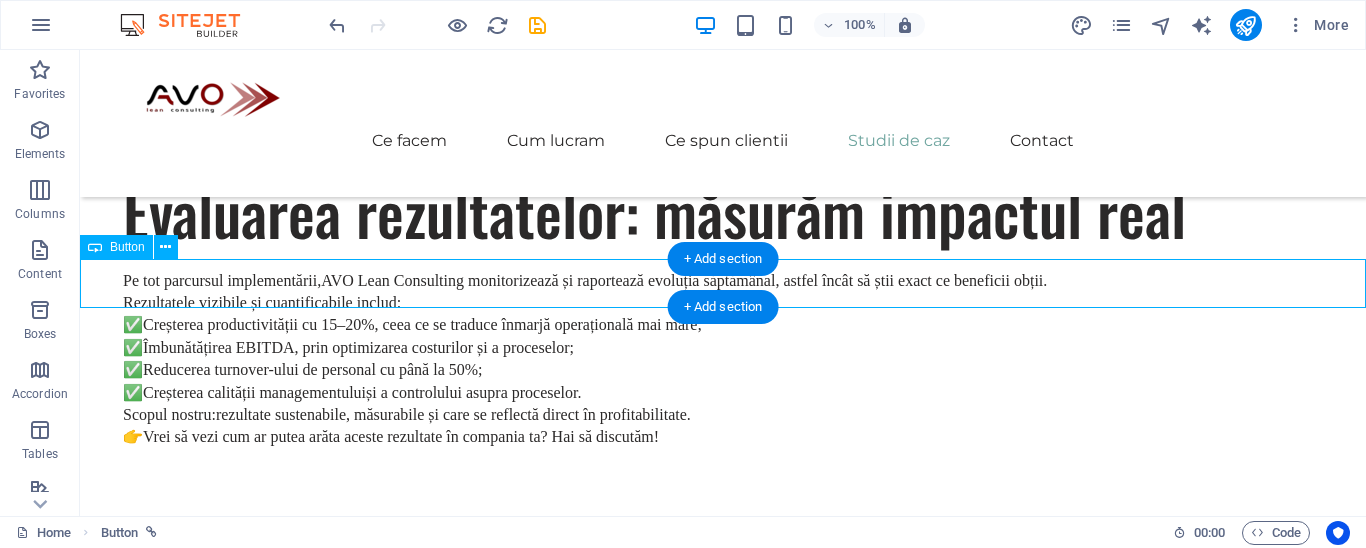 click on "Hai sa discutam" at bounding box center (723, 4595) 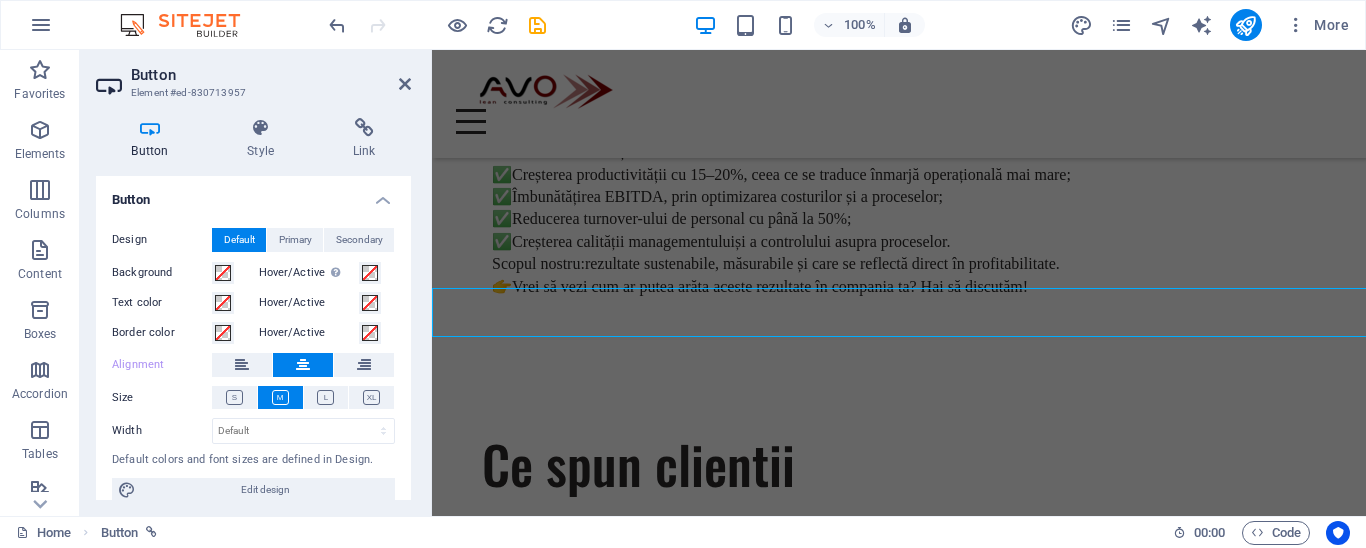 scroll, scrollTop: 4865, scrollLeft: 0, axis: vertical 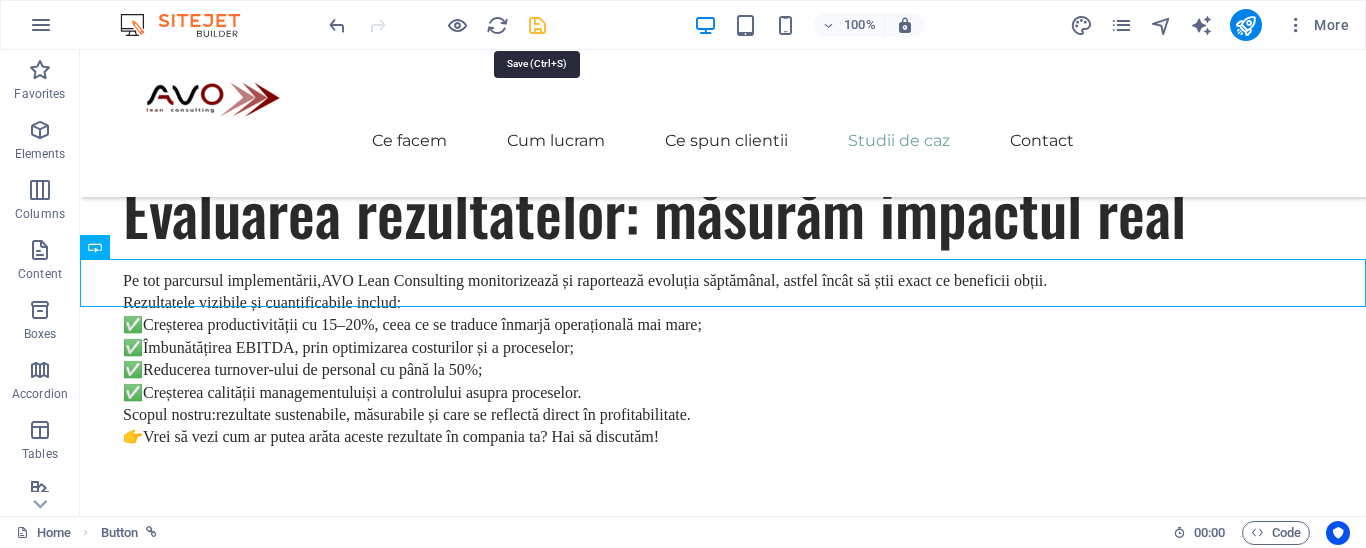 click at bounding box center [537, 25] 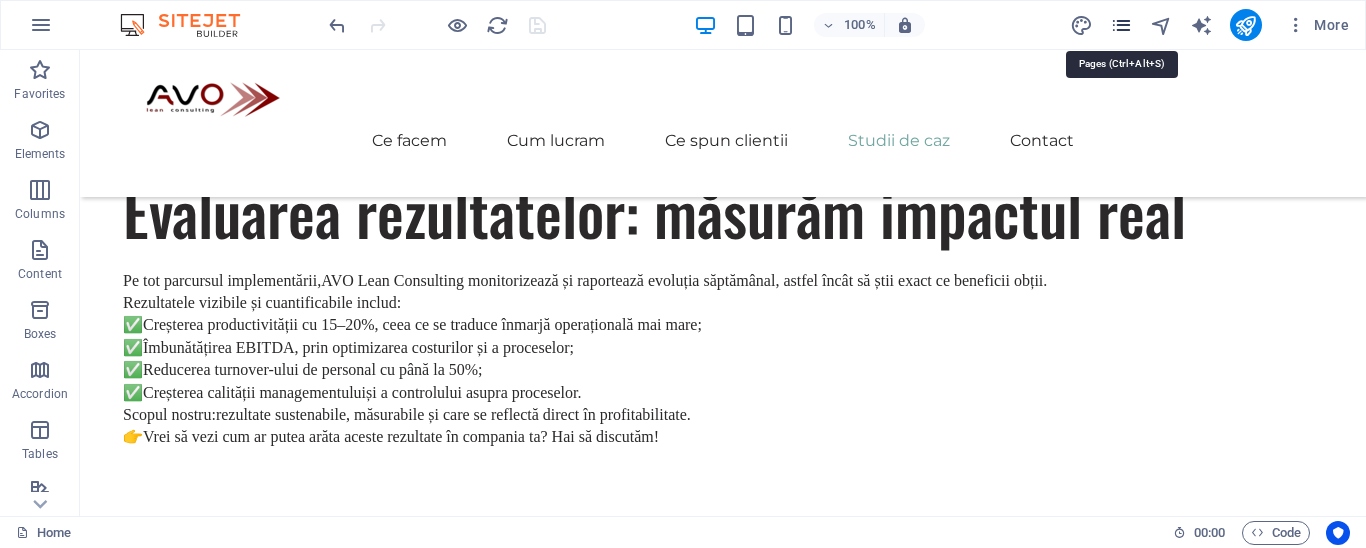 click at bounding box center (1121, 25) 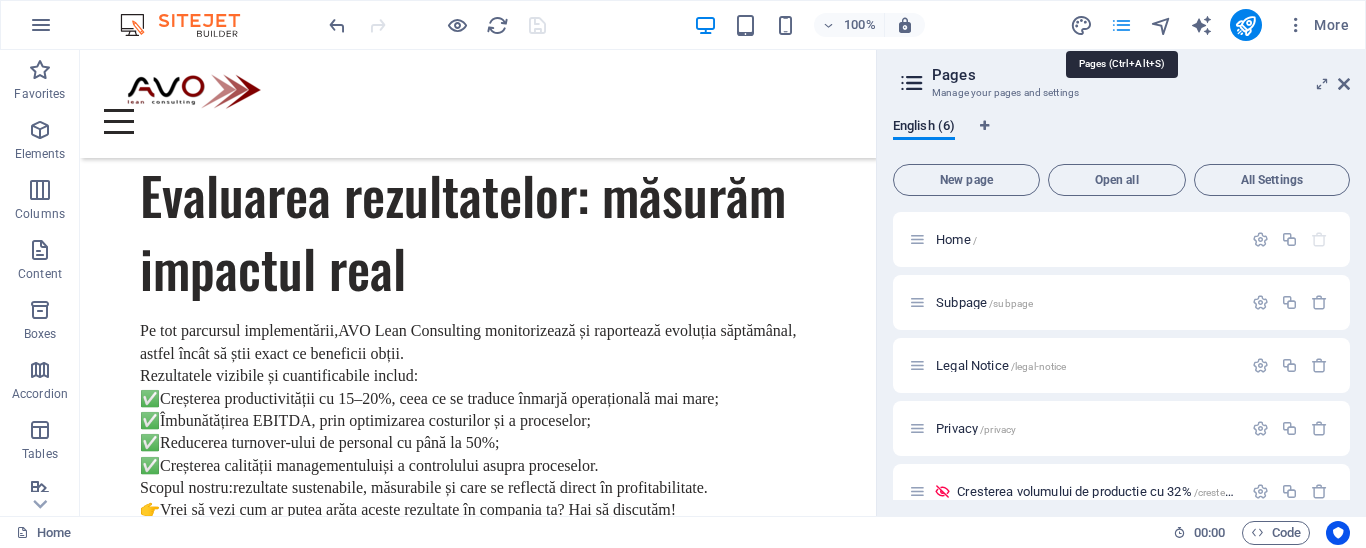 scroll, scrollTop: 5312, scrollLeft: 0, axis: vertical 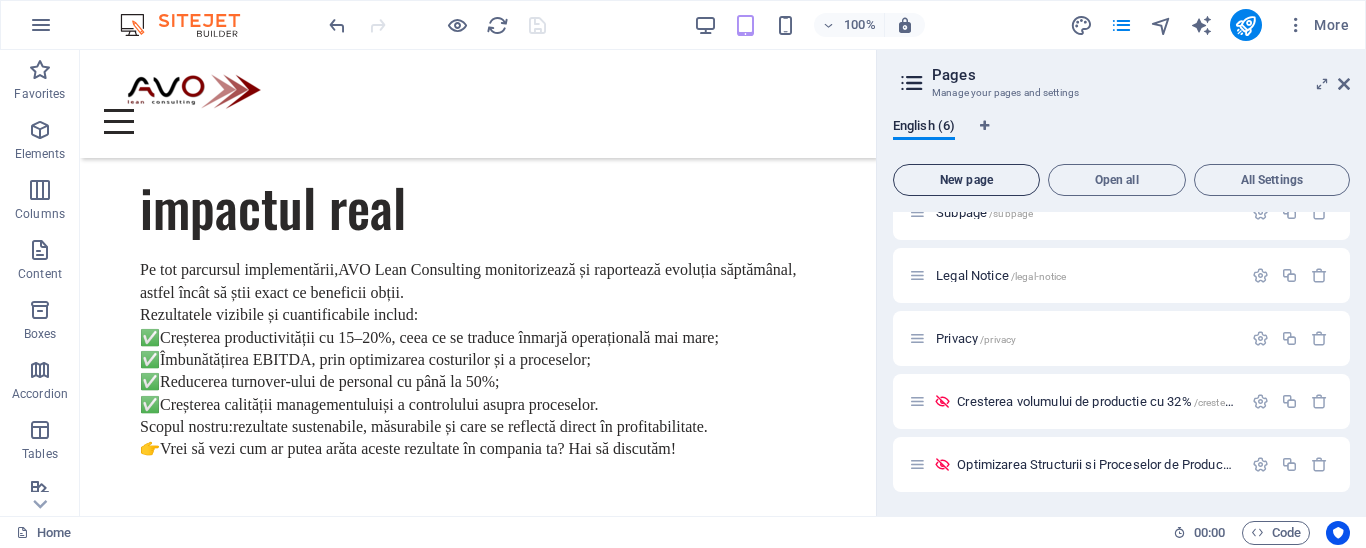 click on "New page" at bounding box center (966, 180) 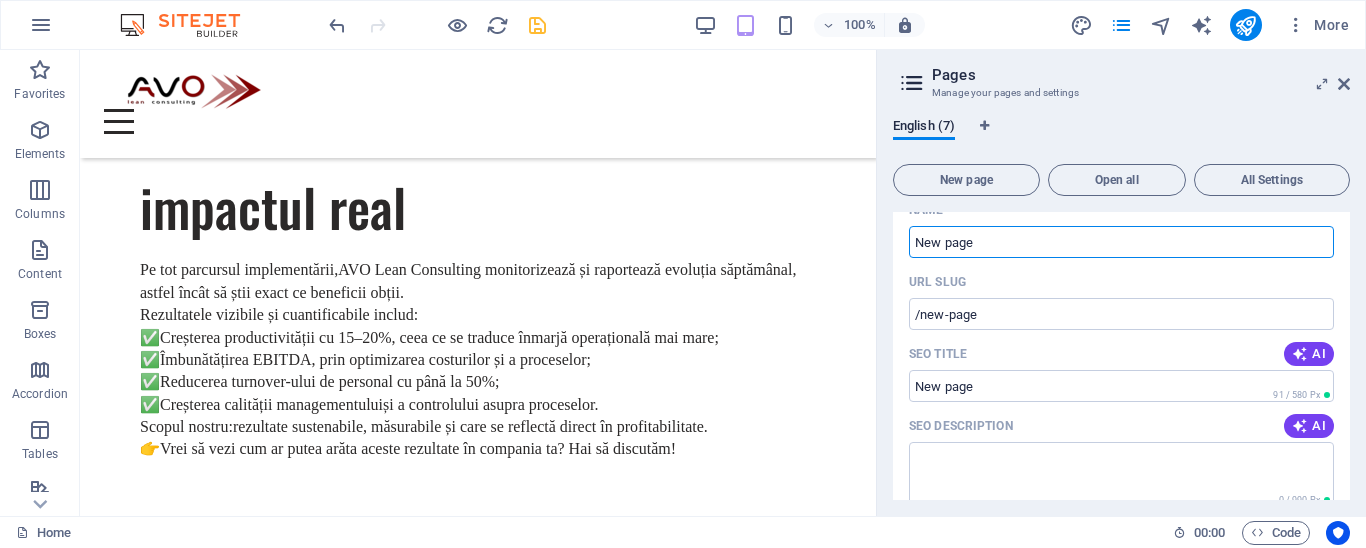 scroll, scrollTop: 439, scrollLeft: 0, axis: vertical 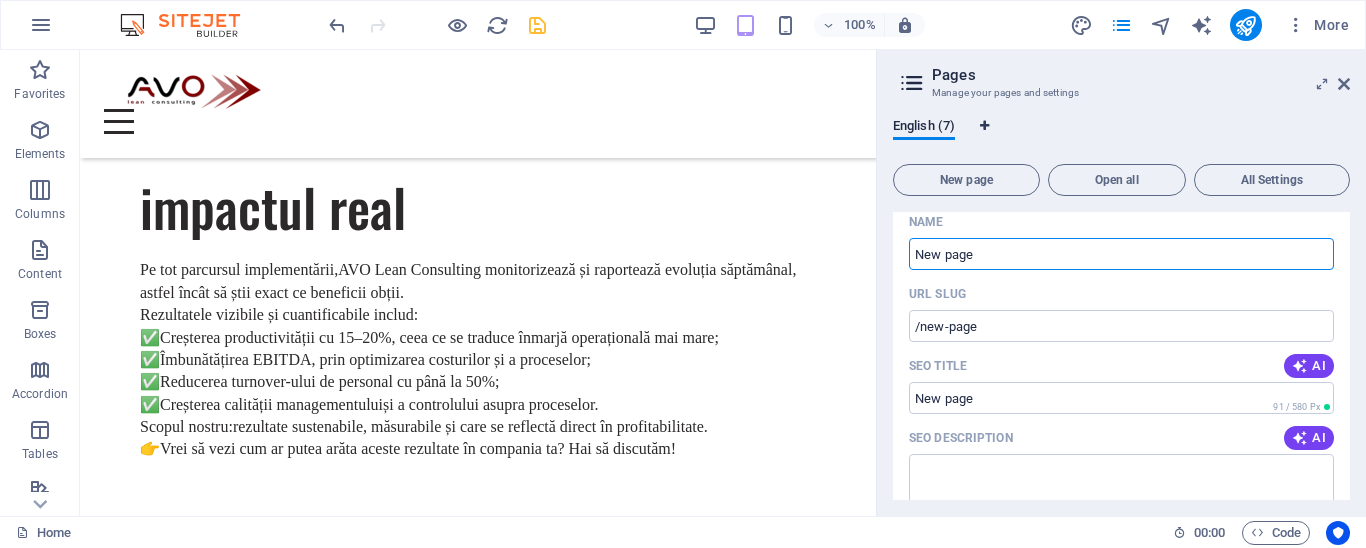 click at bounding box center [984, 126] 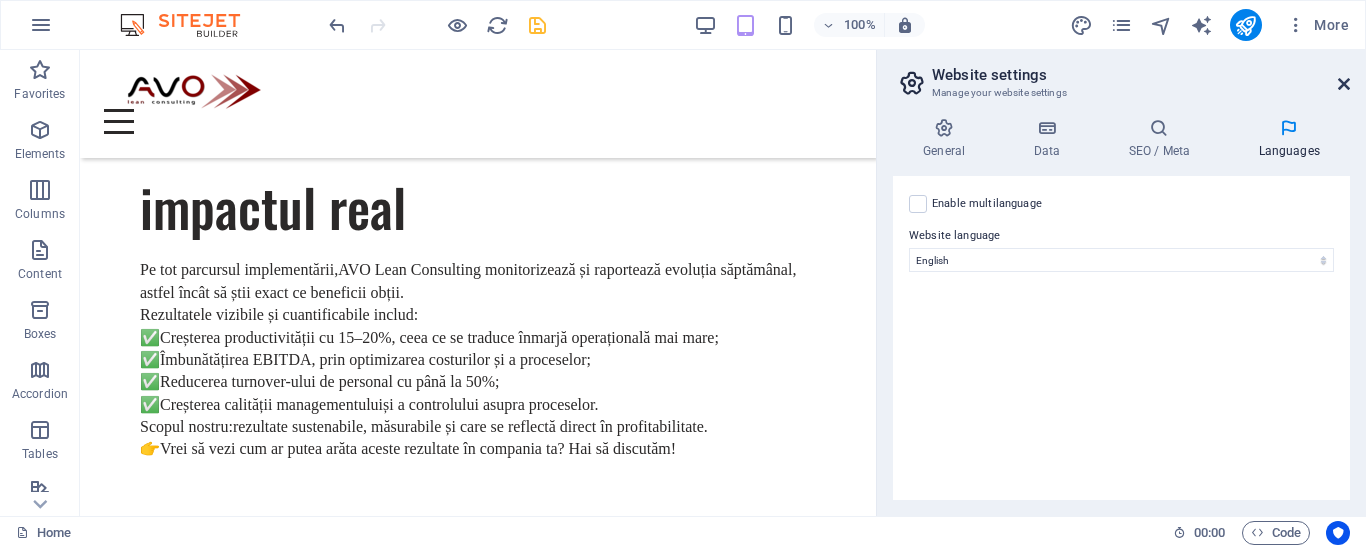 click at bounding box center [1344, 84] 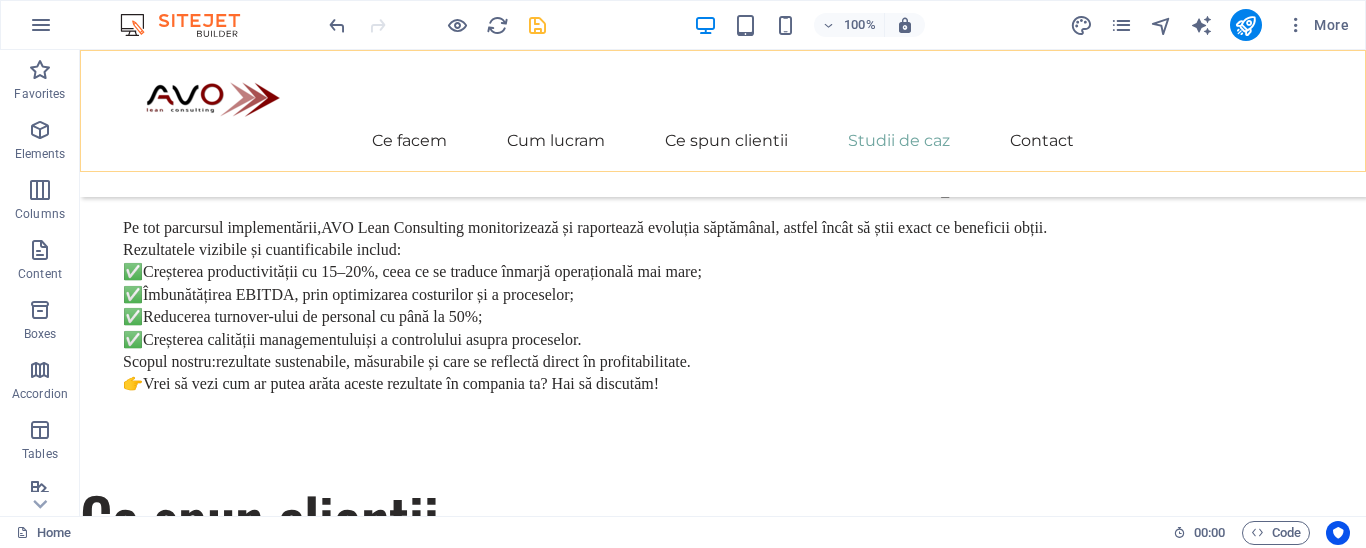 scroll, scrollTop: 5457, scrollLeft: 0, axis: vertical 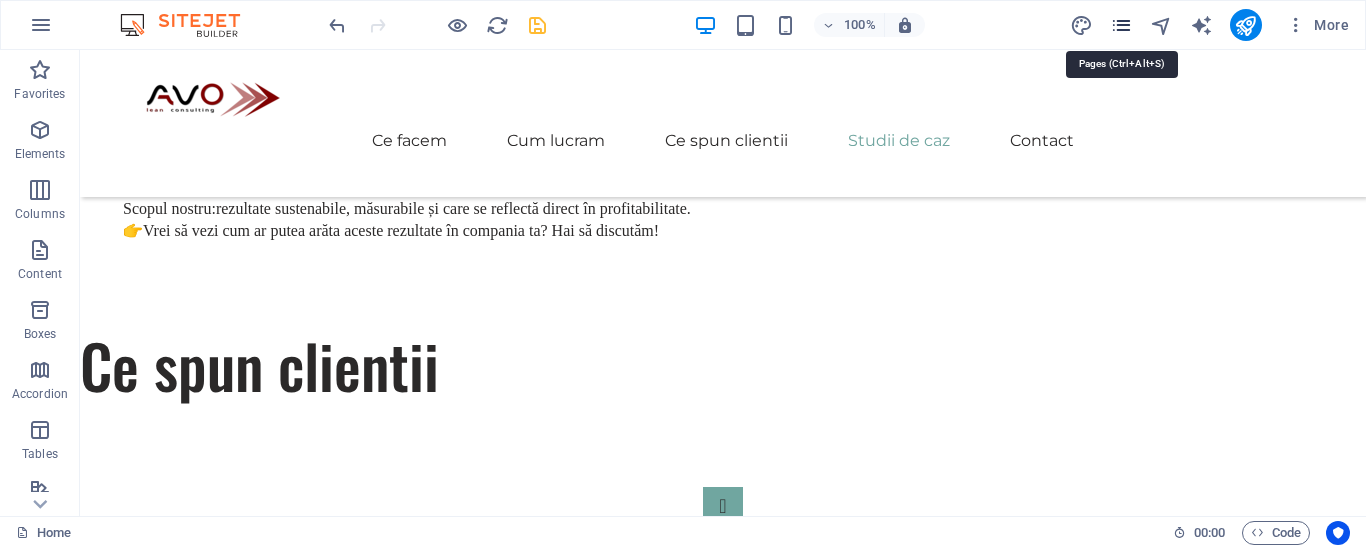 click at bounding box center [1121, 25] 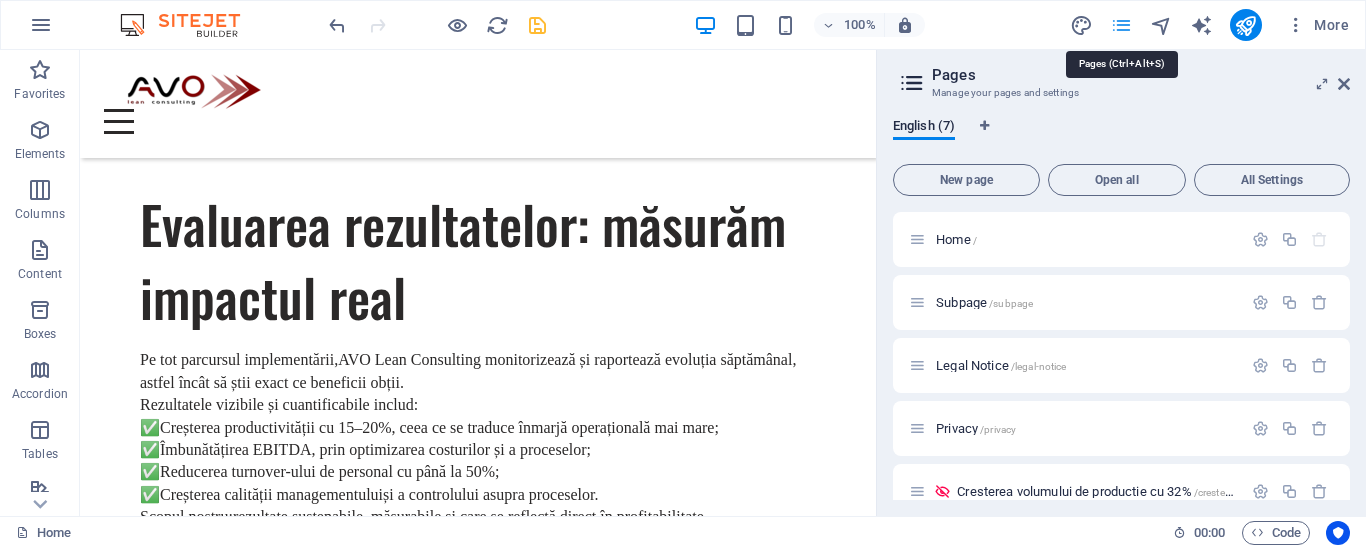 scroll, scrollTop: 5312, scrollLeft: 0, axis: vertical 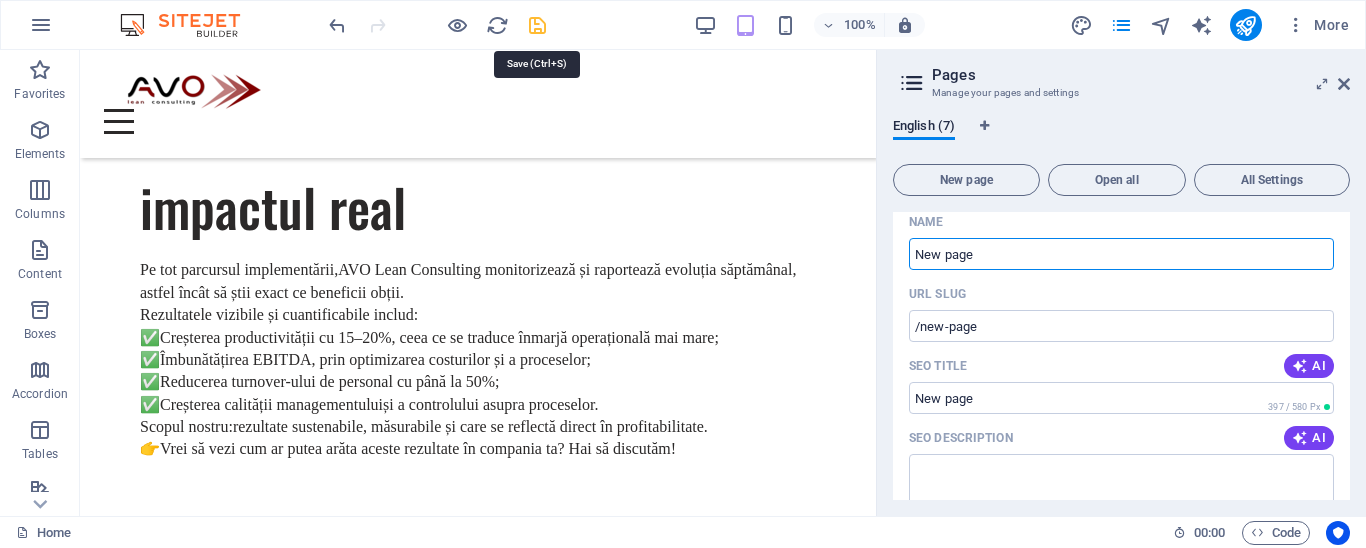click at bounding box center [537, 25] 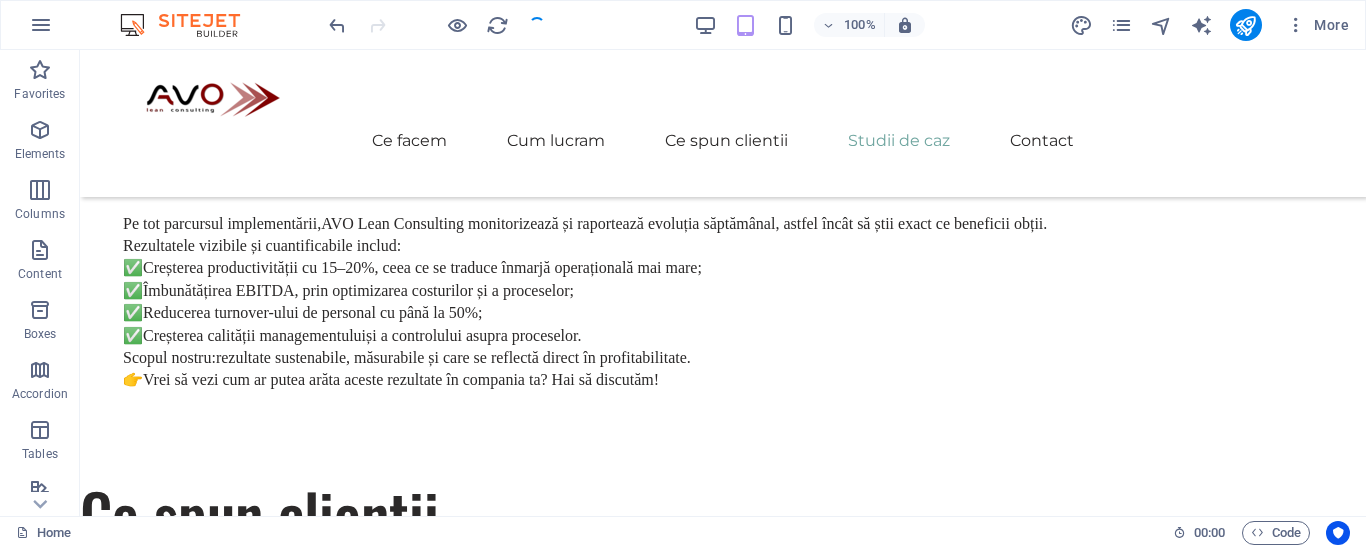 scroll, scrollTop: 5457, scrollLeft: 0, axis: vertical 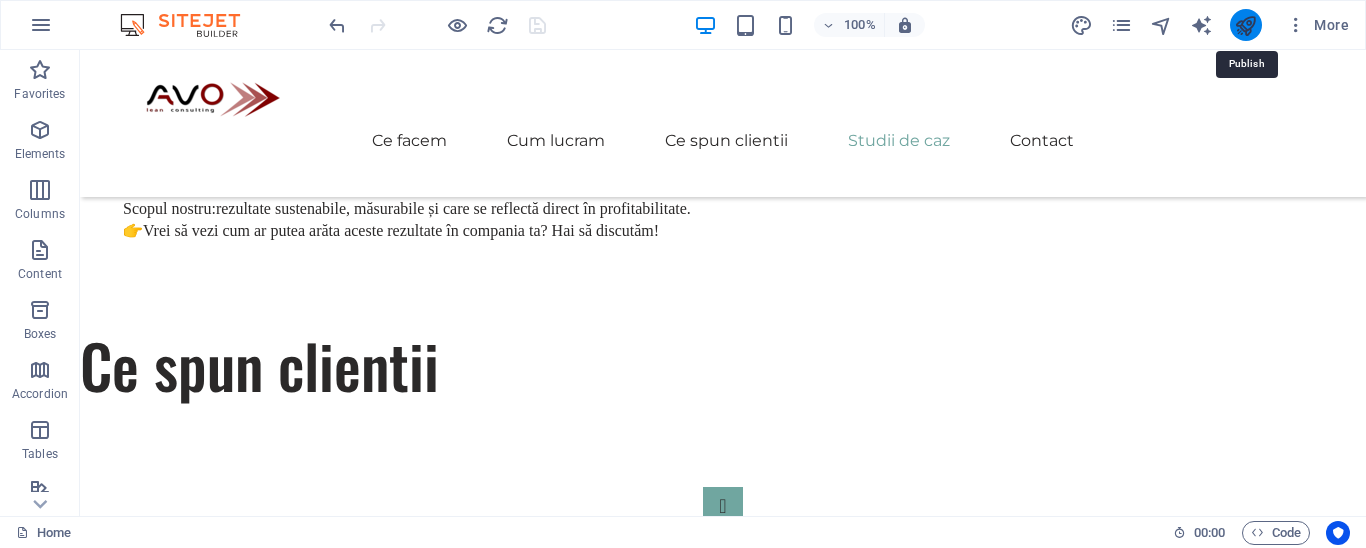 click at bounding box center [1245, 25] 